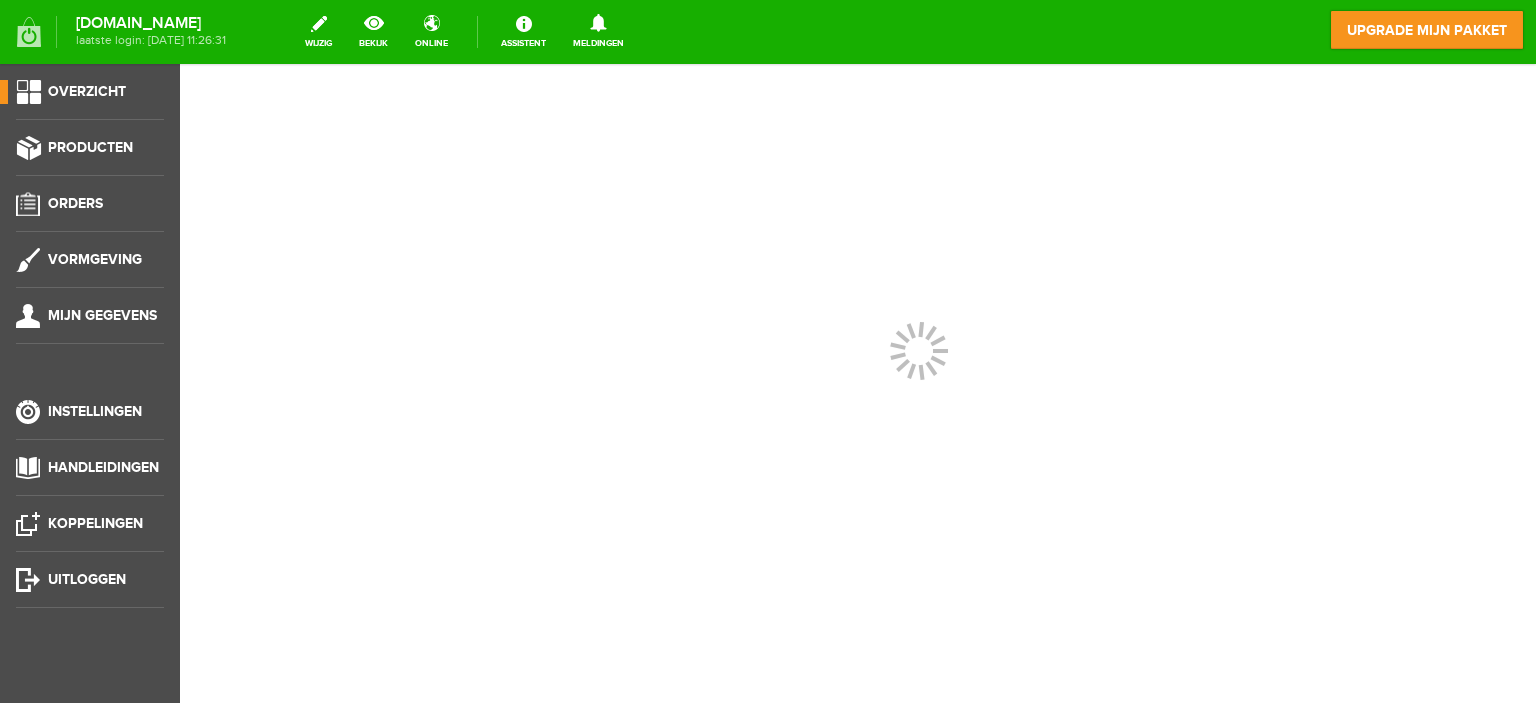 scroll, scrollTop: 0, scrollLeft: 0, axis: both 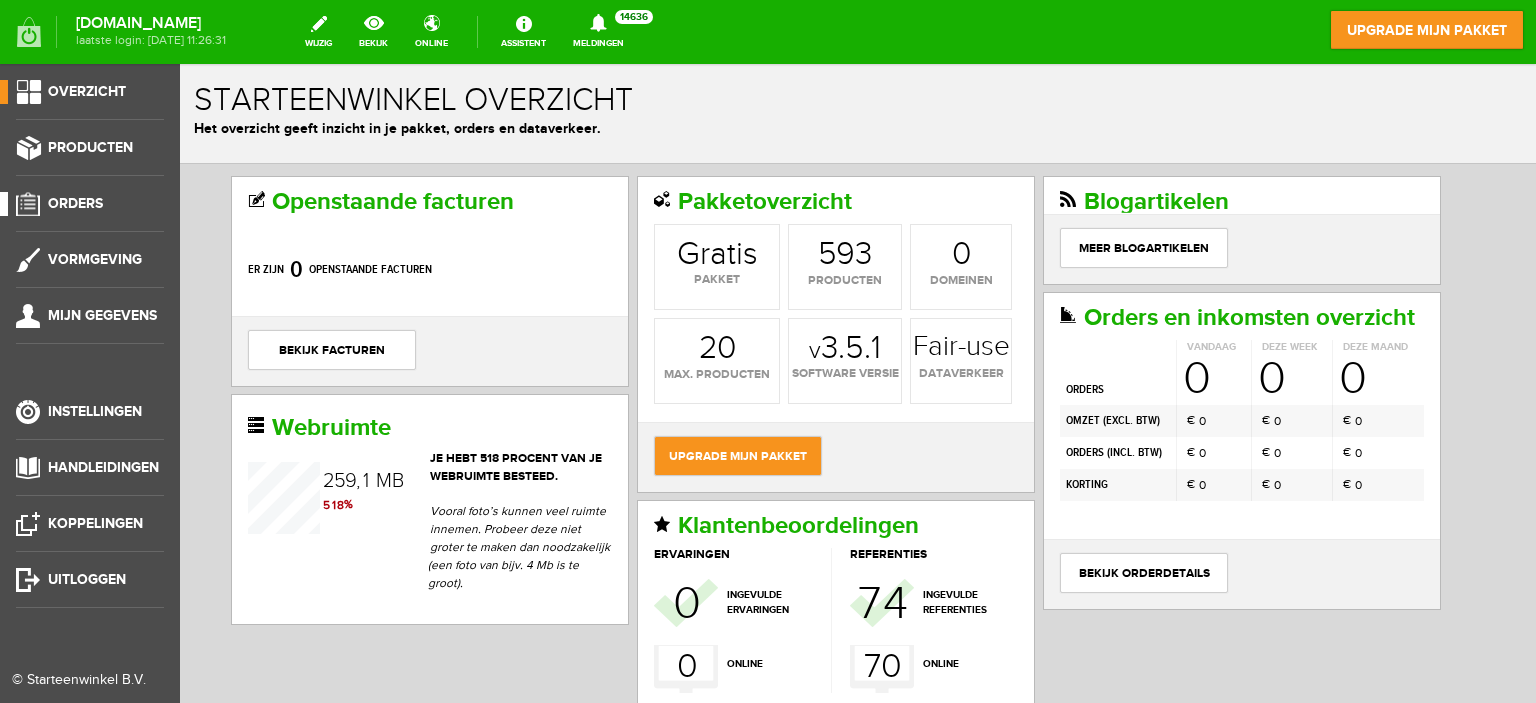 click on "Orders" at bounding box center [75, 203] 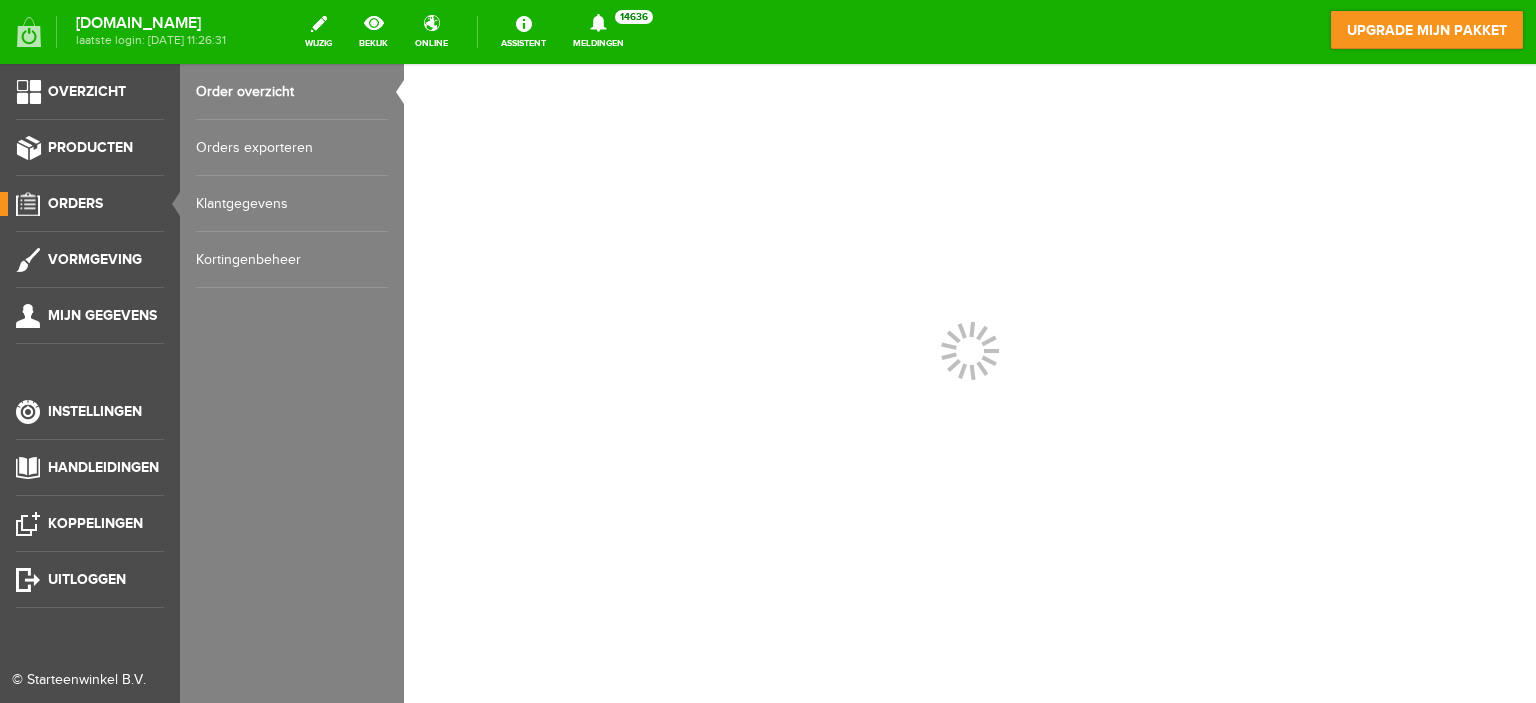 scroll, scrollTop: 0, scrollLeft: 0, axis: both 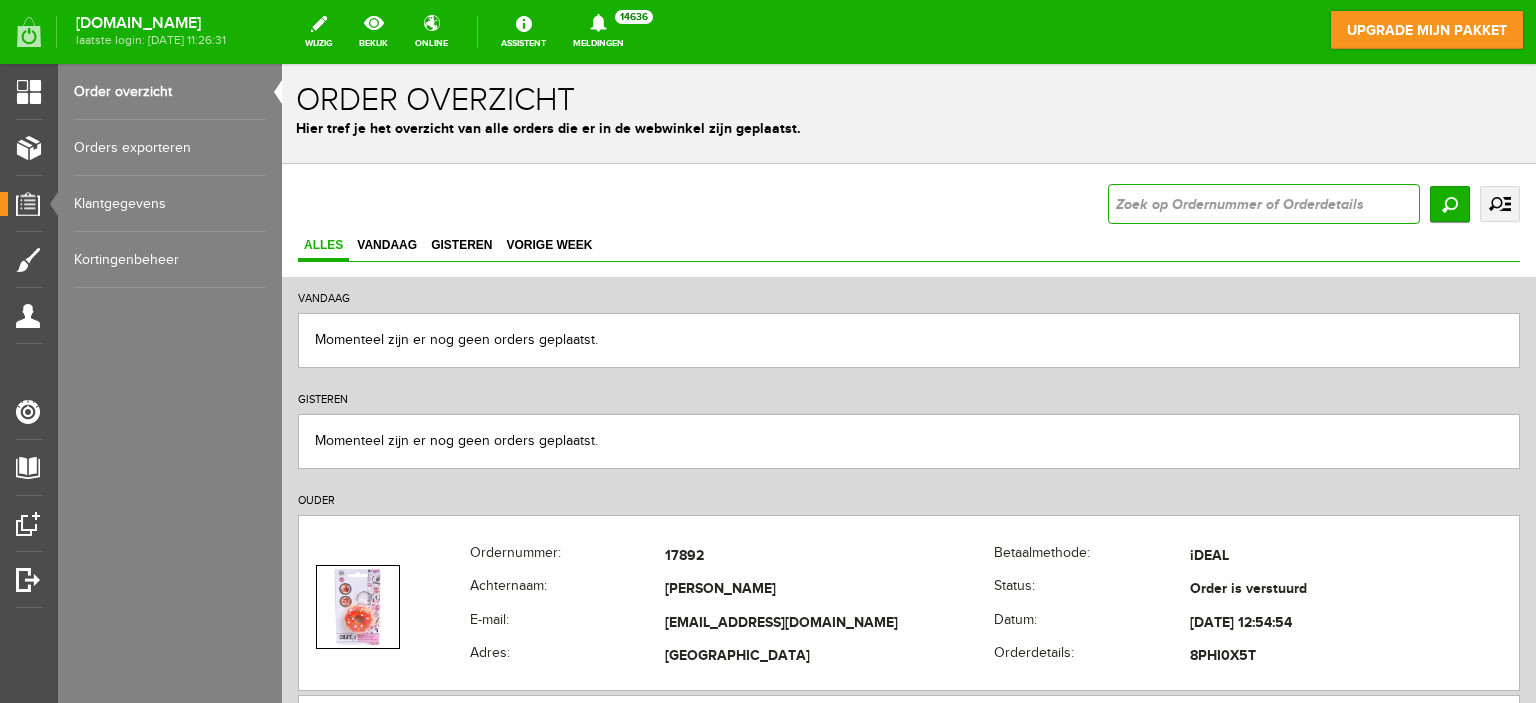 click at bounding box center (1264, 204) 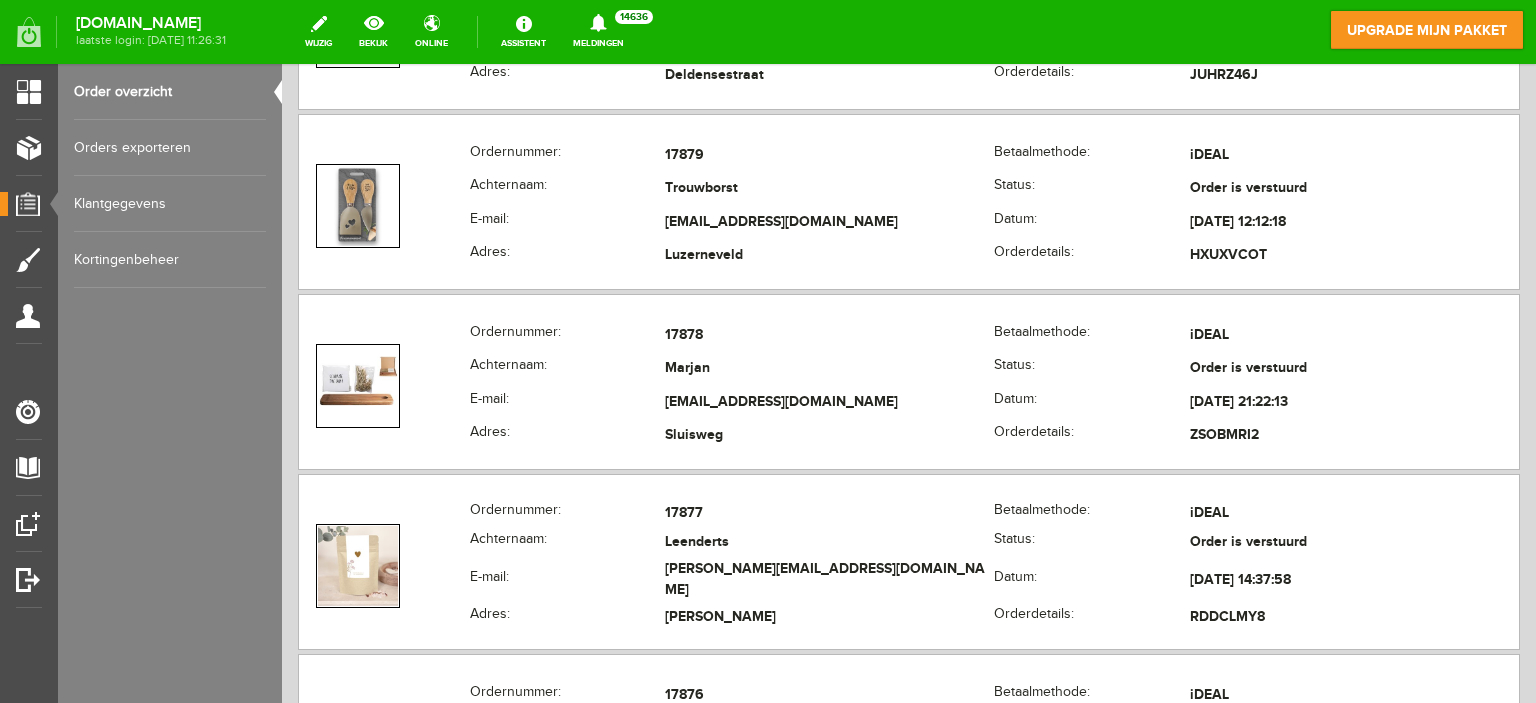 scroll, scrollTop: 3100, scrollLeft: 0, axis: vertical 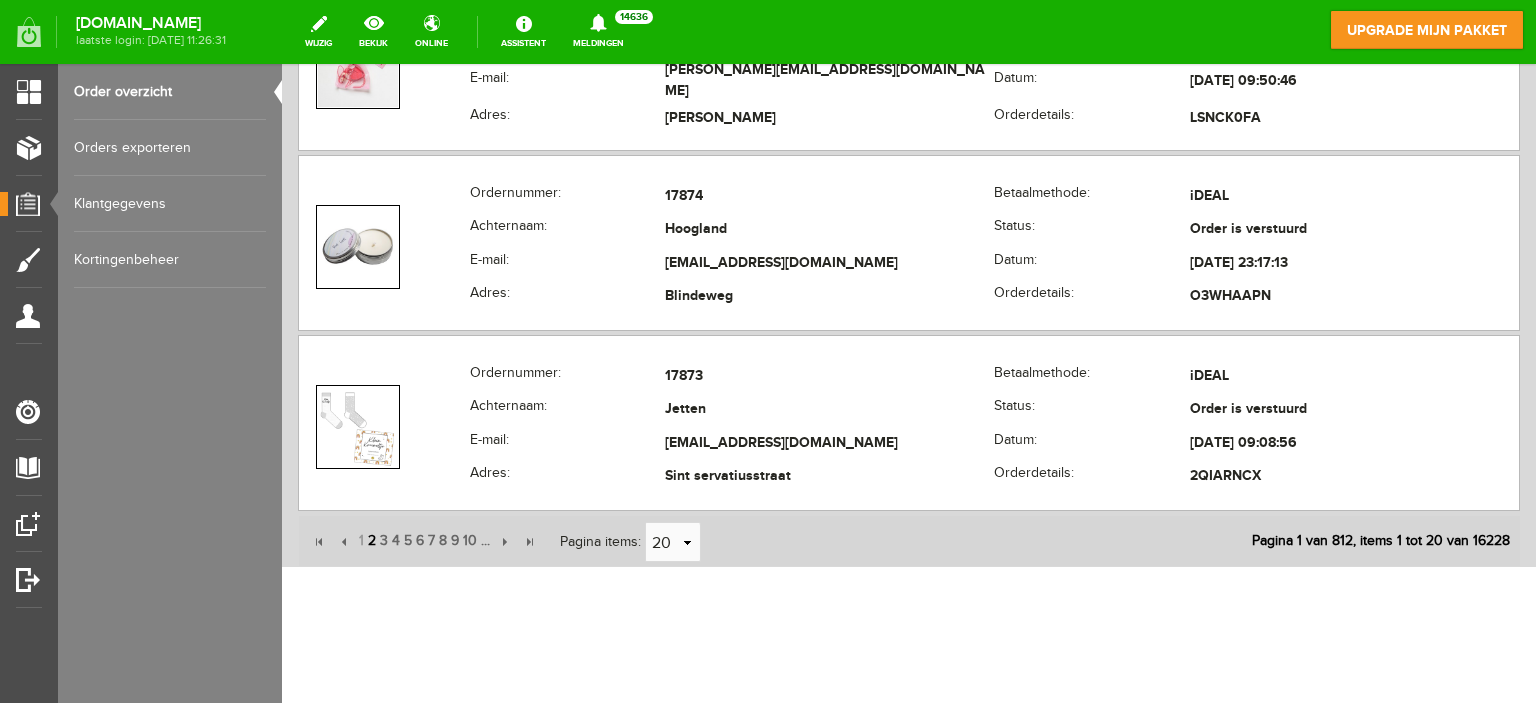 click on "2" at bounding box center (372, 541) 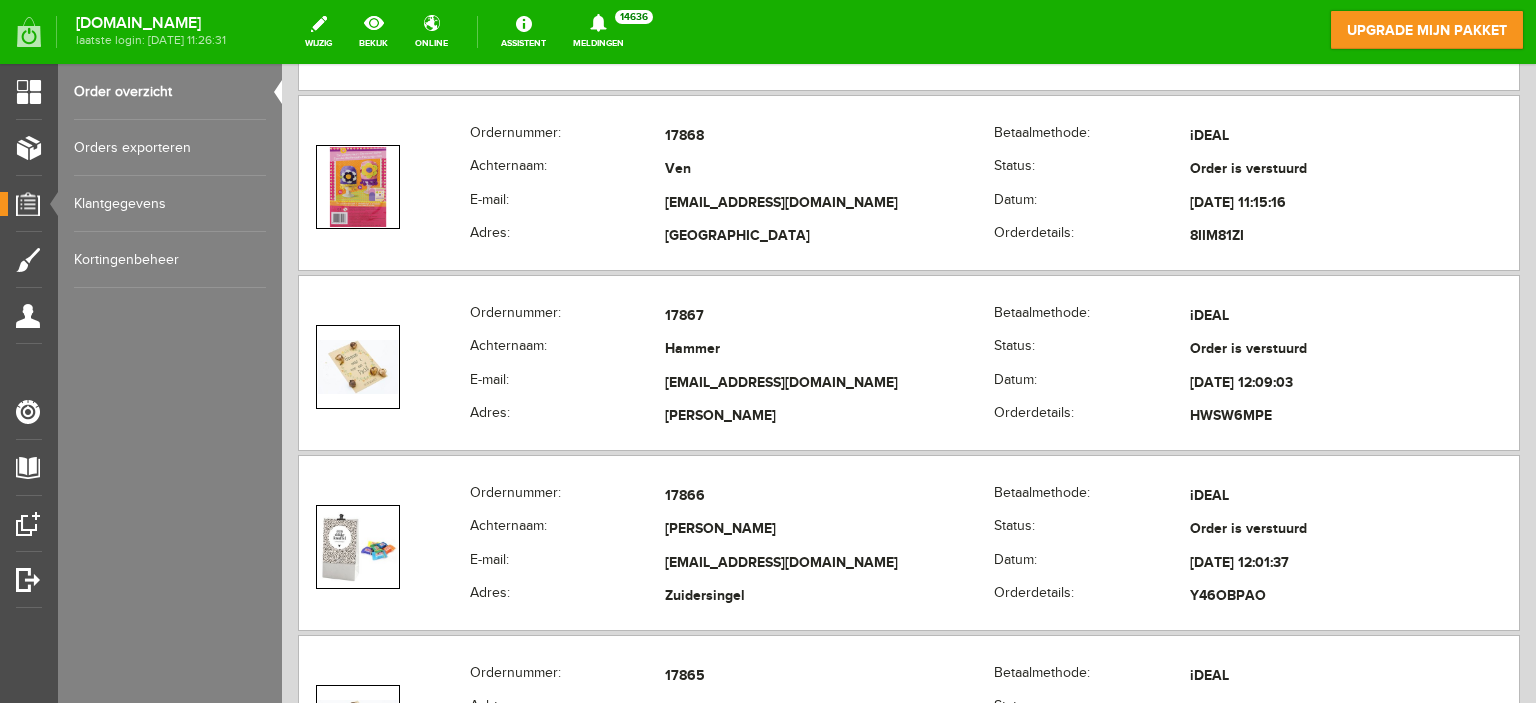scroll, scrollTop: 1100, scrollLeft: 0, axis: vertical 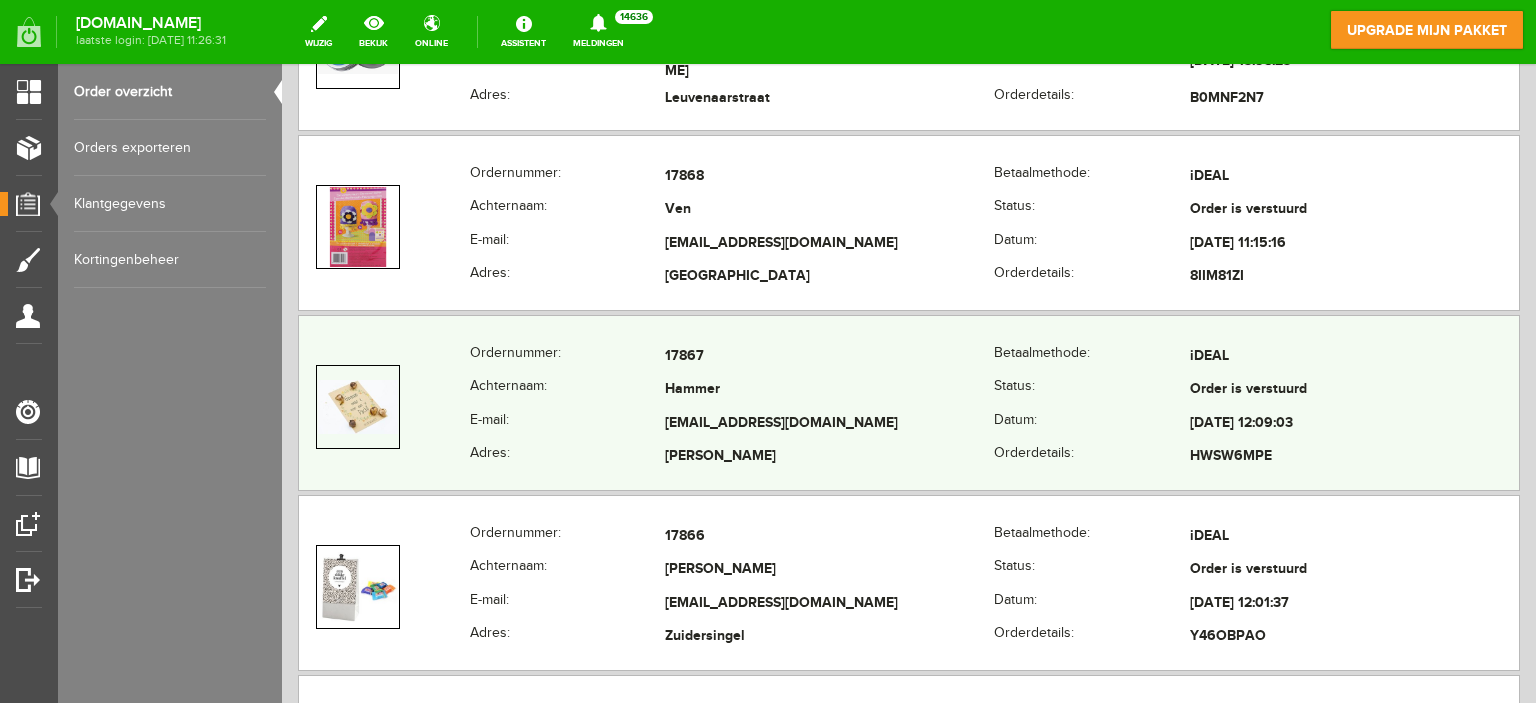 click on "Achternaam:" at bounding box center (567, 391) 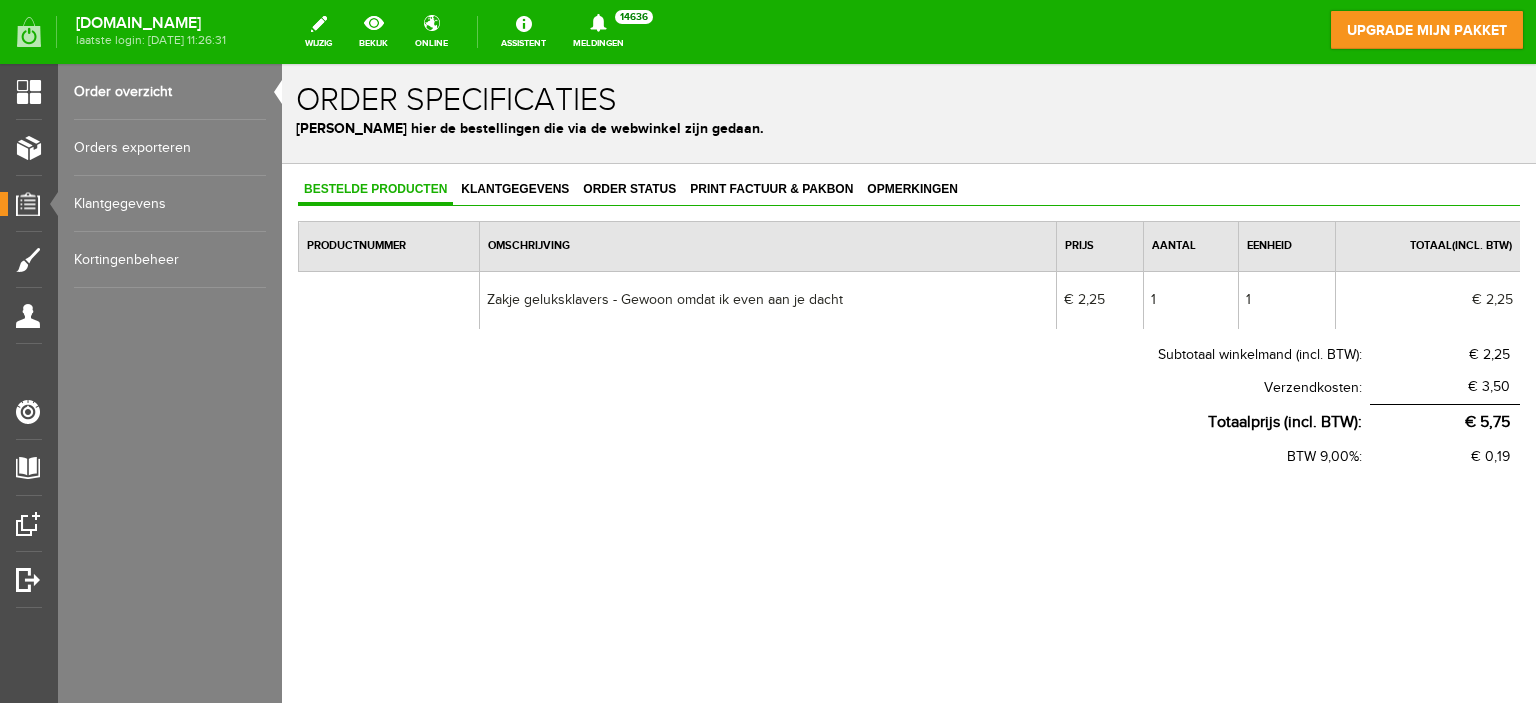 scroll, scrollTop: 0, scrollLeft: 0, axis: both 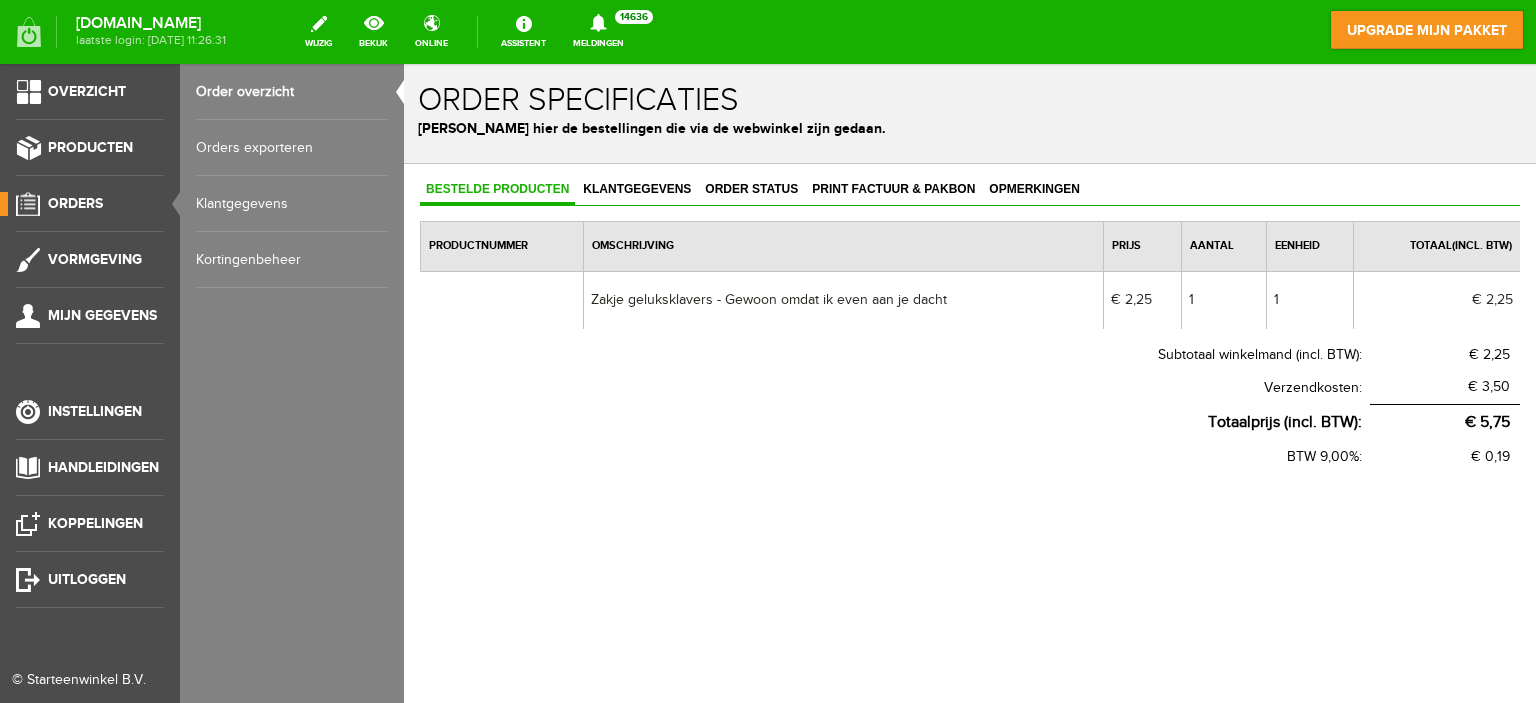 click on "Order overzicht" at bounding box center [292, 92] 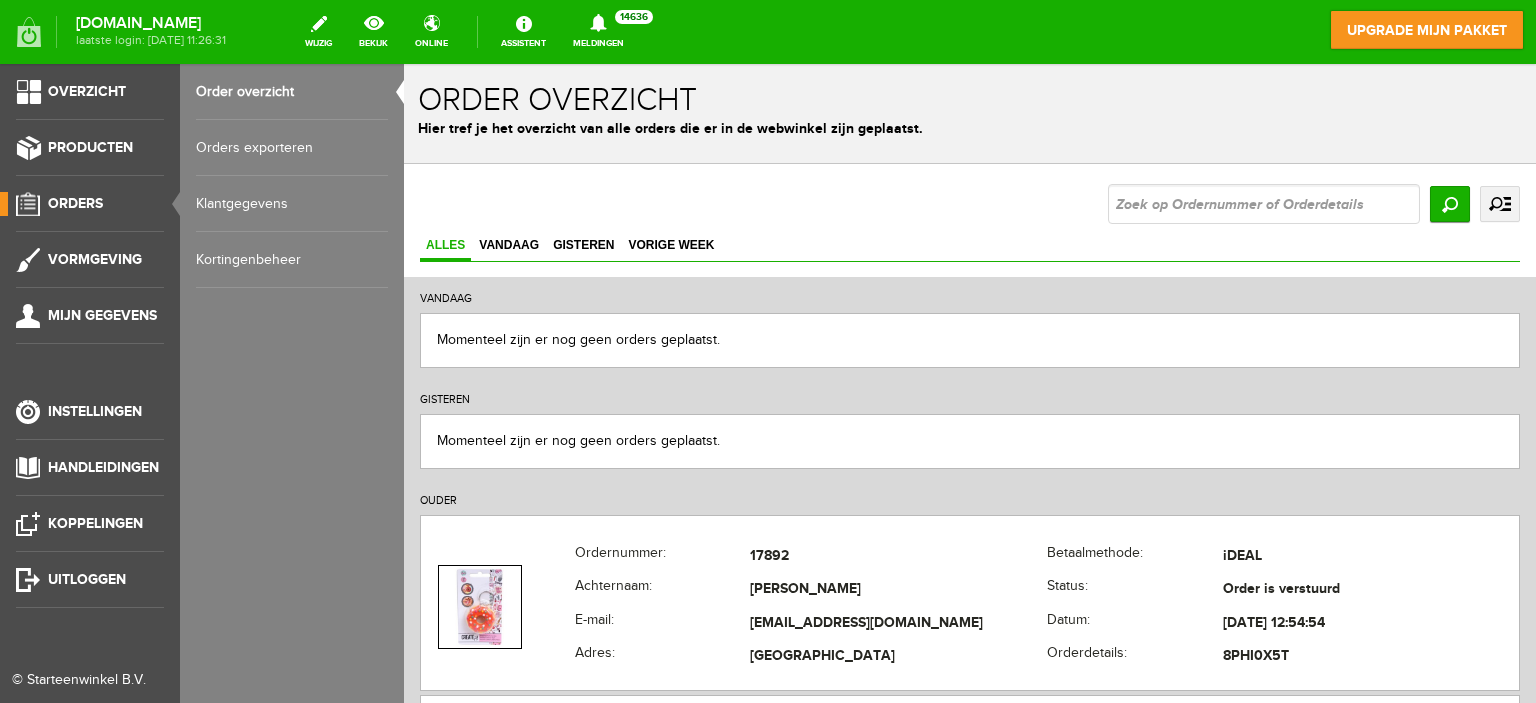 scroll, scrollTop: 0, scrollLeft: 0, axis: both 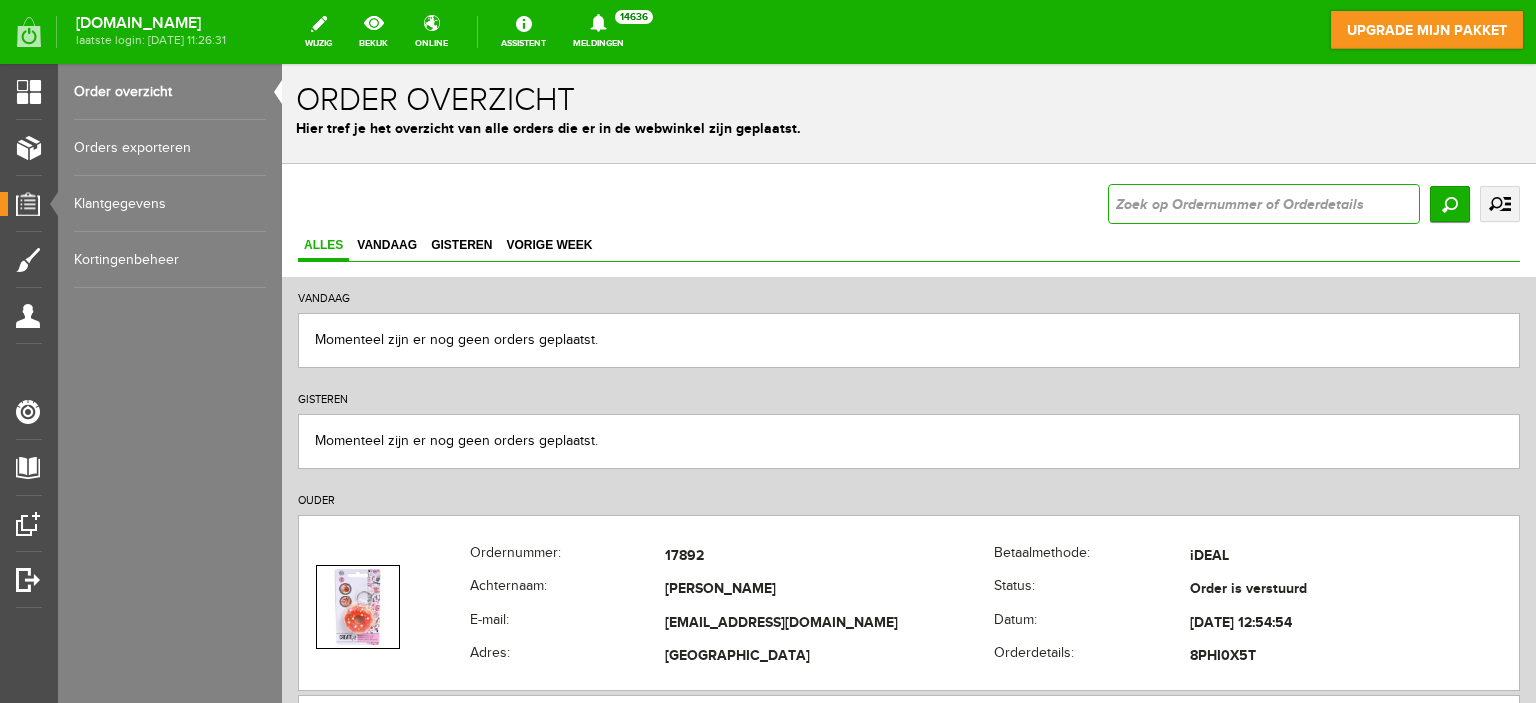 click at bounding box center (1264, 204) 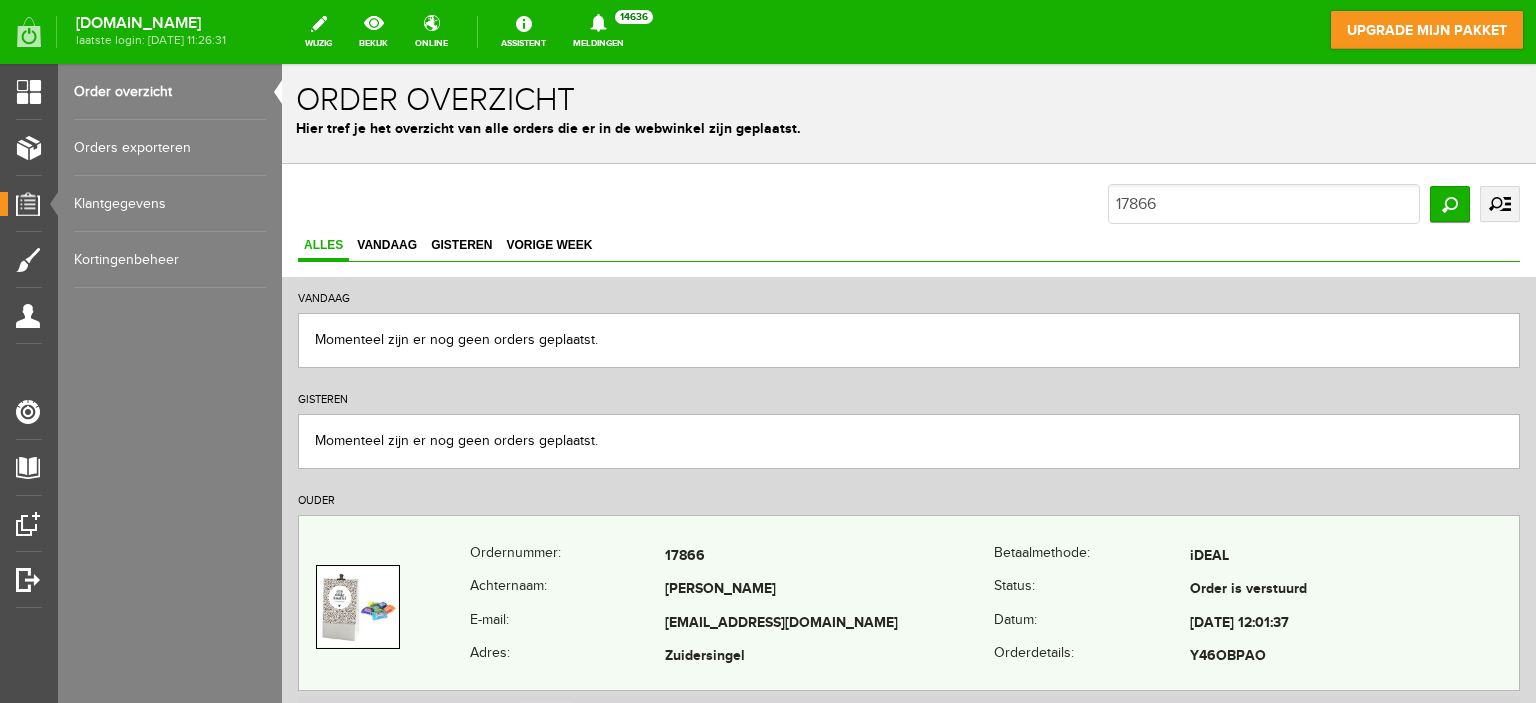 click on "E-mail:" at bounding box center [567, 624] 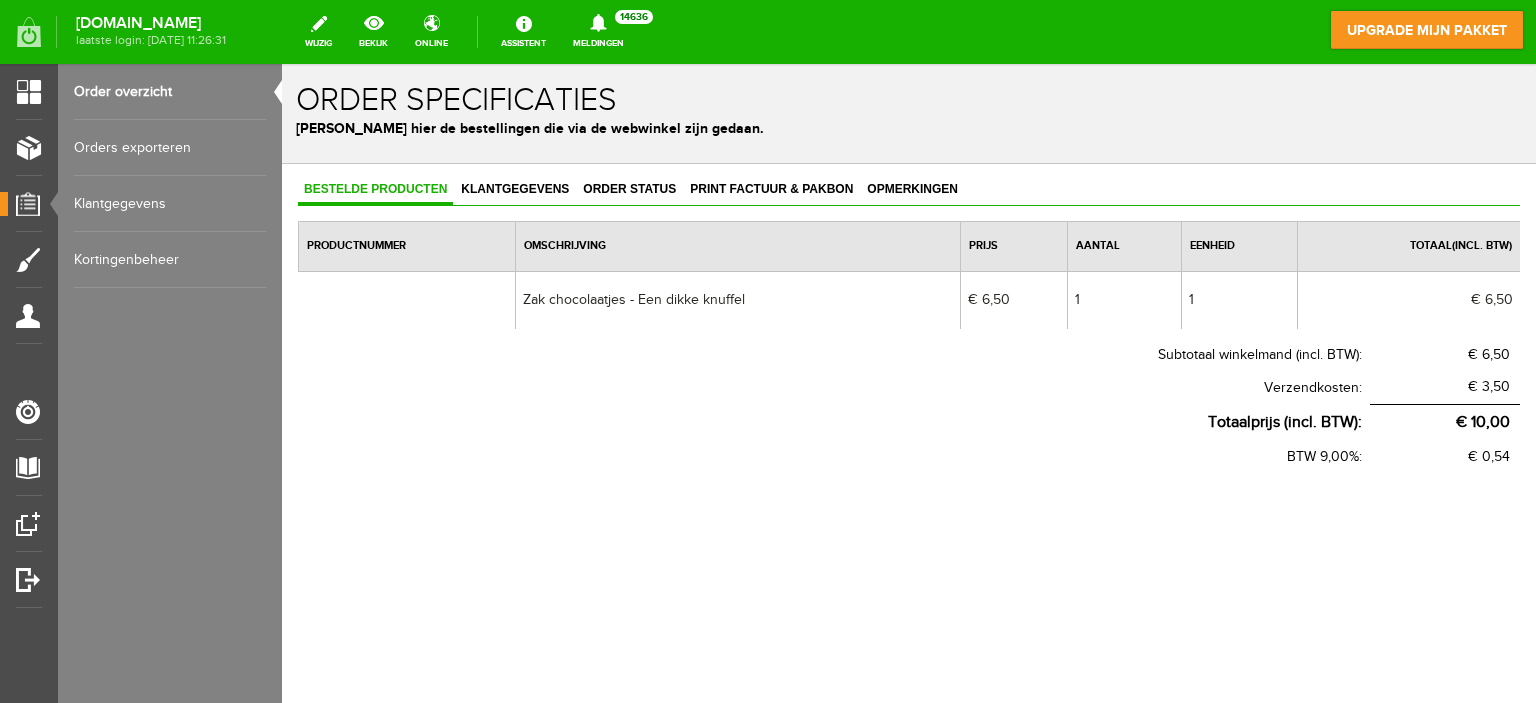 scroll, scrollTop: 0, scrollLeft: 0, axis: both 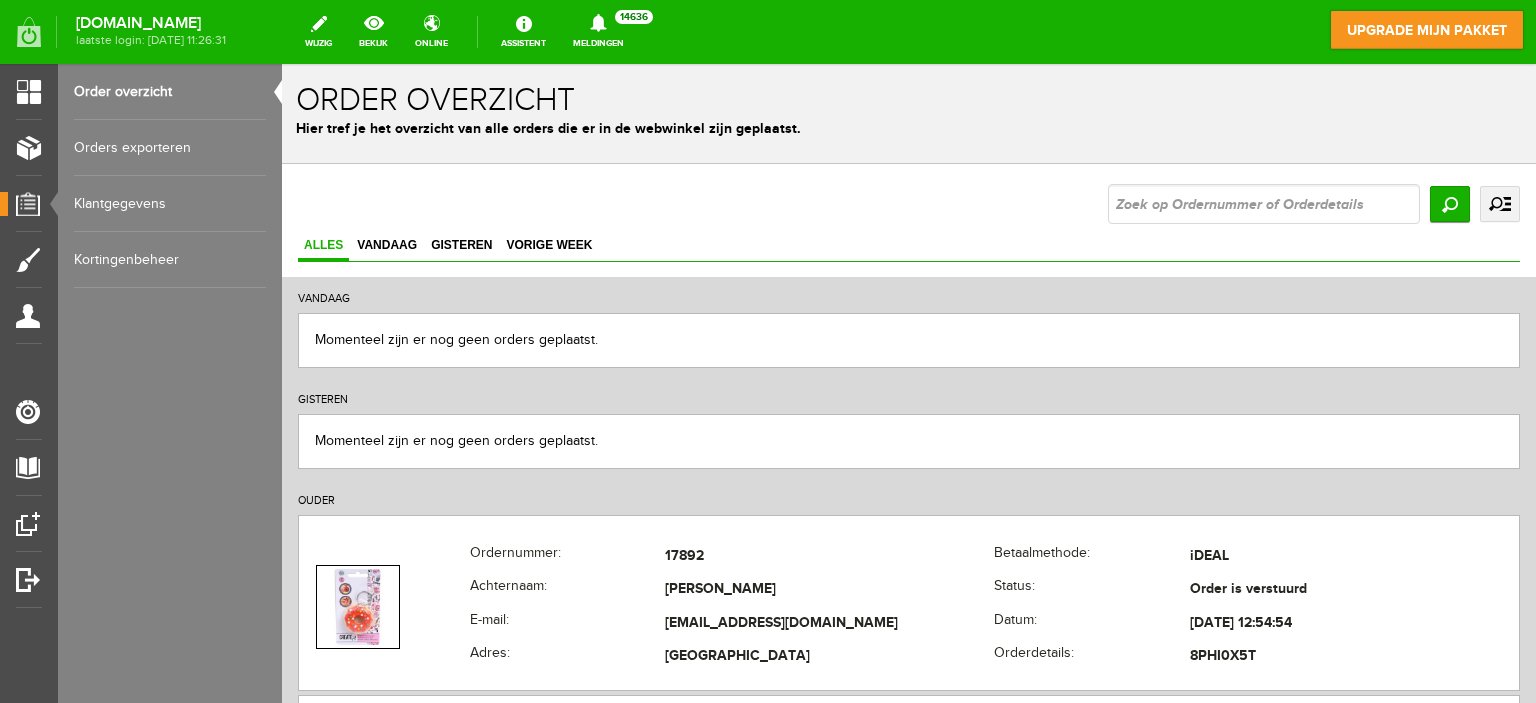 click at bounding box center [1264, 204] 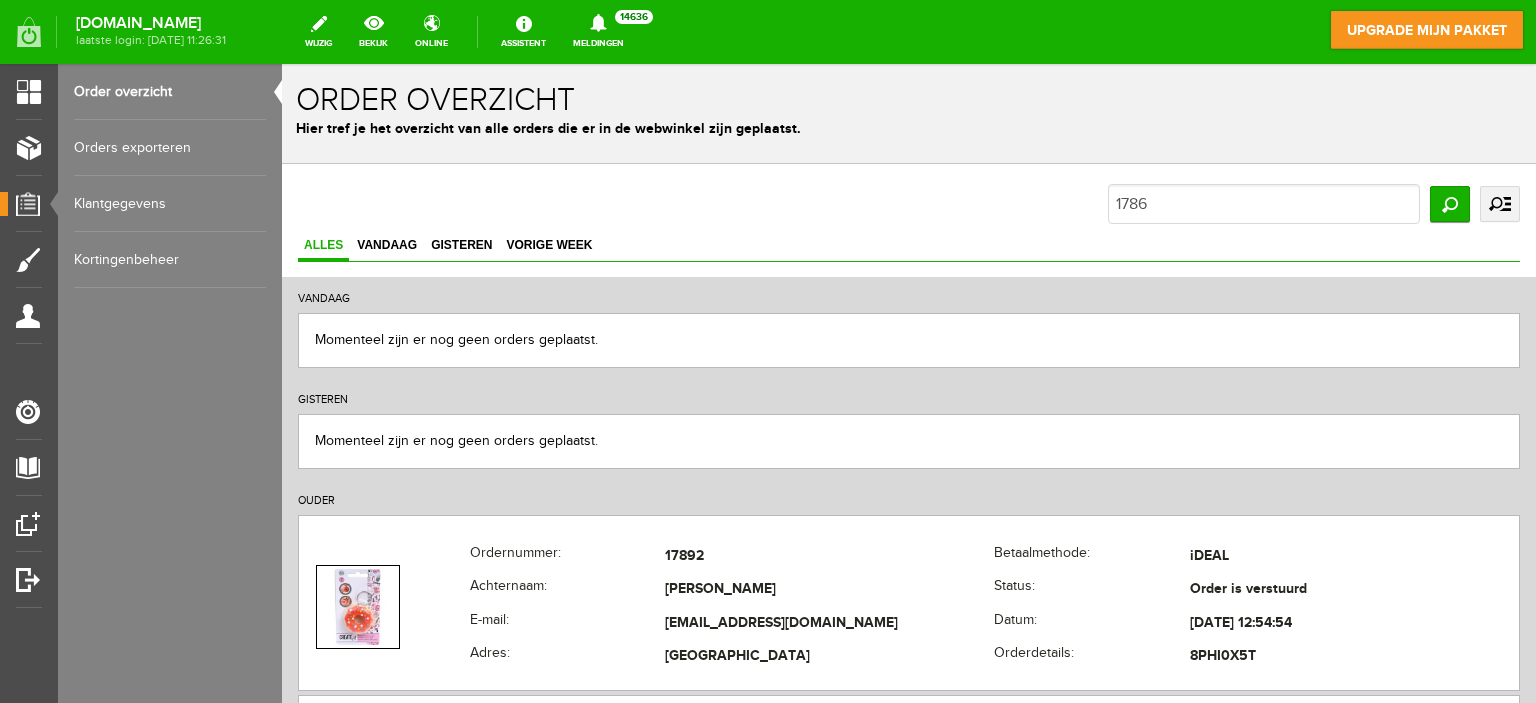 type on "17865" 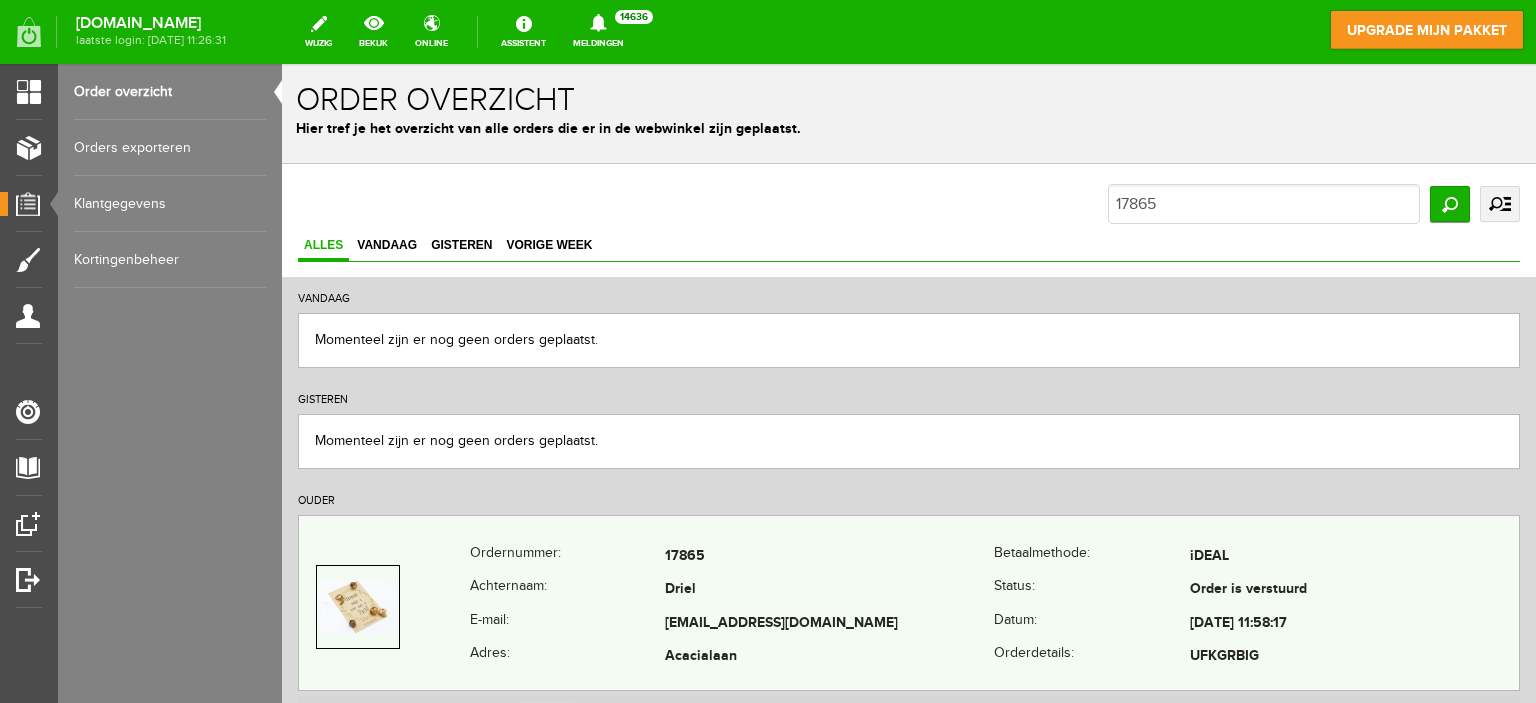 click on "17865" at bounding box center [829, 557] 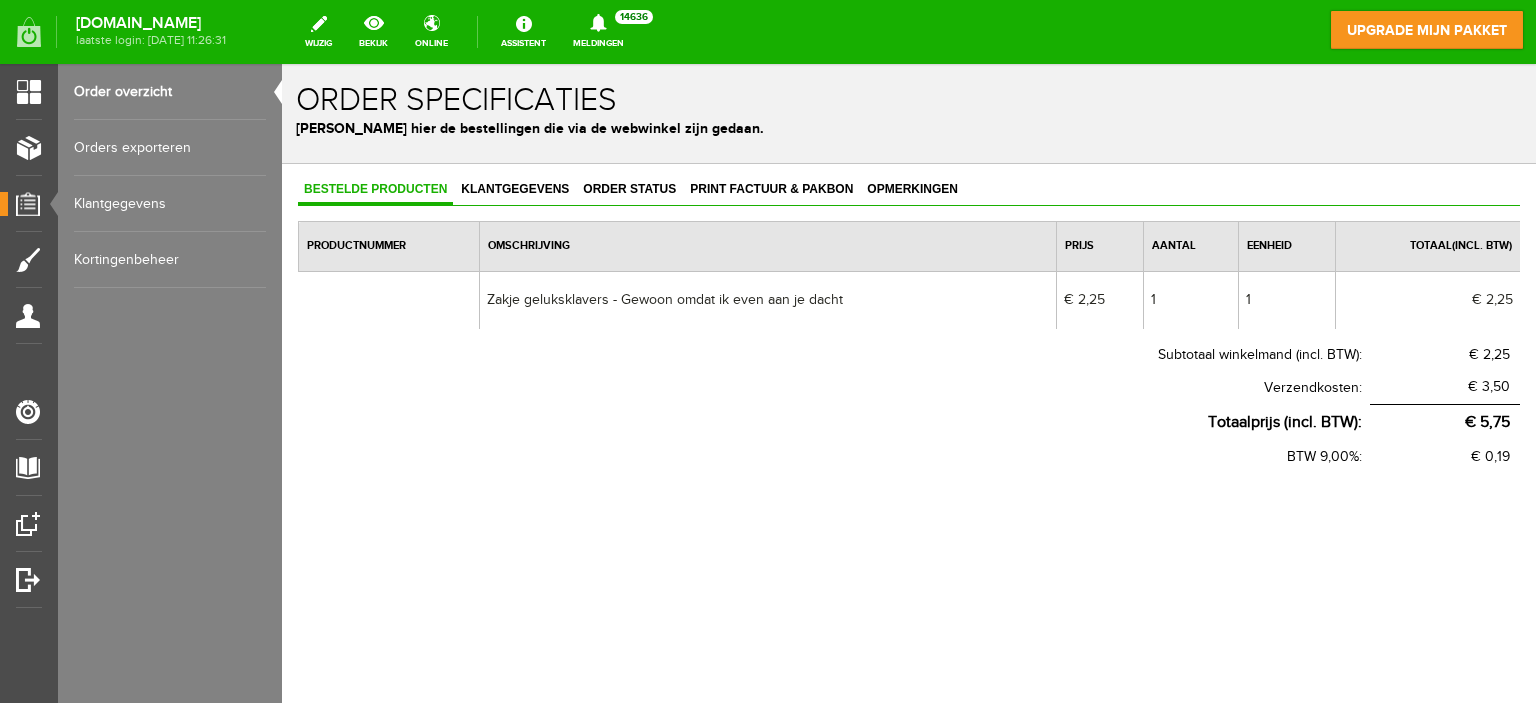 scroll, scrollTop: 0, scrollLeft: 0, axis: both 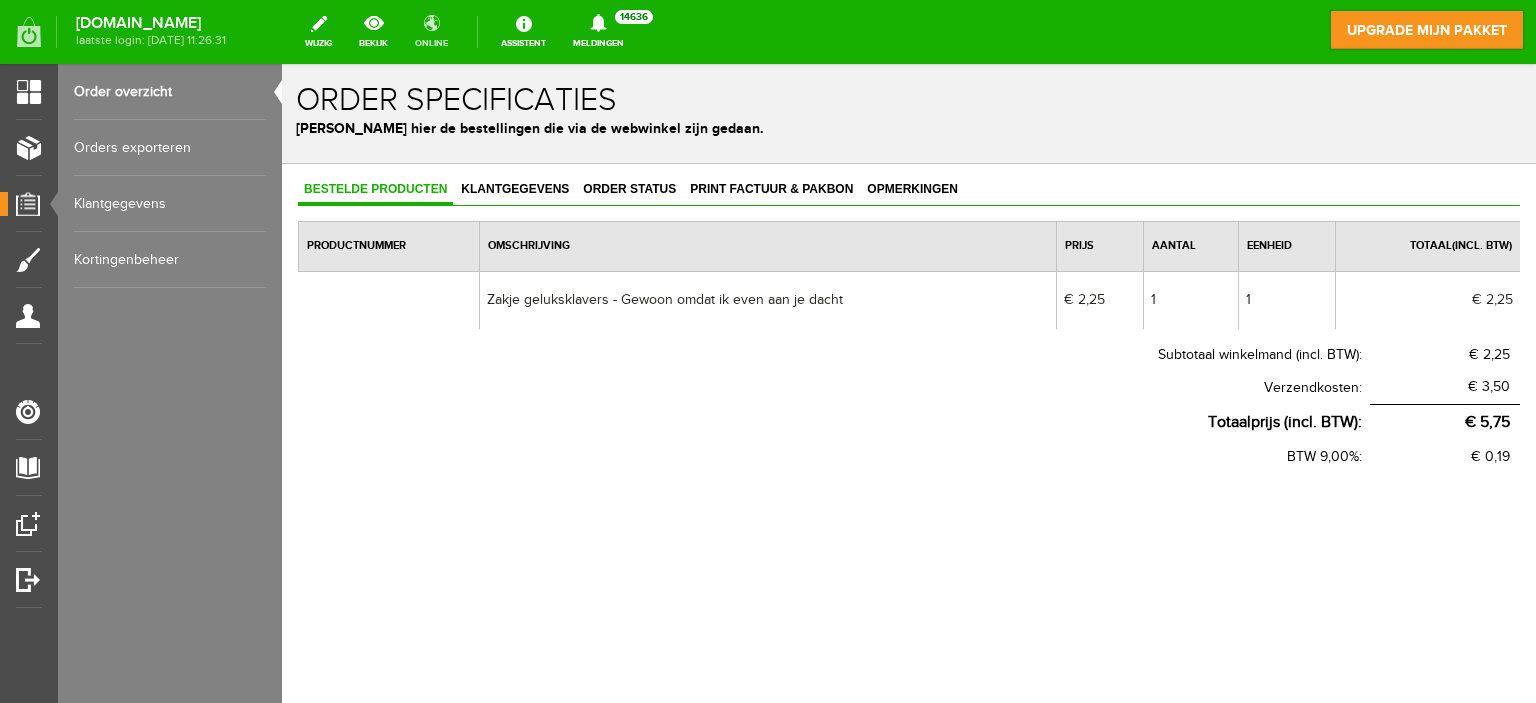 click on "online" at bounding box center (431, 32) 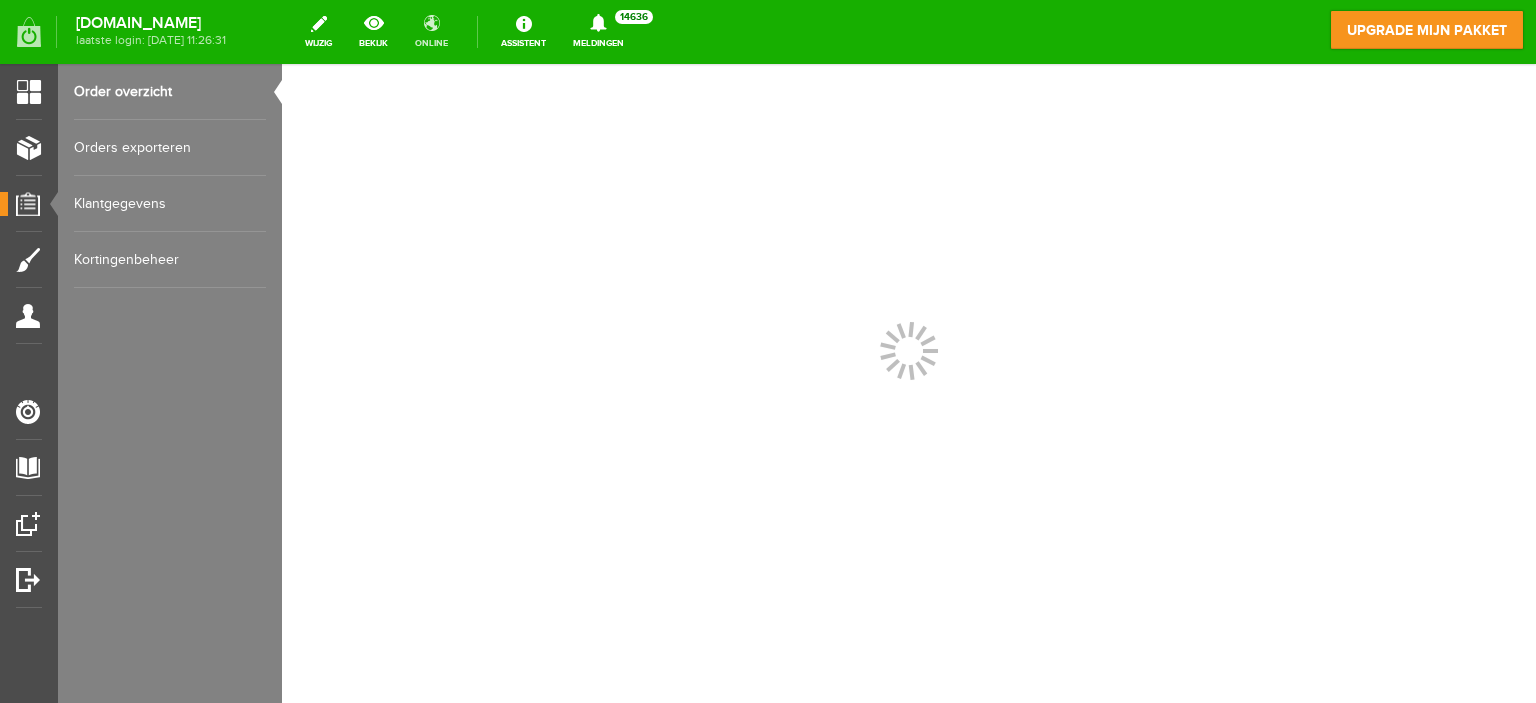 scroll, scrollTop: 0, scrollLeft: 0, axis: both 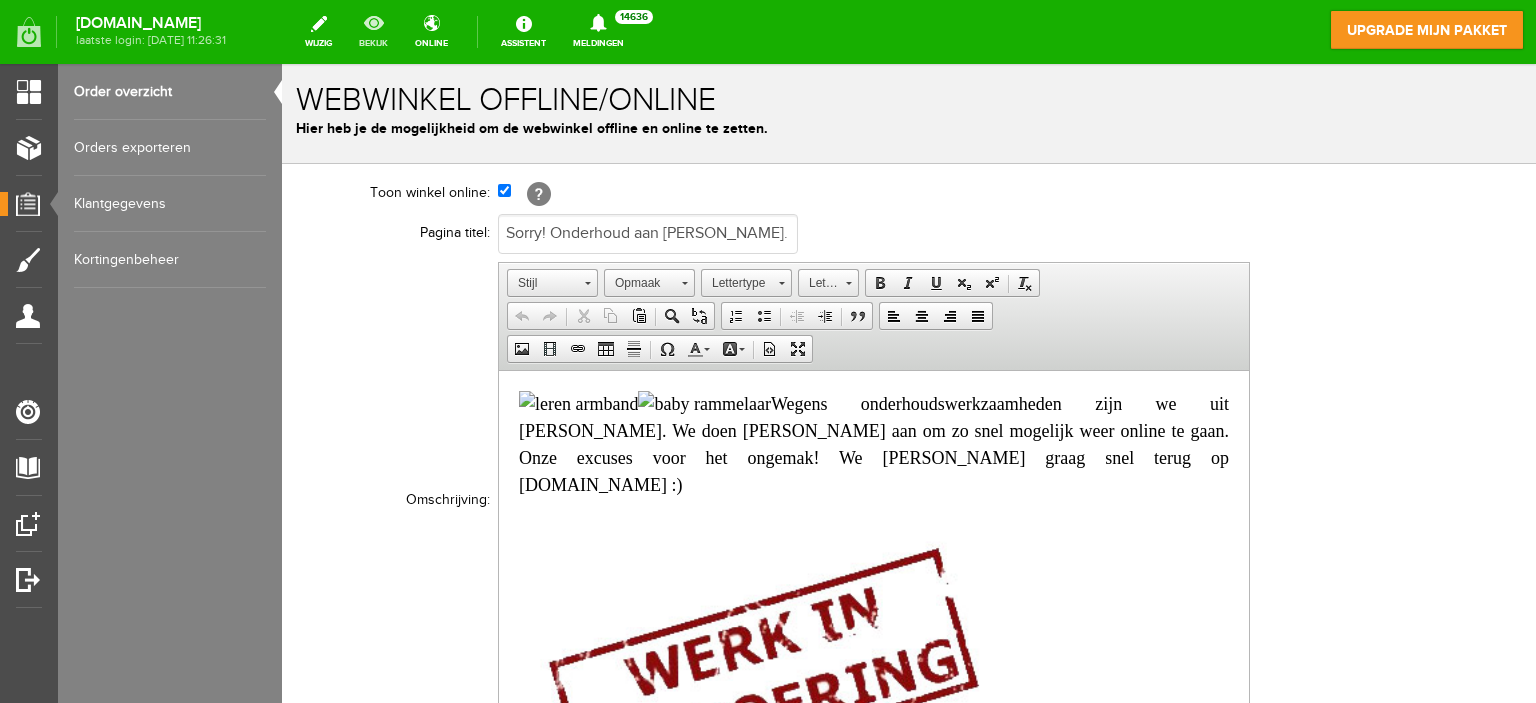 click on "bekijk" at bounding box center (373, 32) 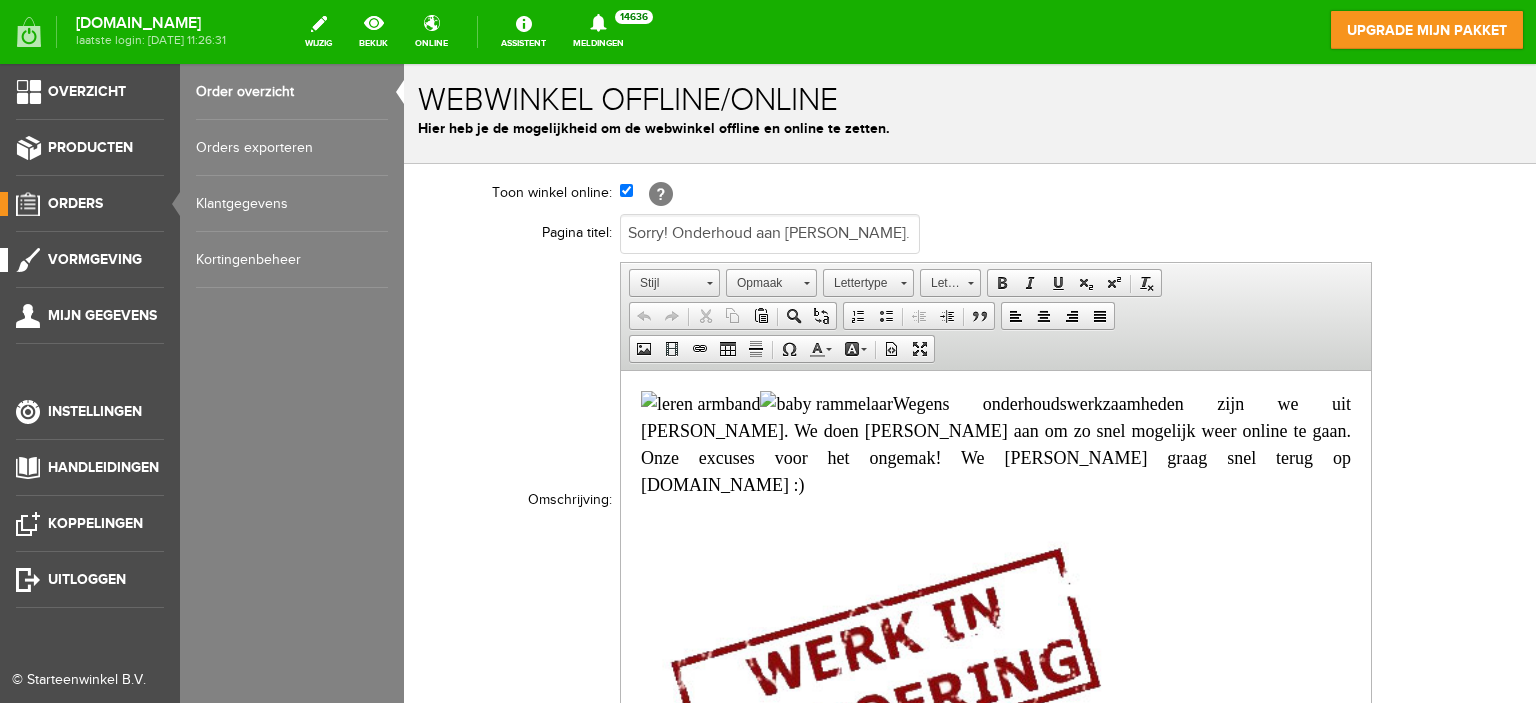 click on "Vormgeving" at bounding box center (95, 259) 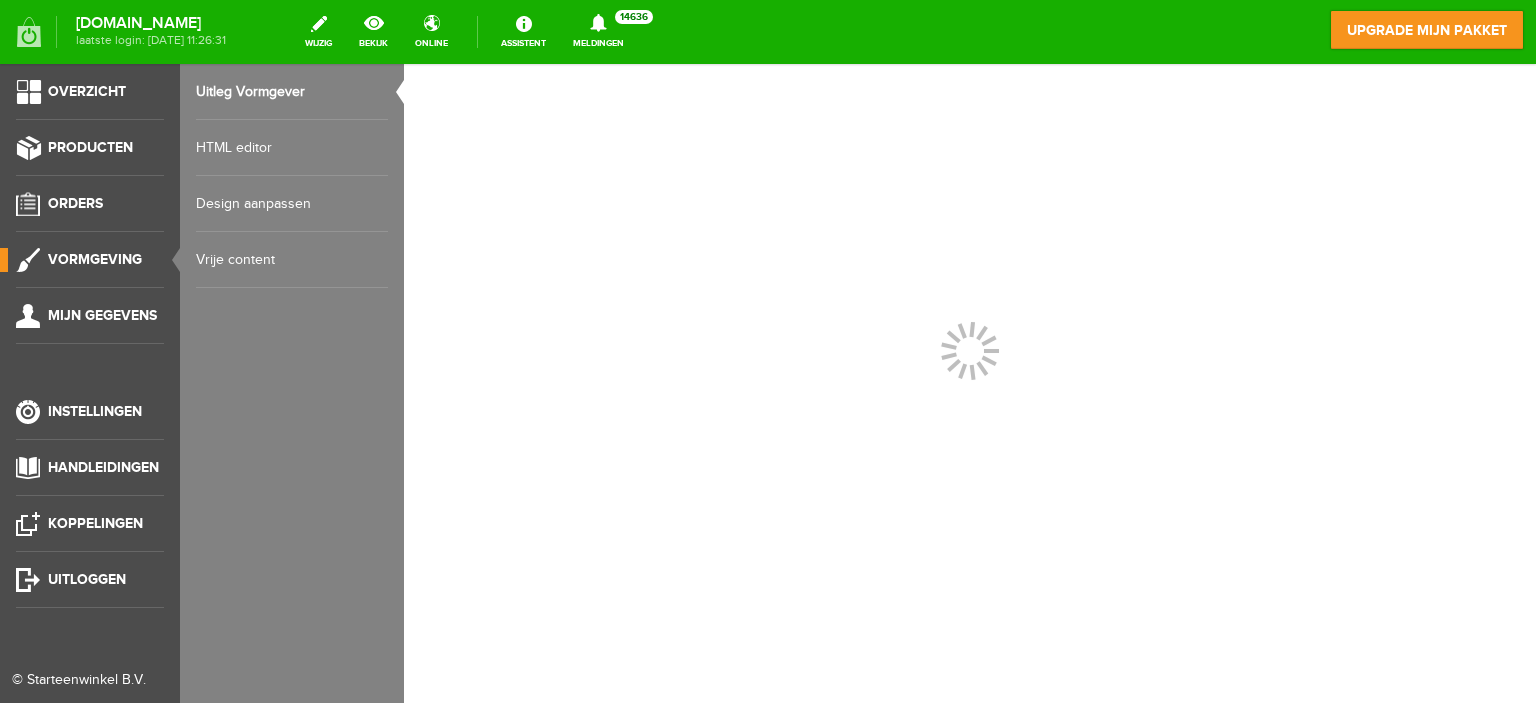 scroll, scrollTop: 0, scrollLeft: 0, axis: both 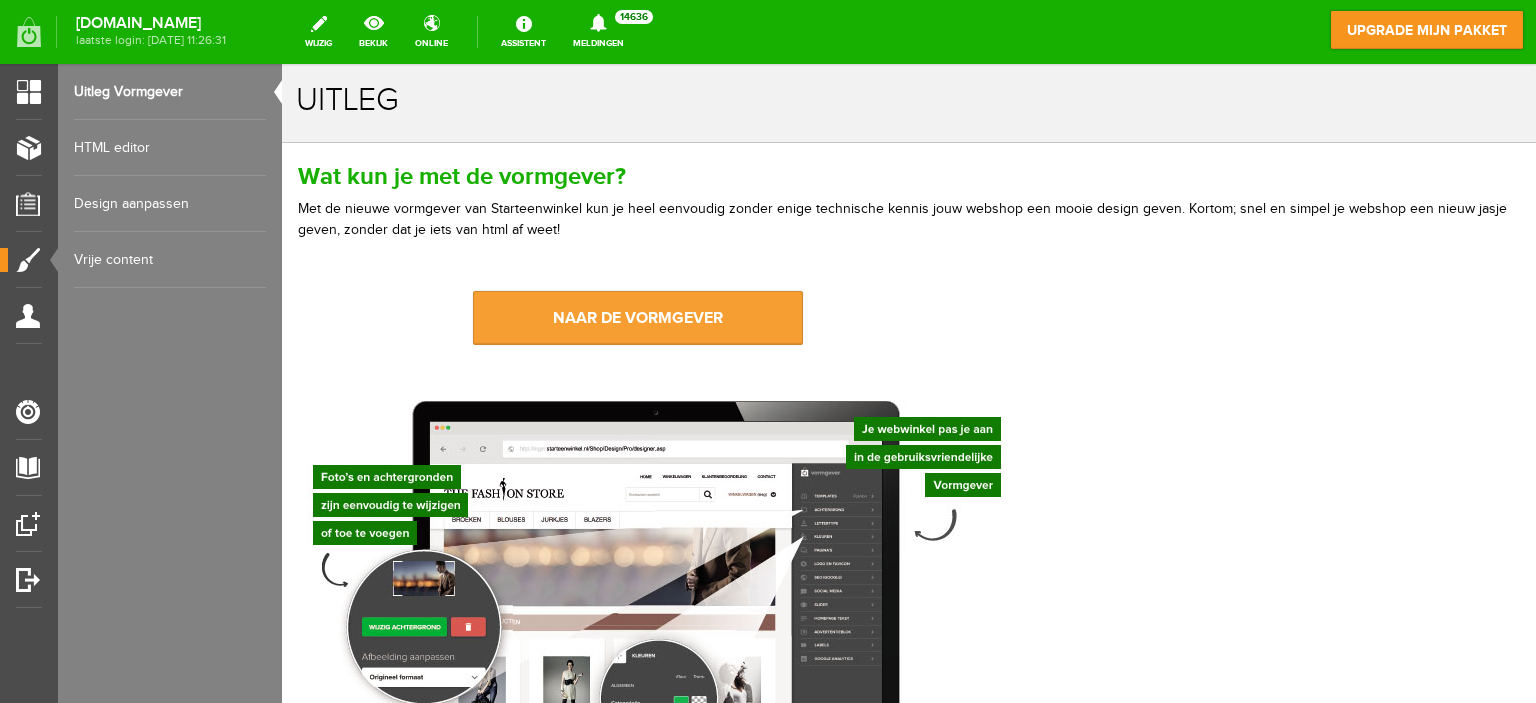 click on "naar de vormgever" at bounding box center [638, 318] 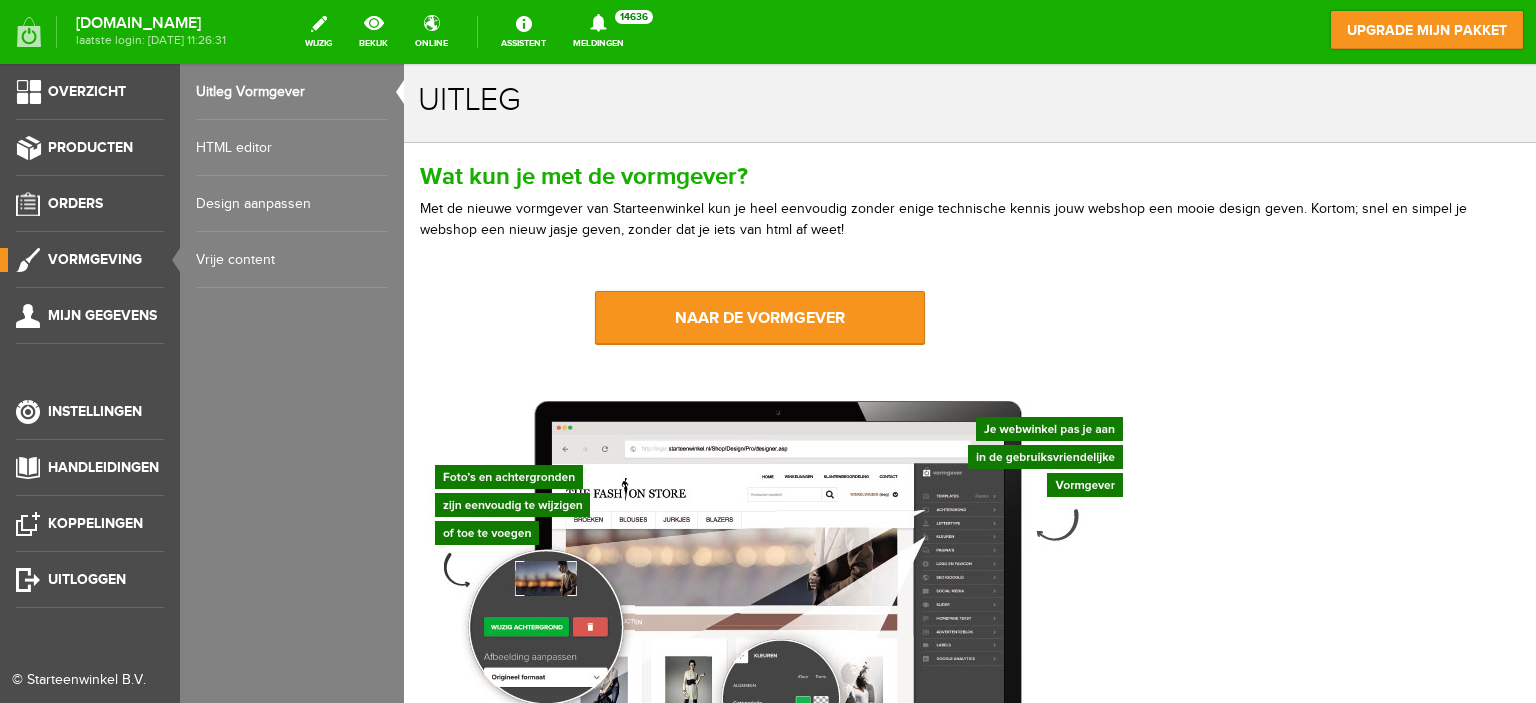 click on "HTML editor" at bounding box center [292, 148] 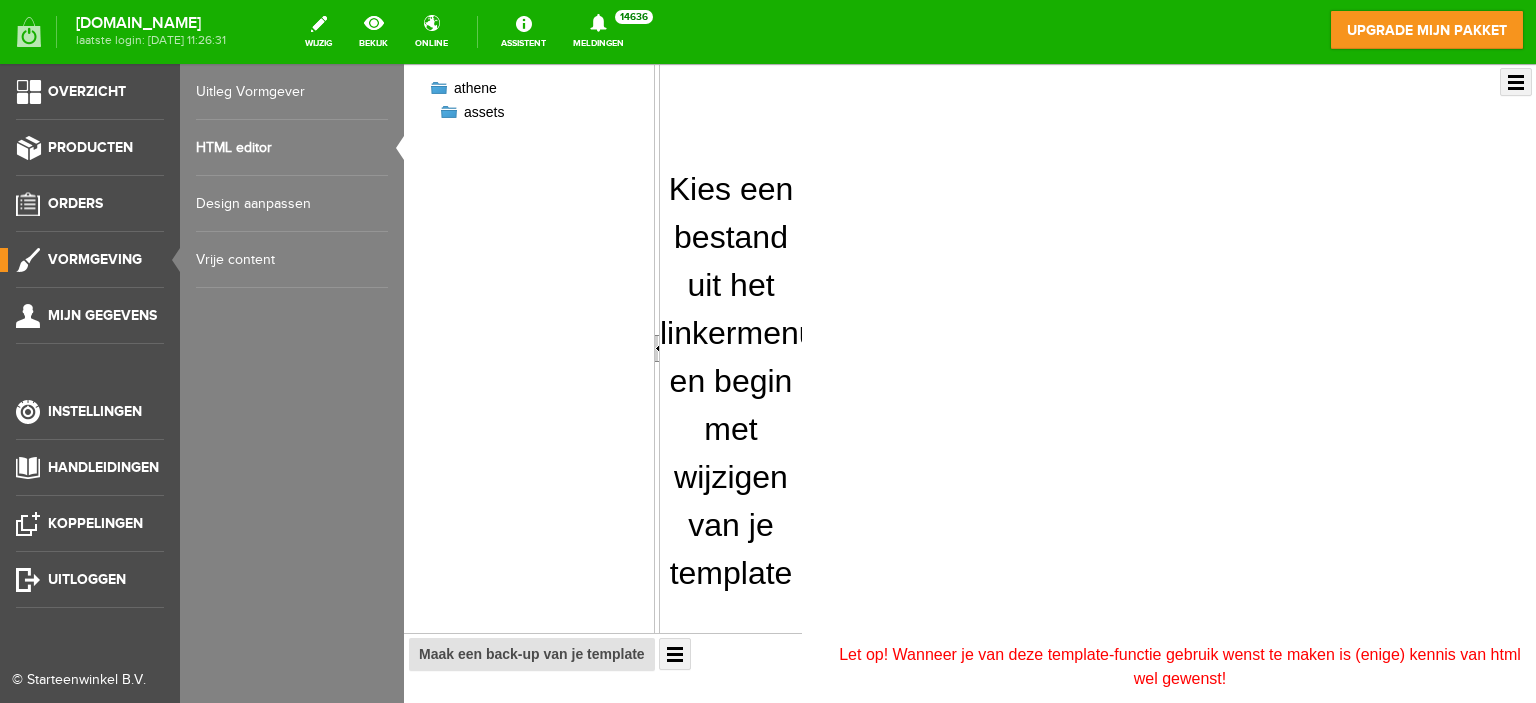 scroll, scrollTop: 0, scrollLeft: 0, axis: both 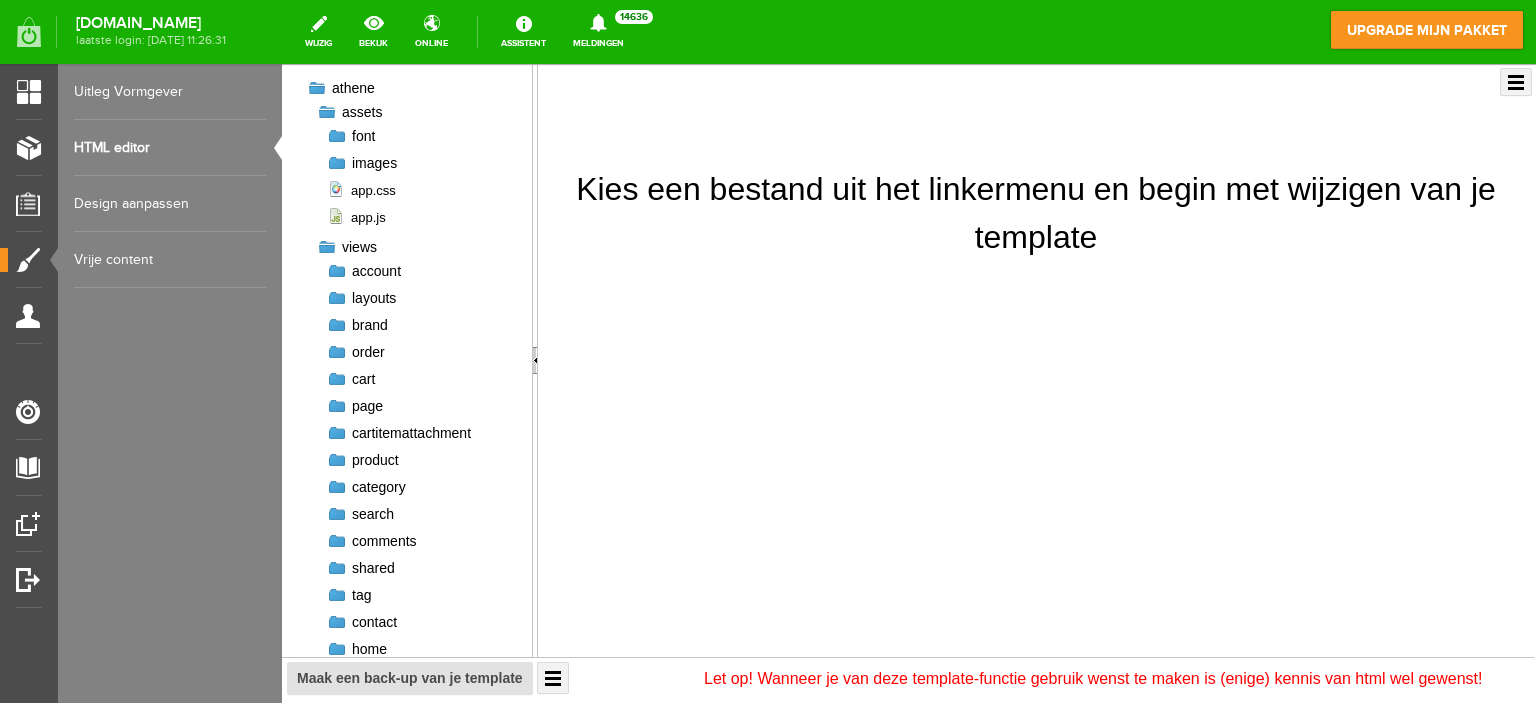 click on "Design aanpassen" at bounding box center [170, 204] 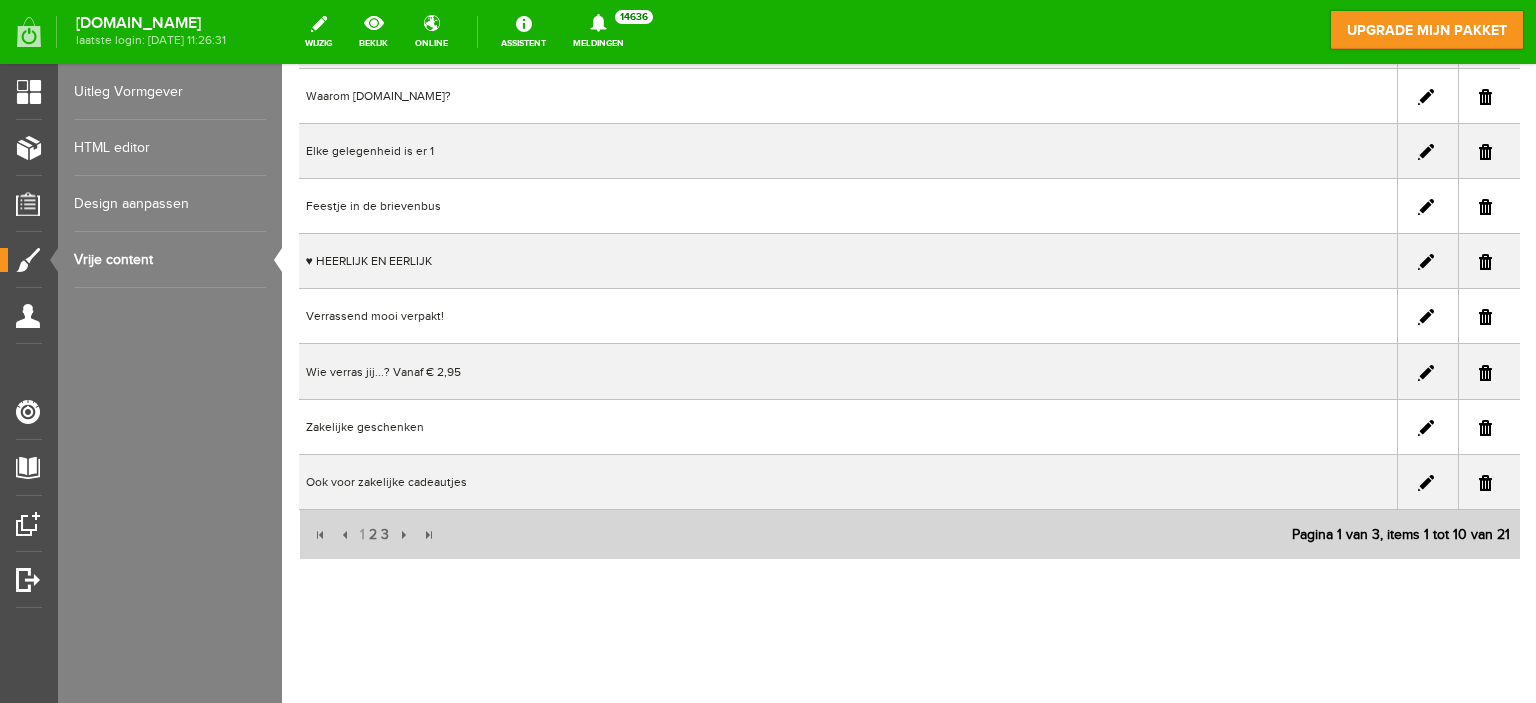 scroll, scrollTop: 322, scrollLeft: 0, axis: vertical 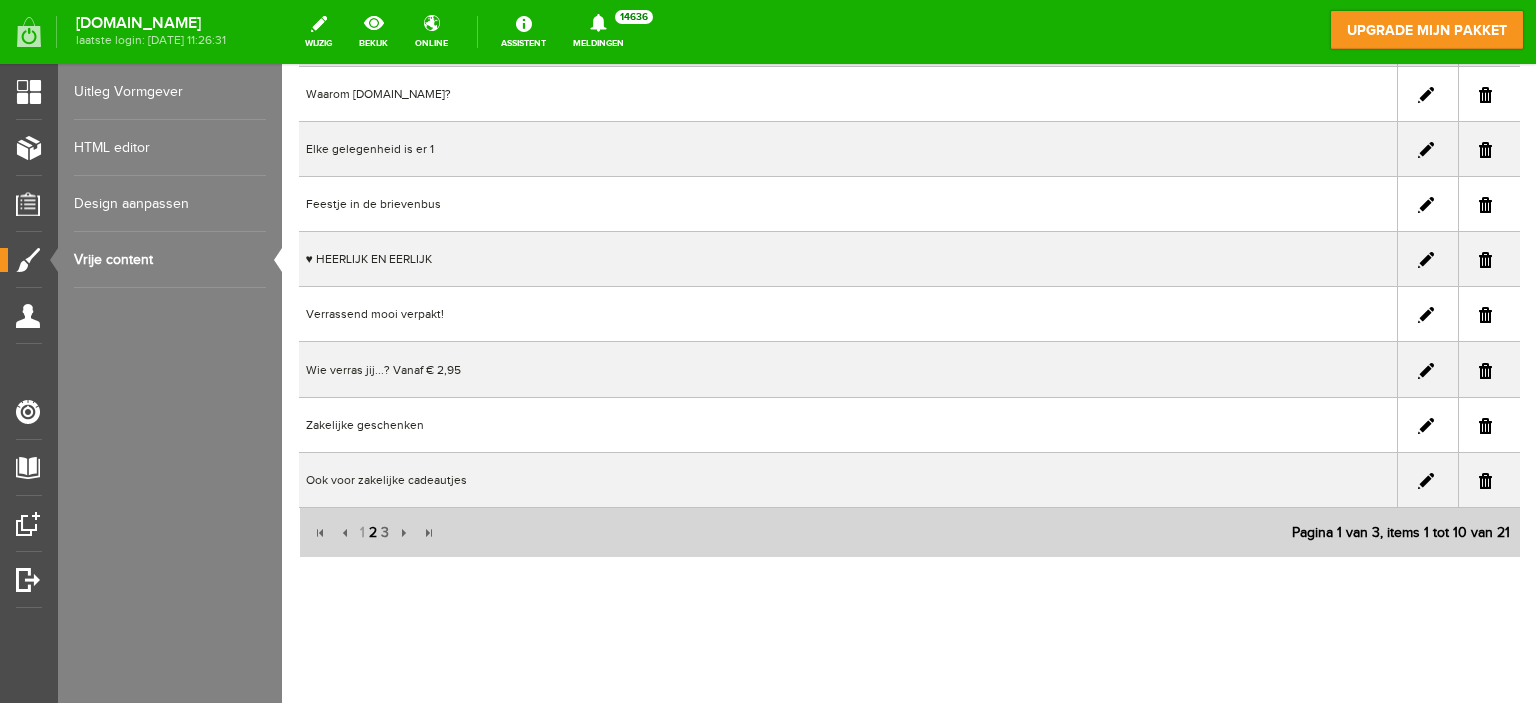 click on "2" at bounding box center (373, 533) 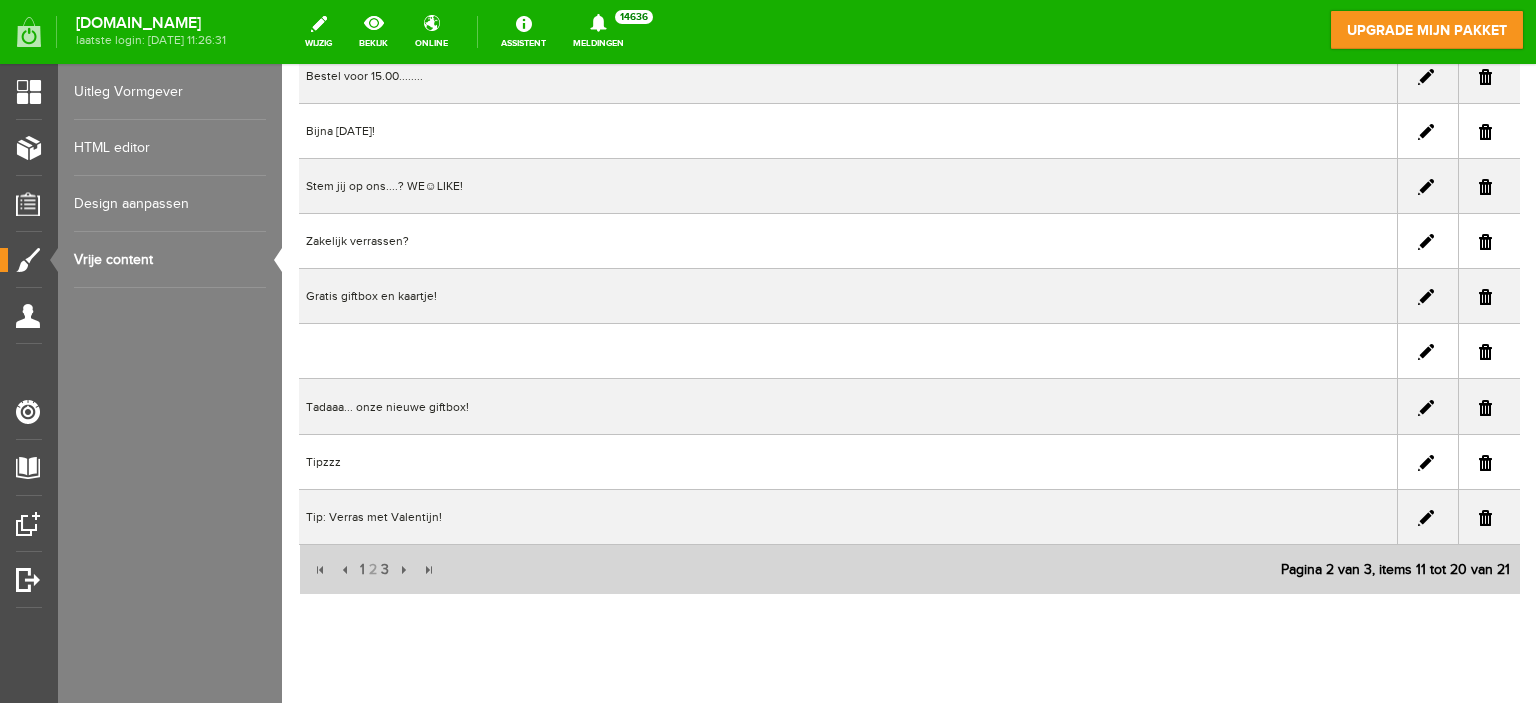 scroll, scrollTop: 322, scrollLeft: 0, axis: vertical 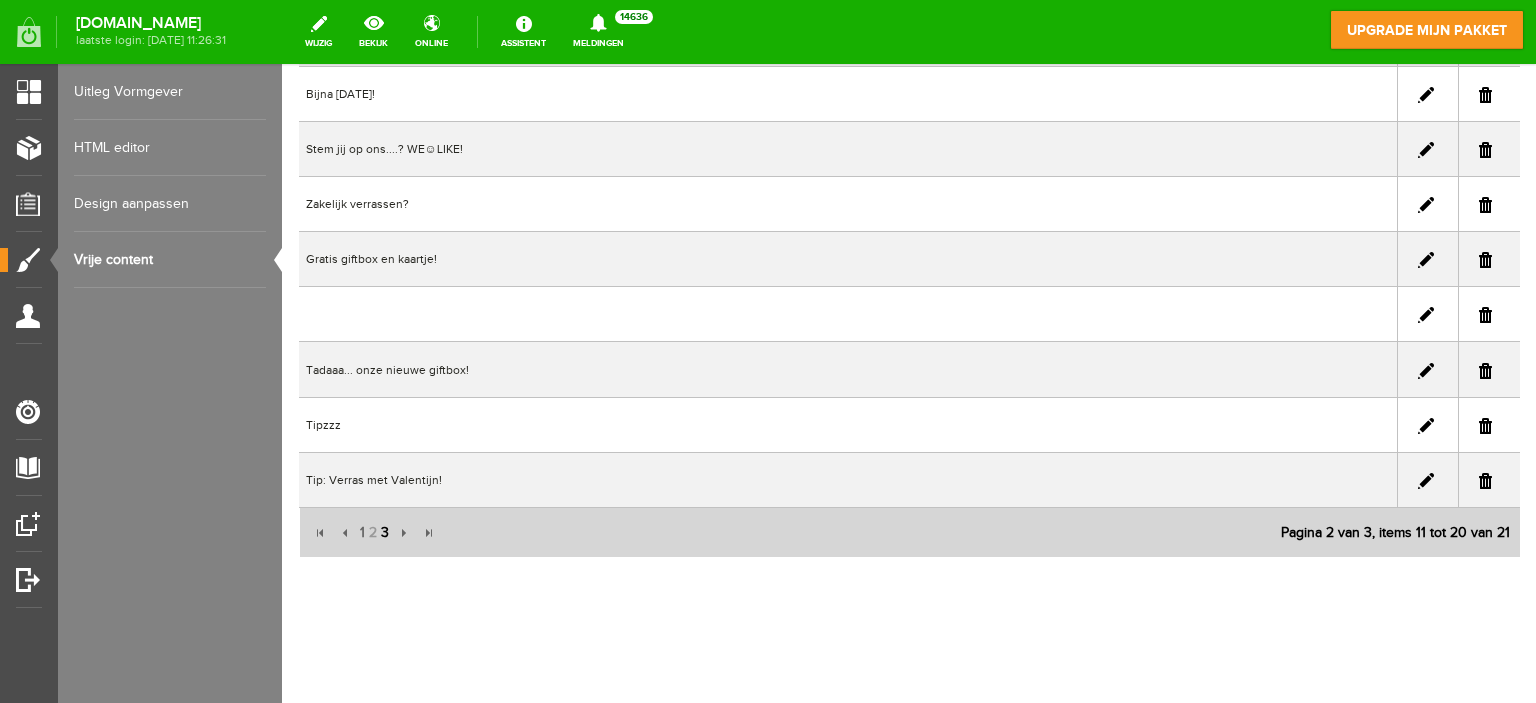 click on "3" at bounding box center (385, 533) 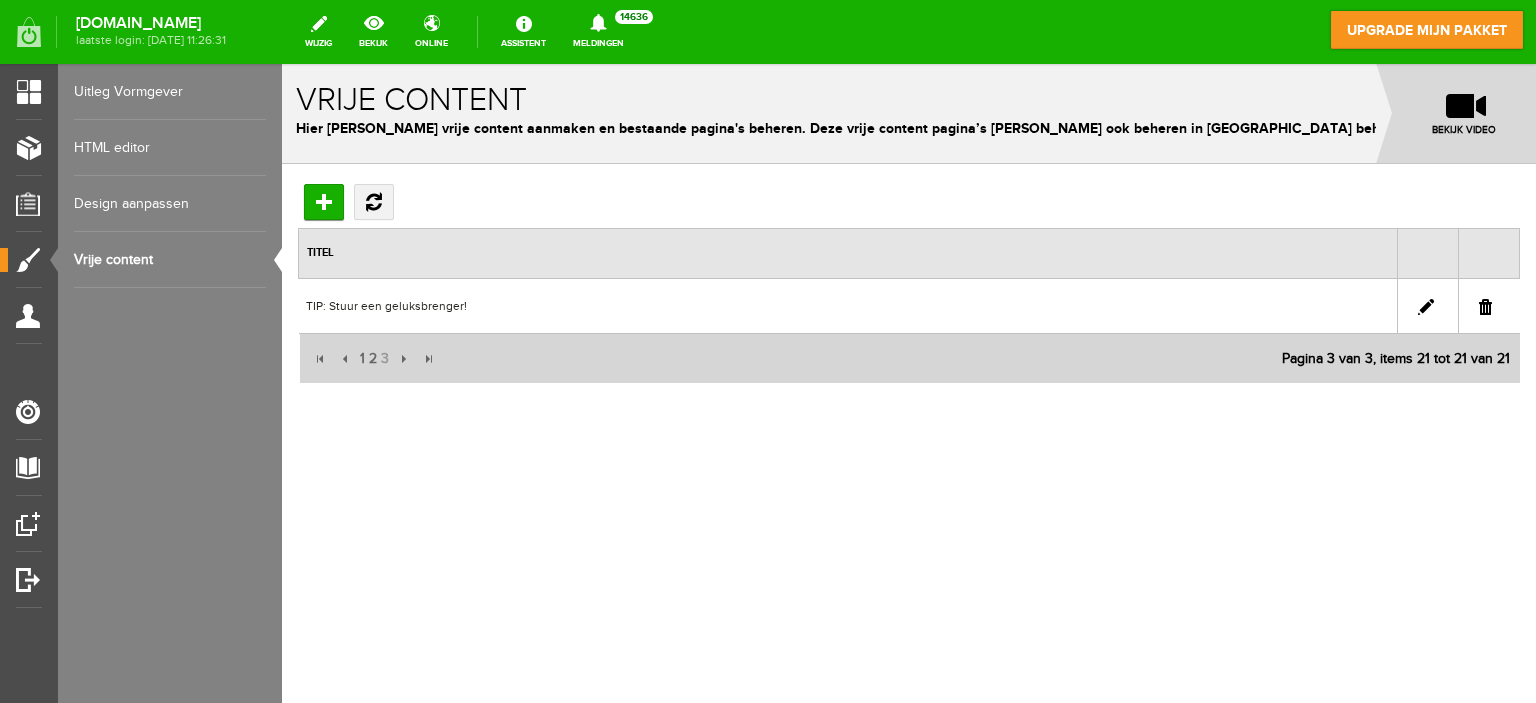 scroll, scrollTop: 0, scrollLeft: 0, axis: both 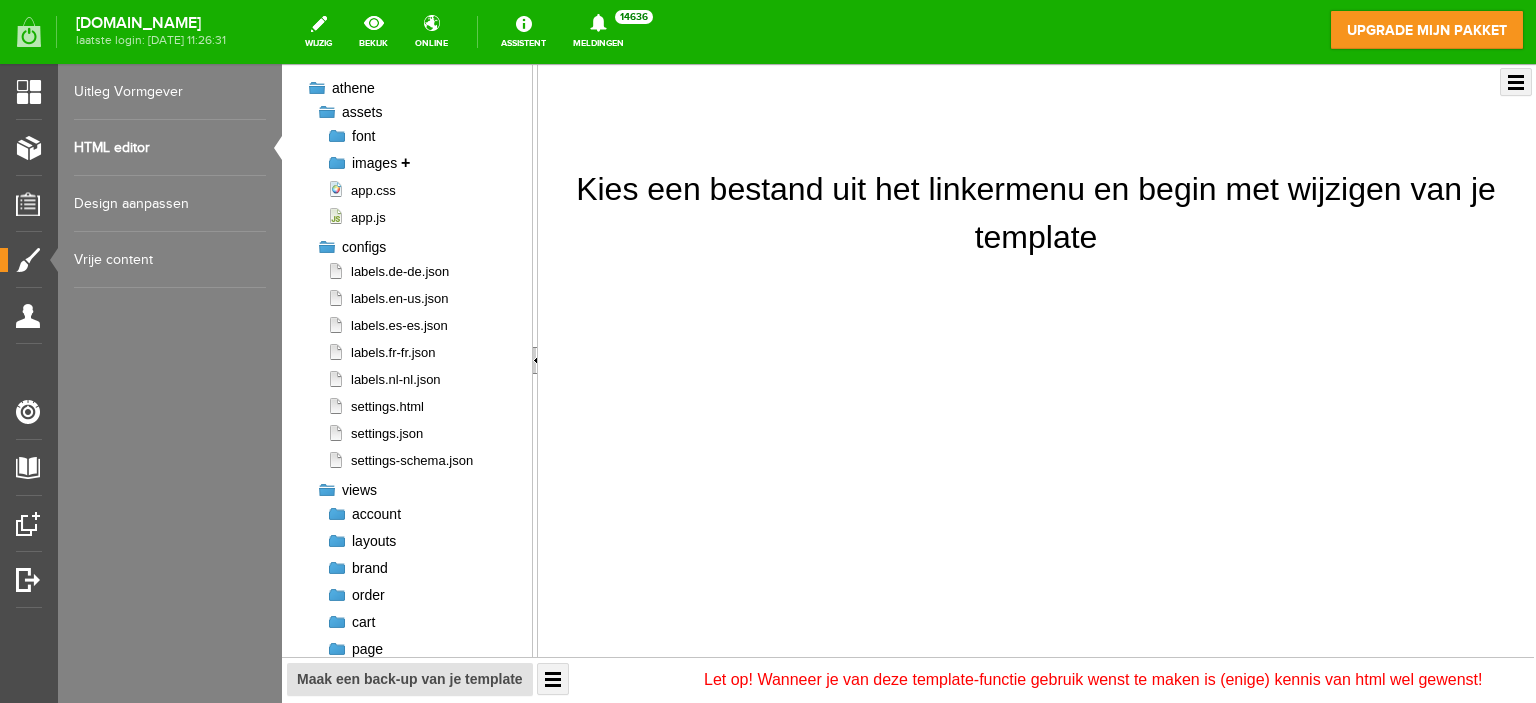 click on "images" at bounding box center [374, 163] 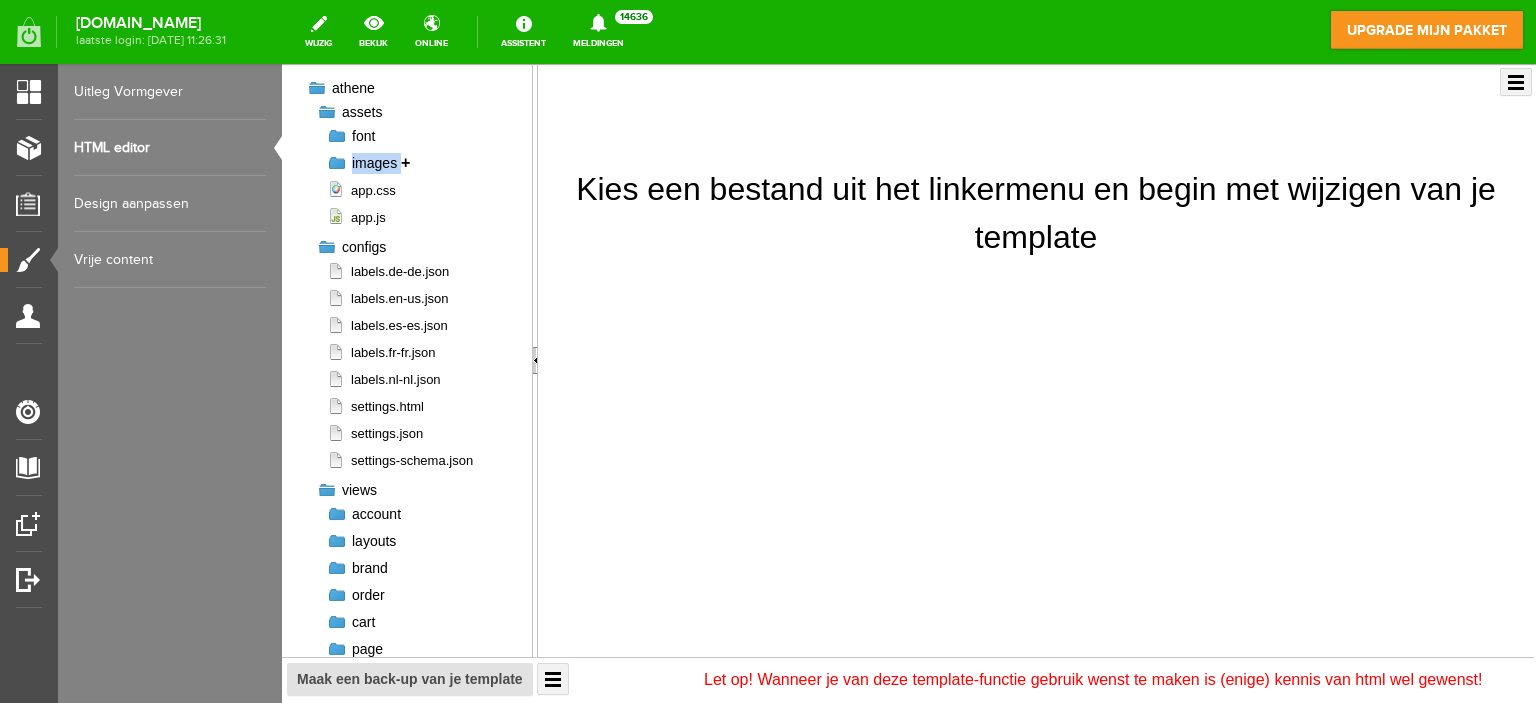 click on "images" at bounding box center [374, 163] 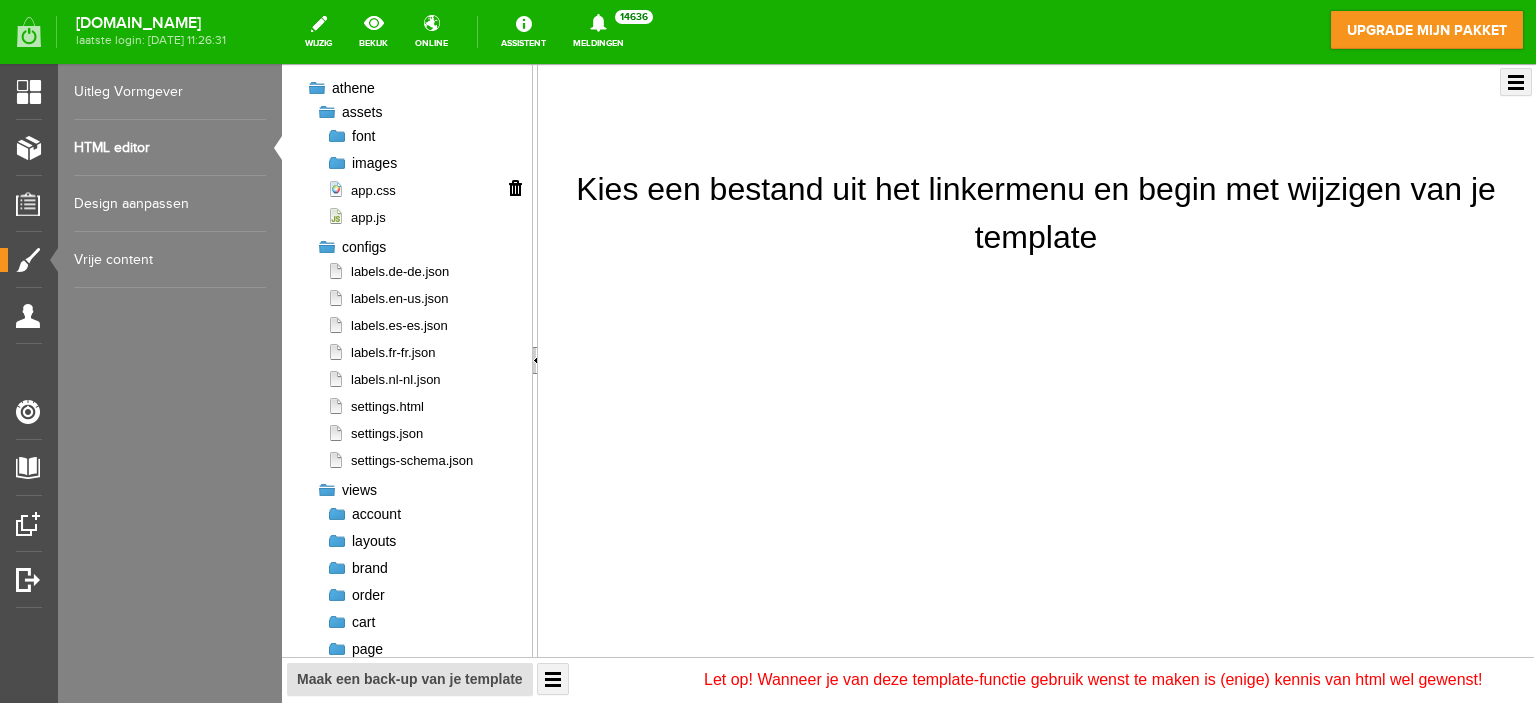click on "app.css" at bounding box center [361, 190] 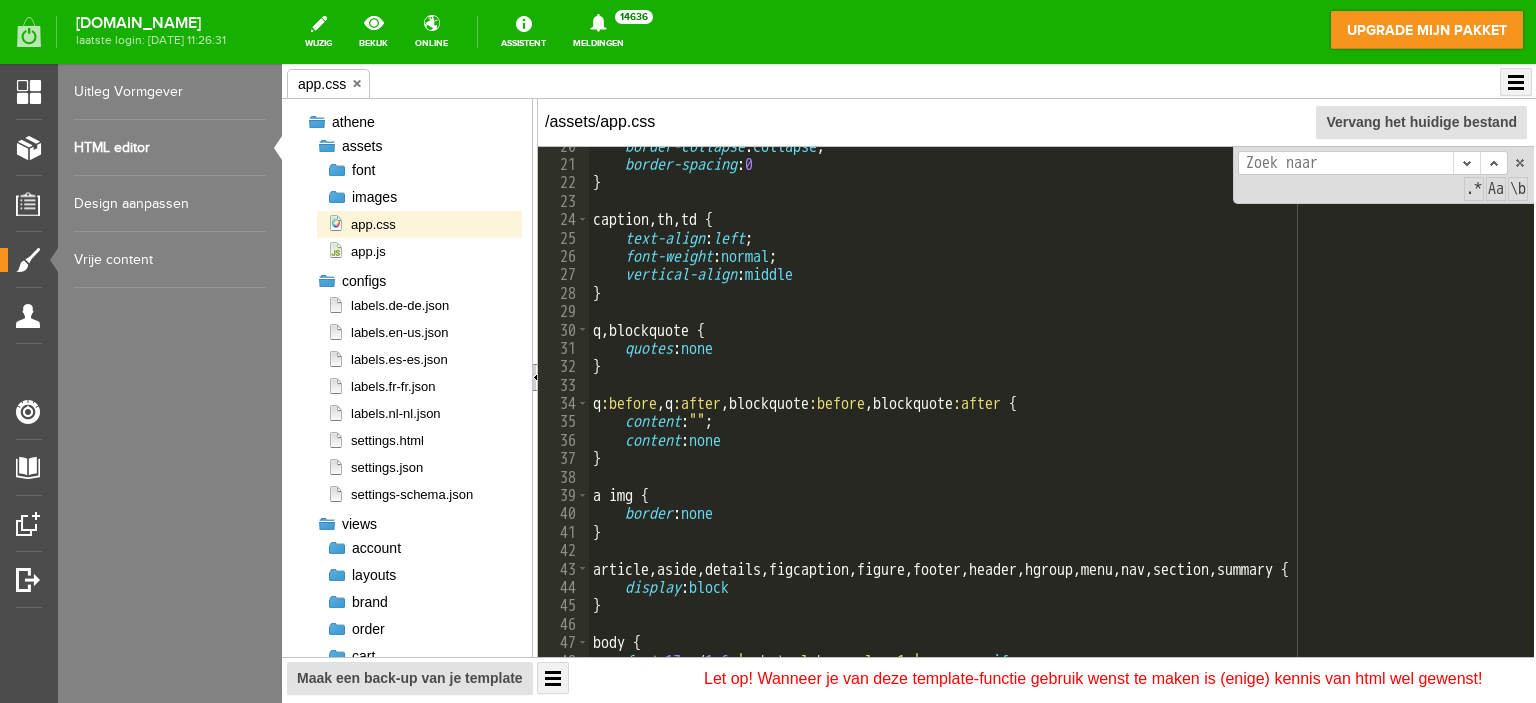 scroll, scrollTop: 0, scrollLeft: 0, axis: both 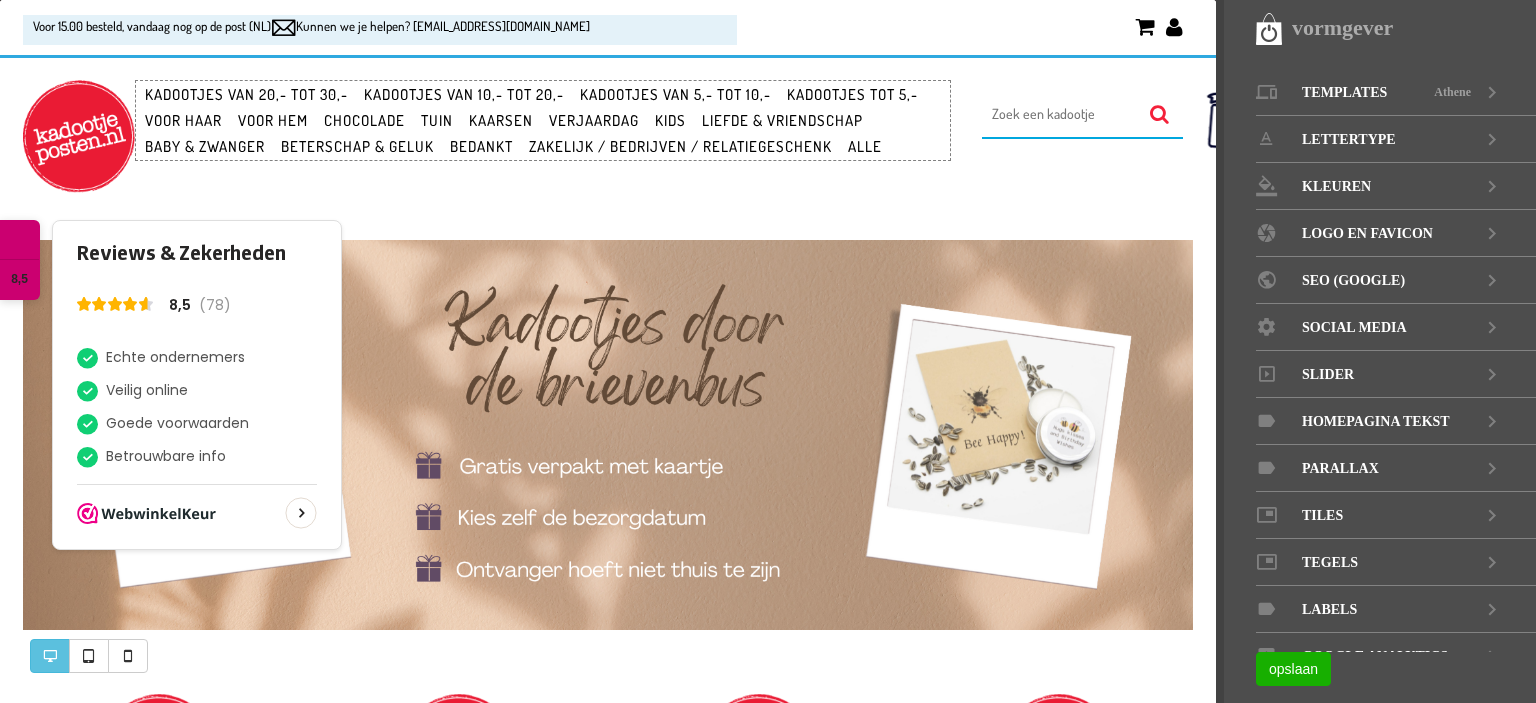 click on "8,5" at bounding box center (19, 279) 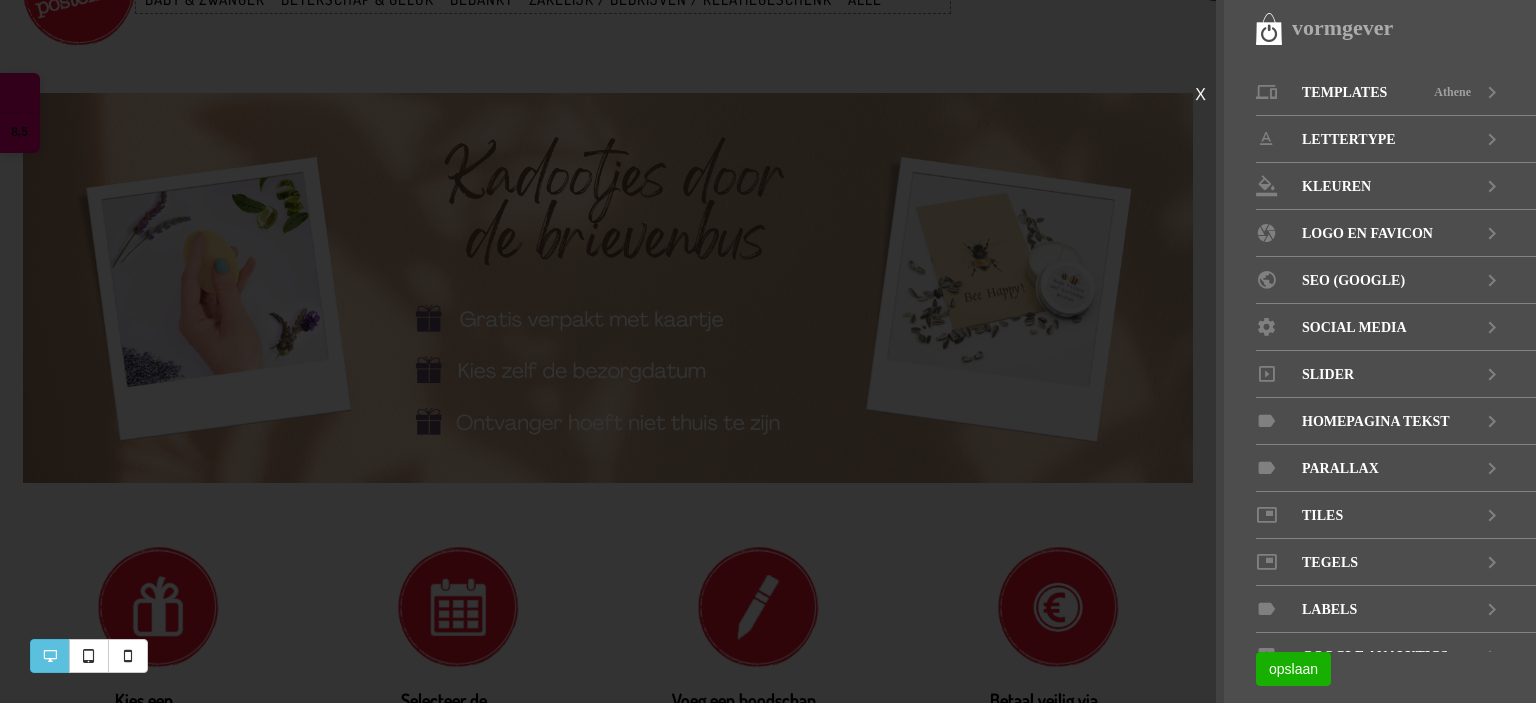 scroll, scrollTop: 0, scrollLeft: 0, axis: both 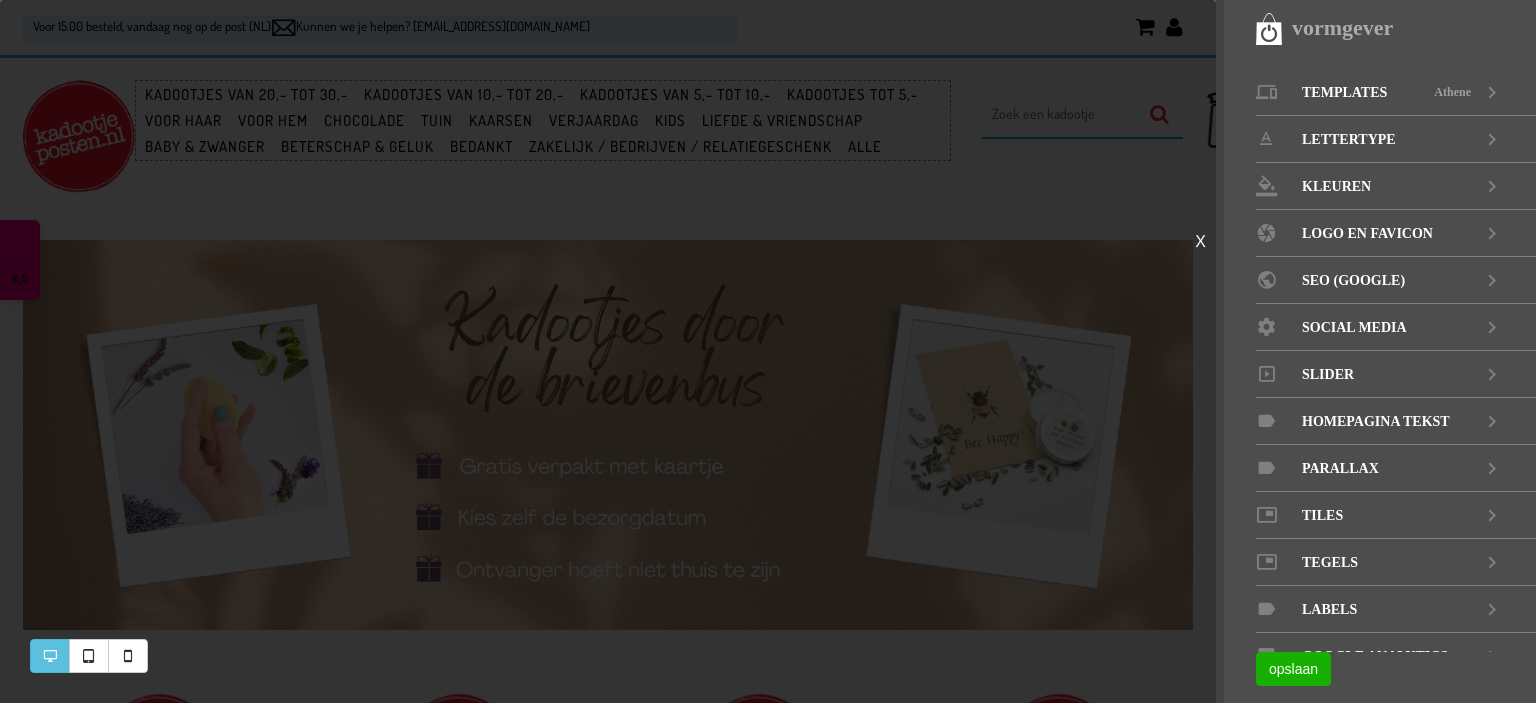 click on "X" at bounding box center [1200, 242] 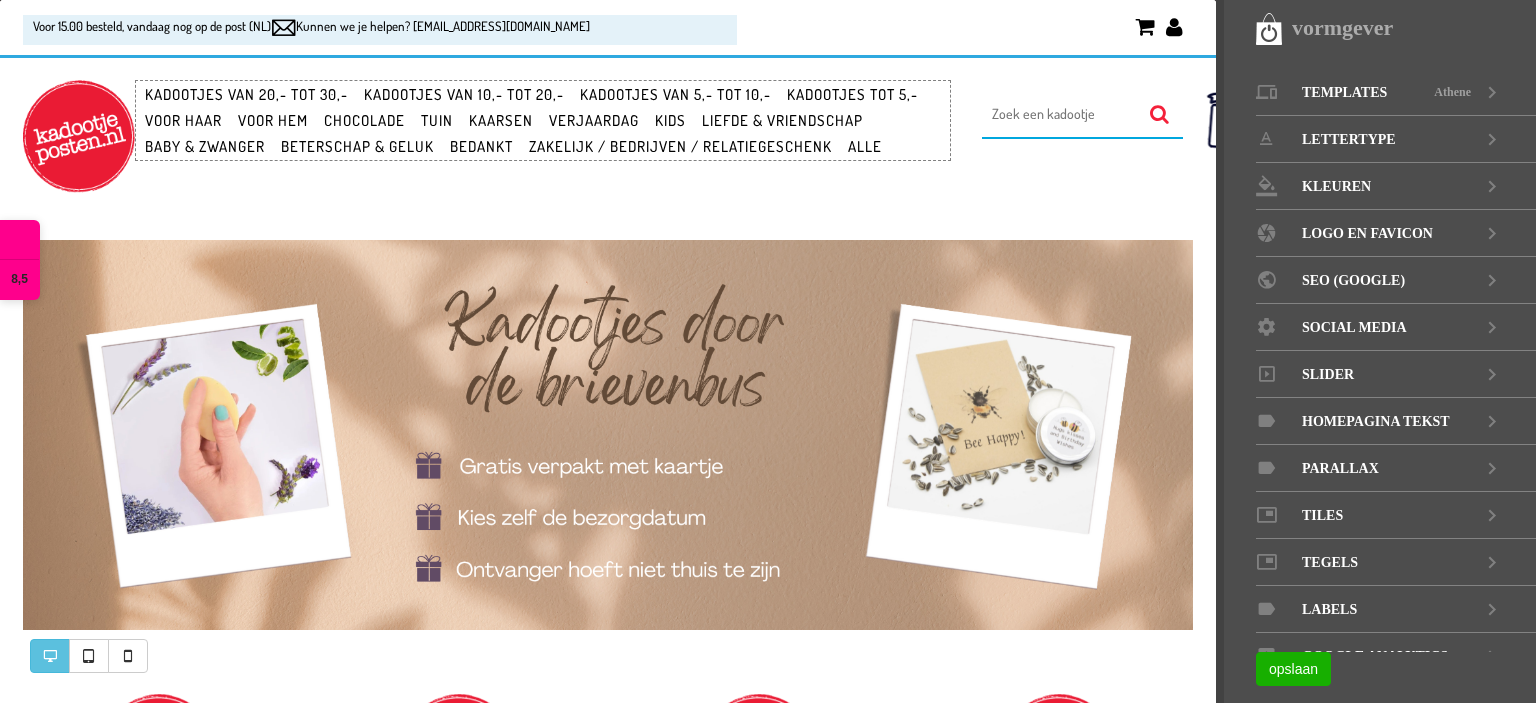 drag, startPoint x: 20, startPoint y: 255, endPoint x: 408, endPoint y: 194, distance: 392.76584 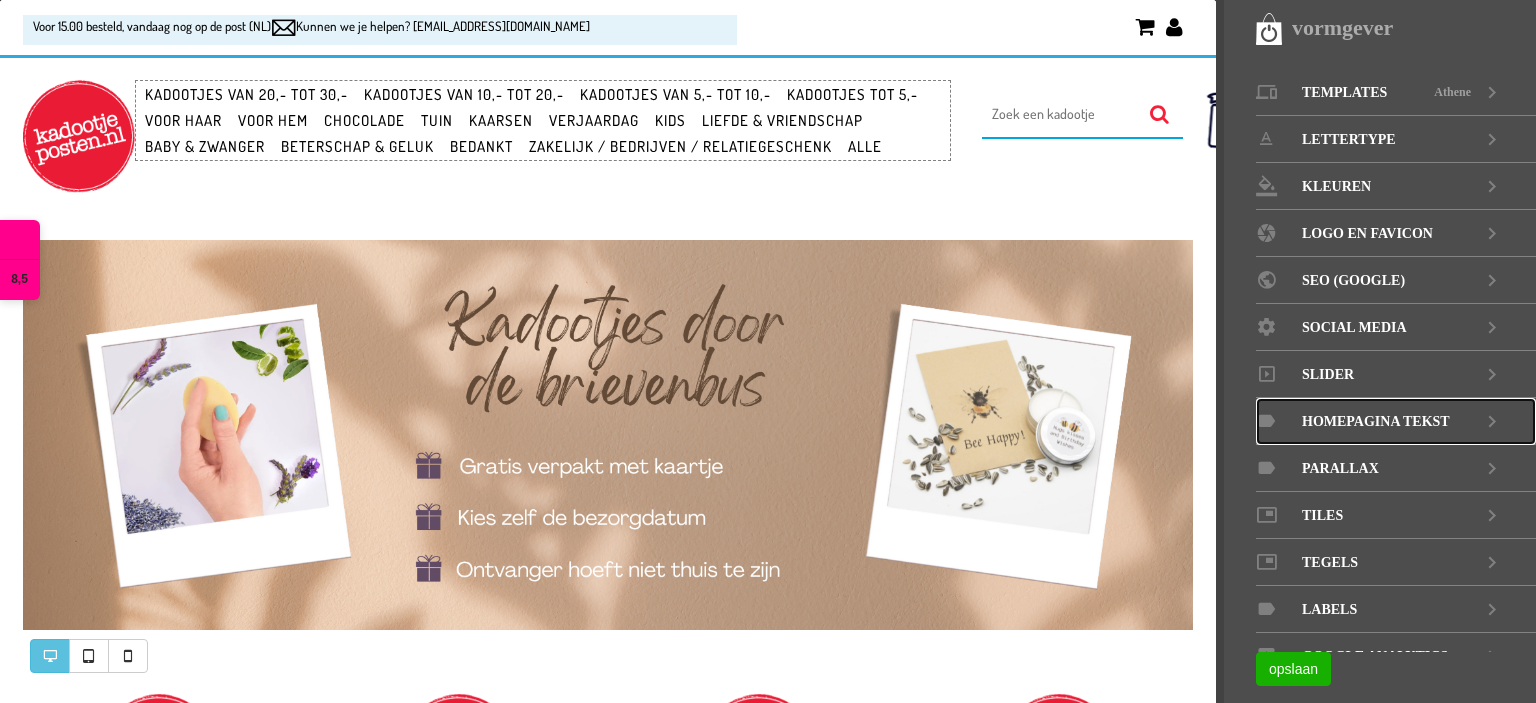 click on "Homepagina tekst" at bounding box center [1376, 421] 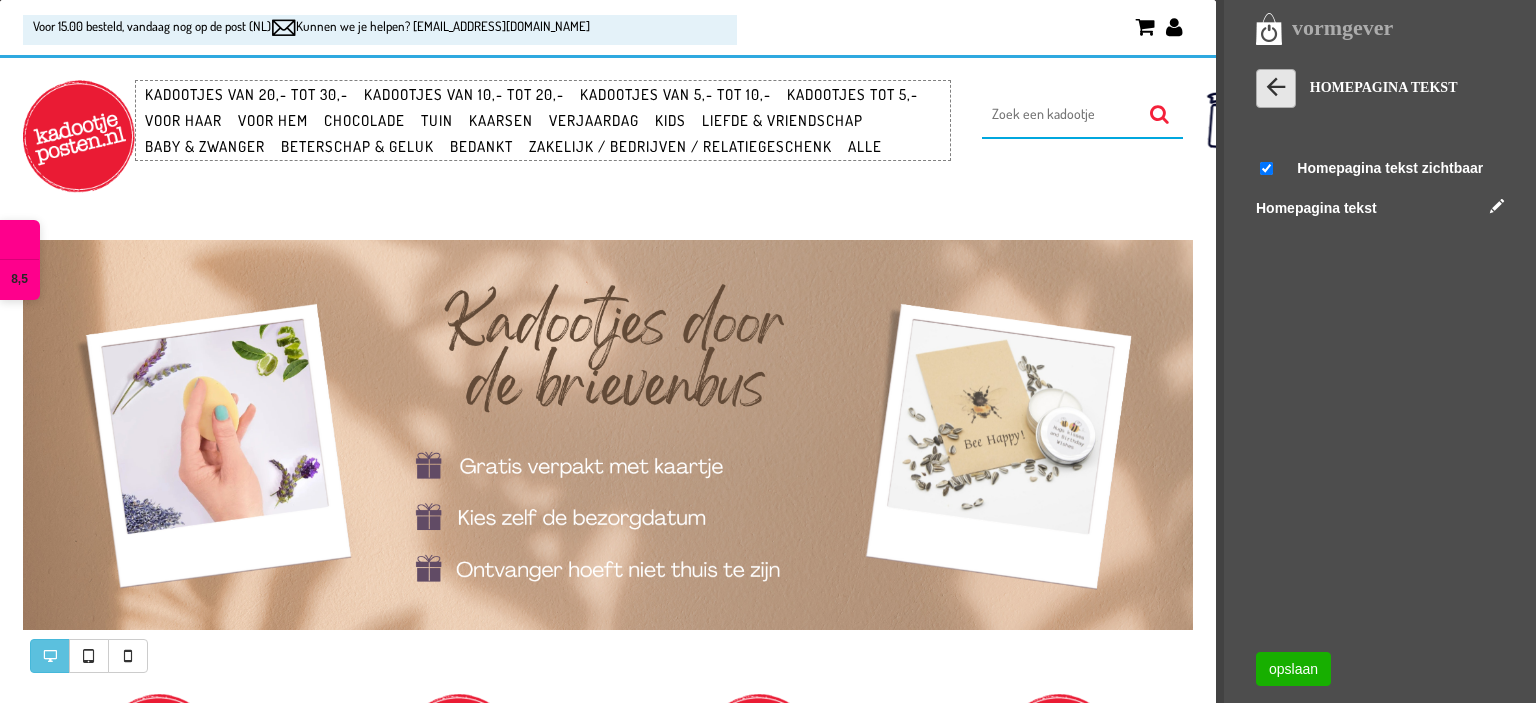 click at bounding box center (1276, 87) 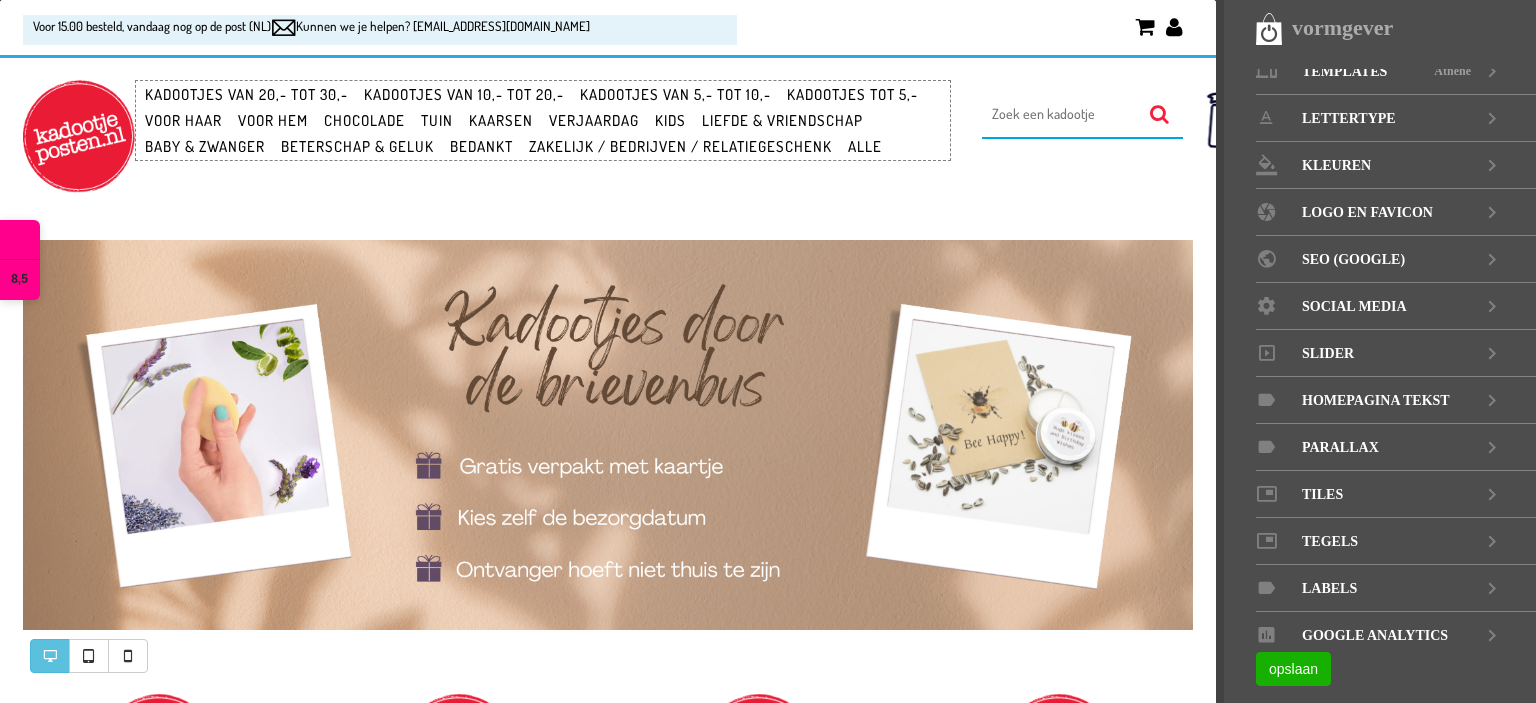 scroll, scrollTop: 27, scrollLeft: 0, axis: vertical 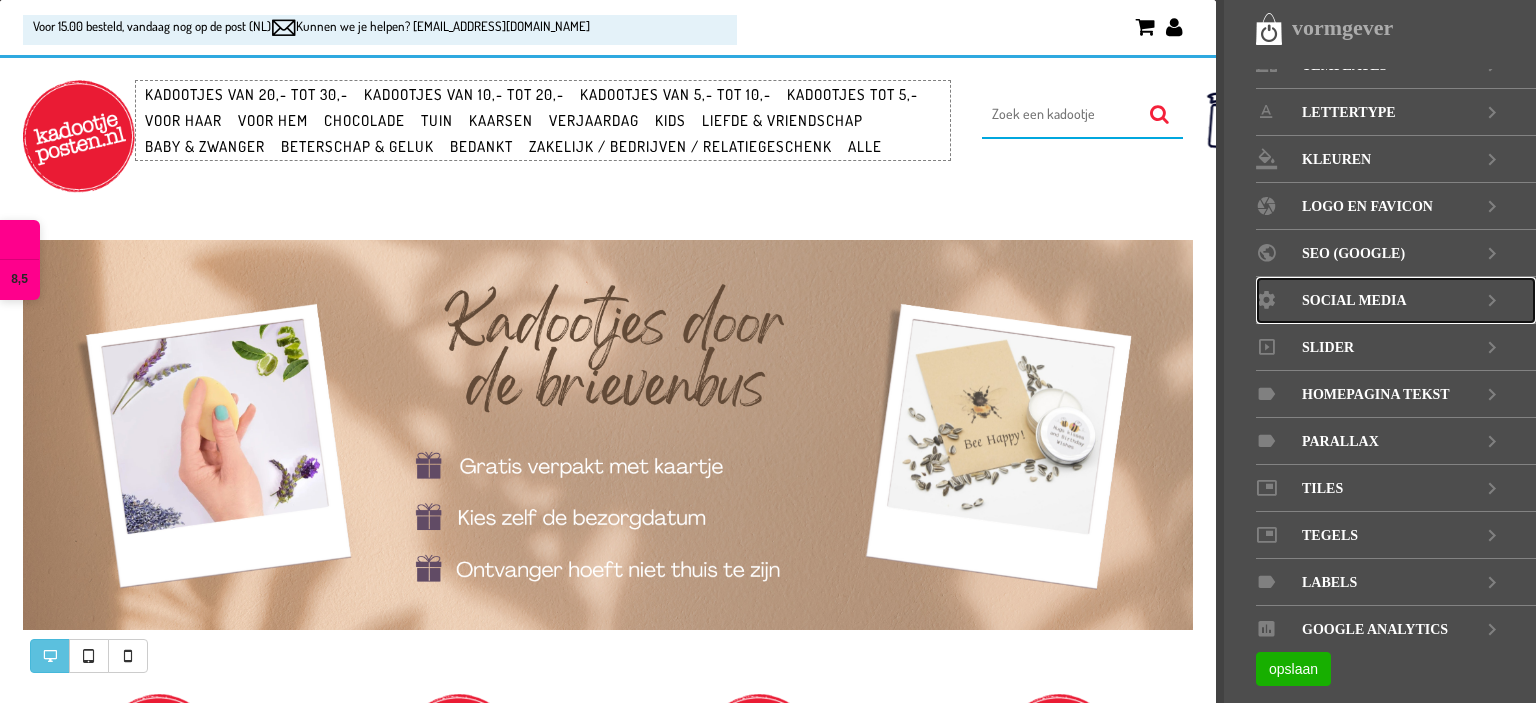 click on "Social media" at bounding box center (1396, 300) 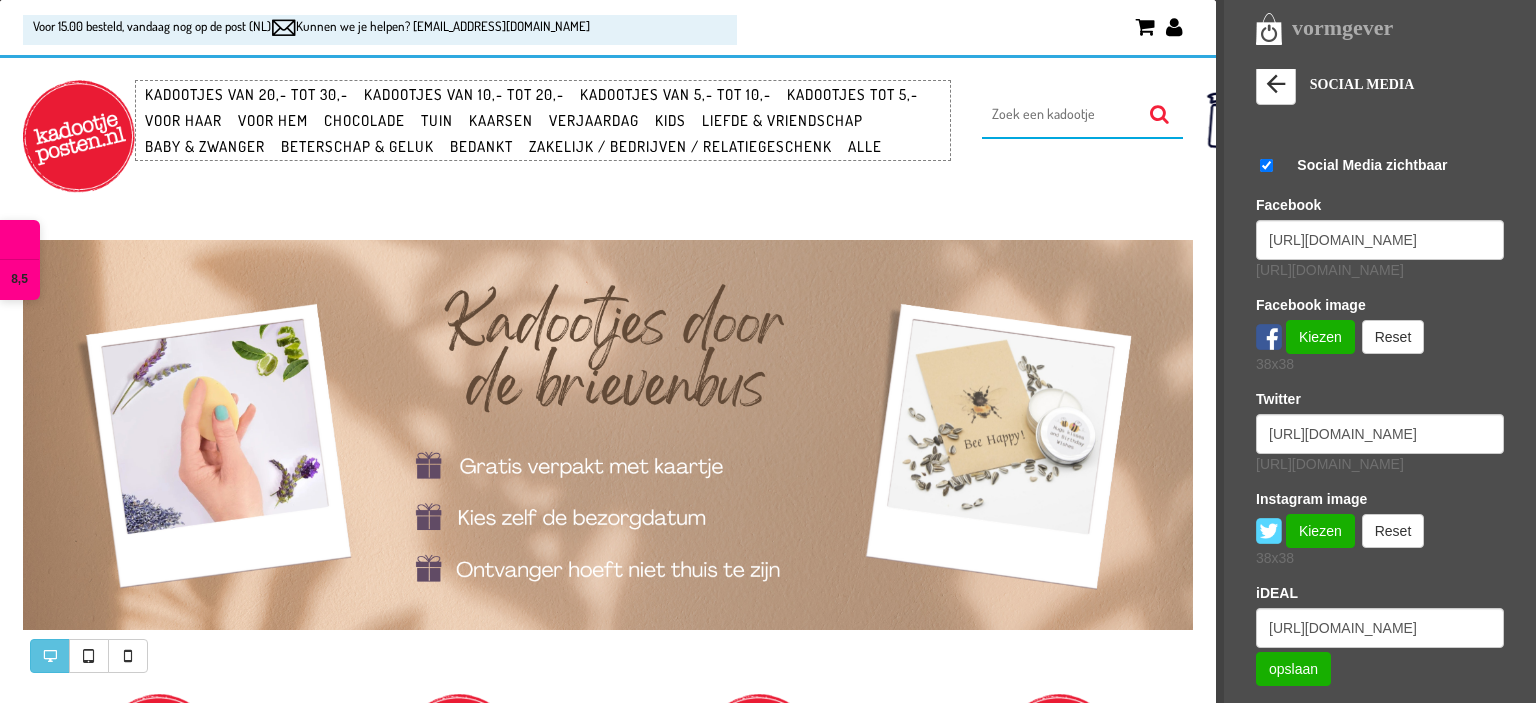 scroll, scrollTop: 0, scrollLeft: 0, axis: both 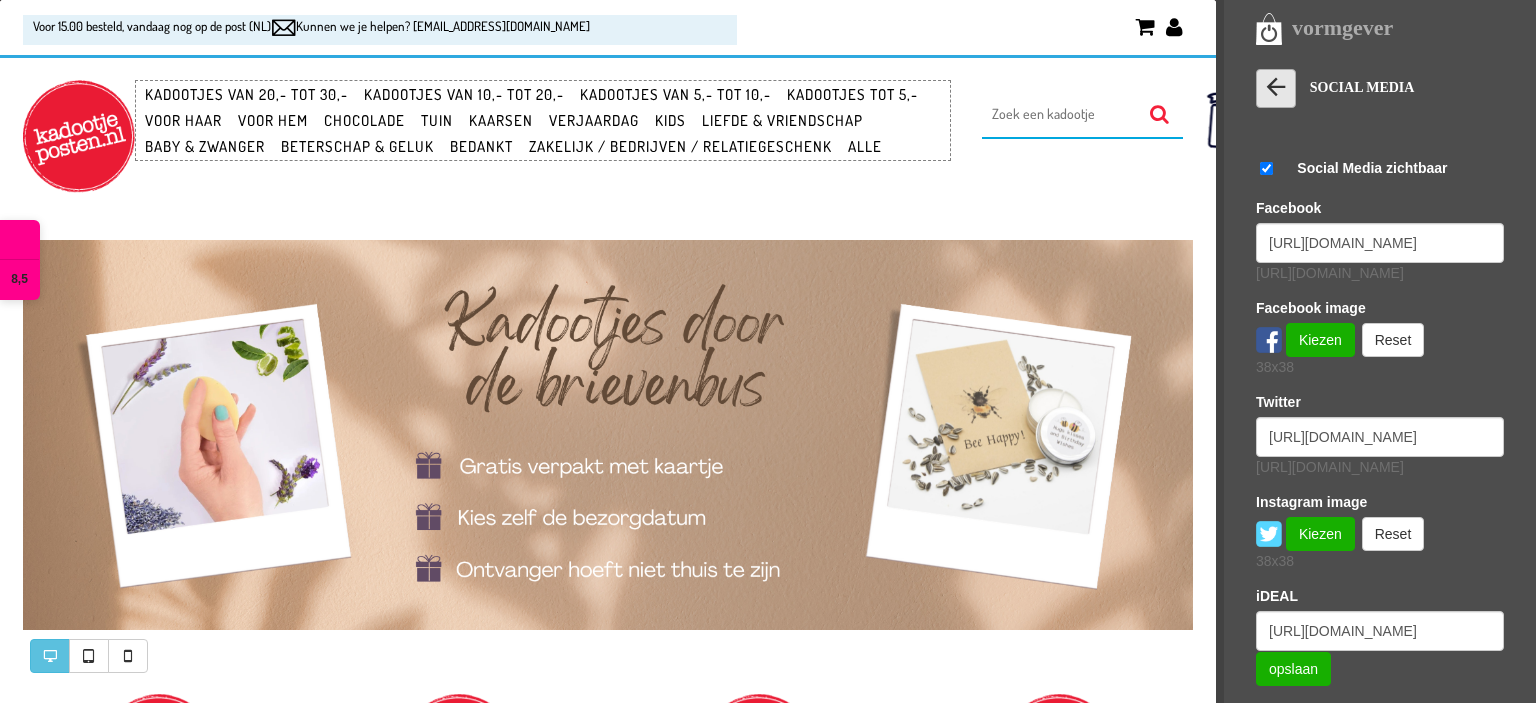 click at bounding box center [1276, 87] 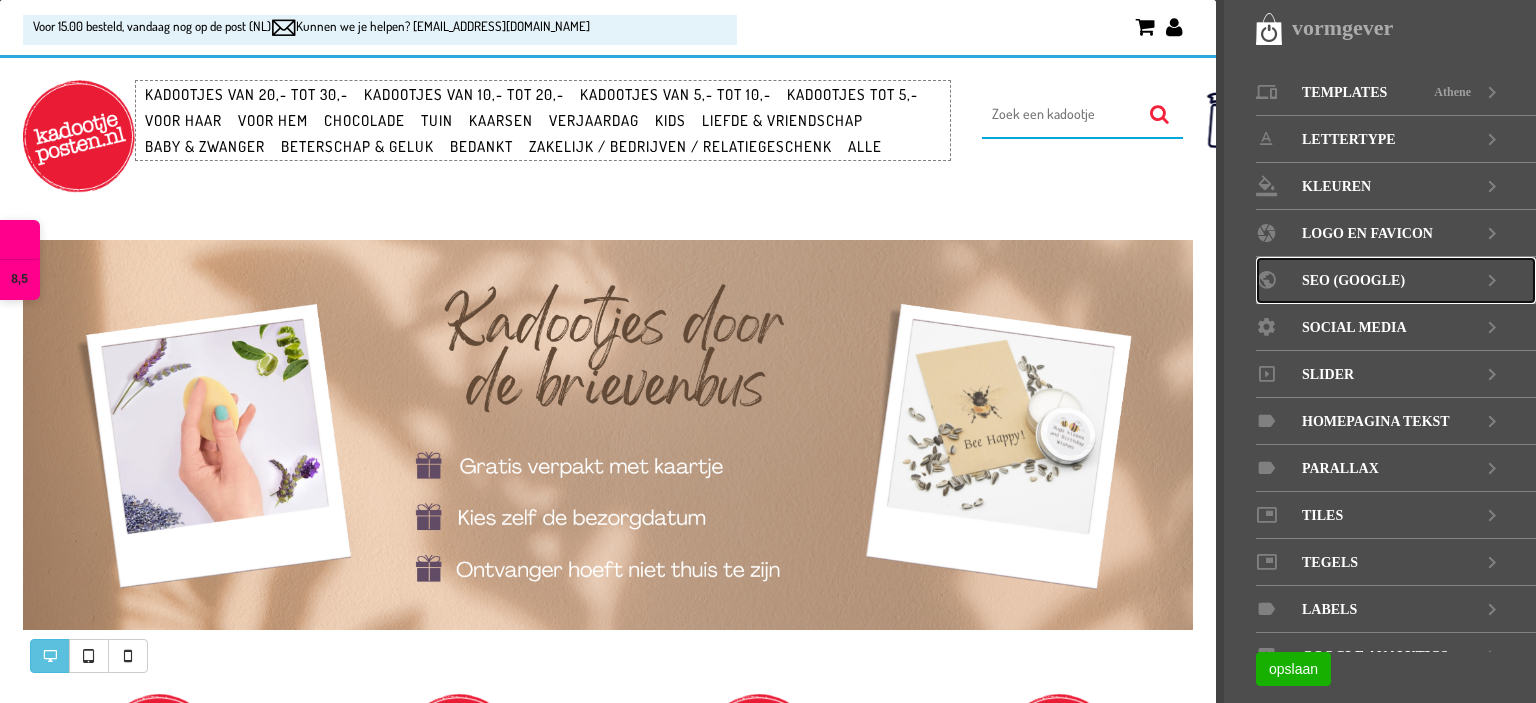 click on "SEO (GOOGLE)" at bounding box center [1353, 280] 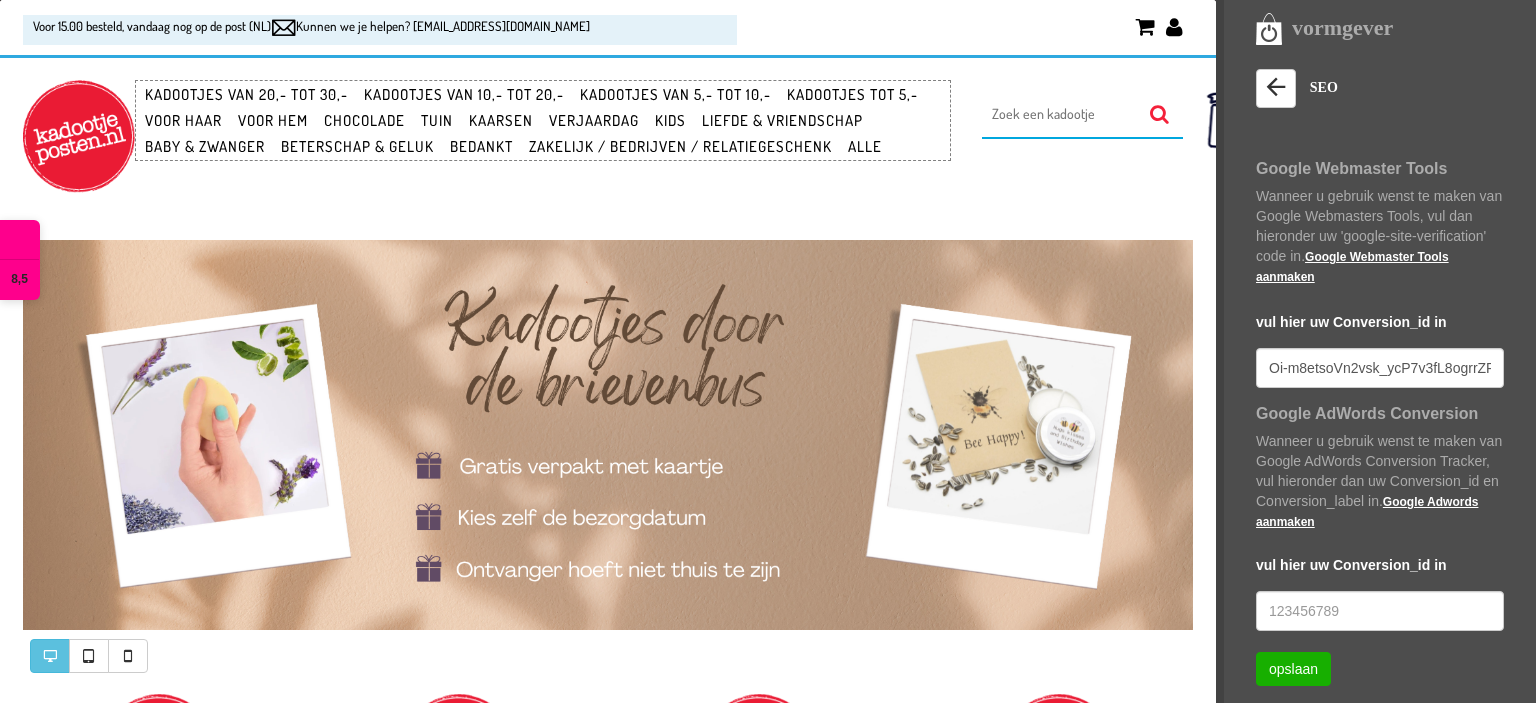 scroll, scrollTop: 0, scrollLeft: 0, axis: both 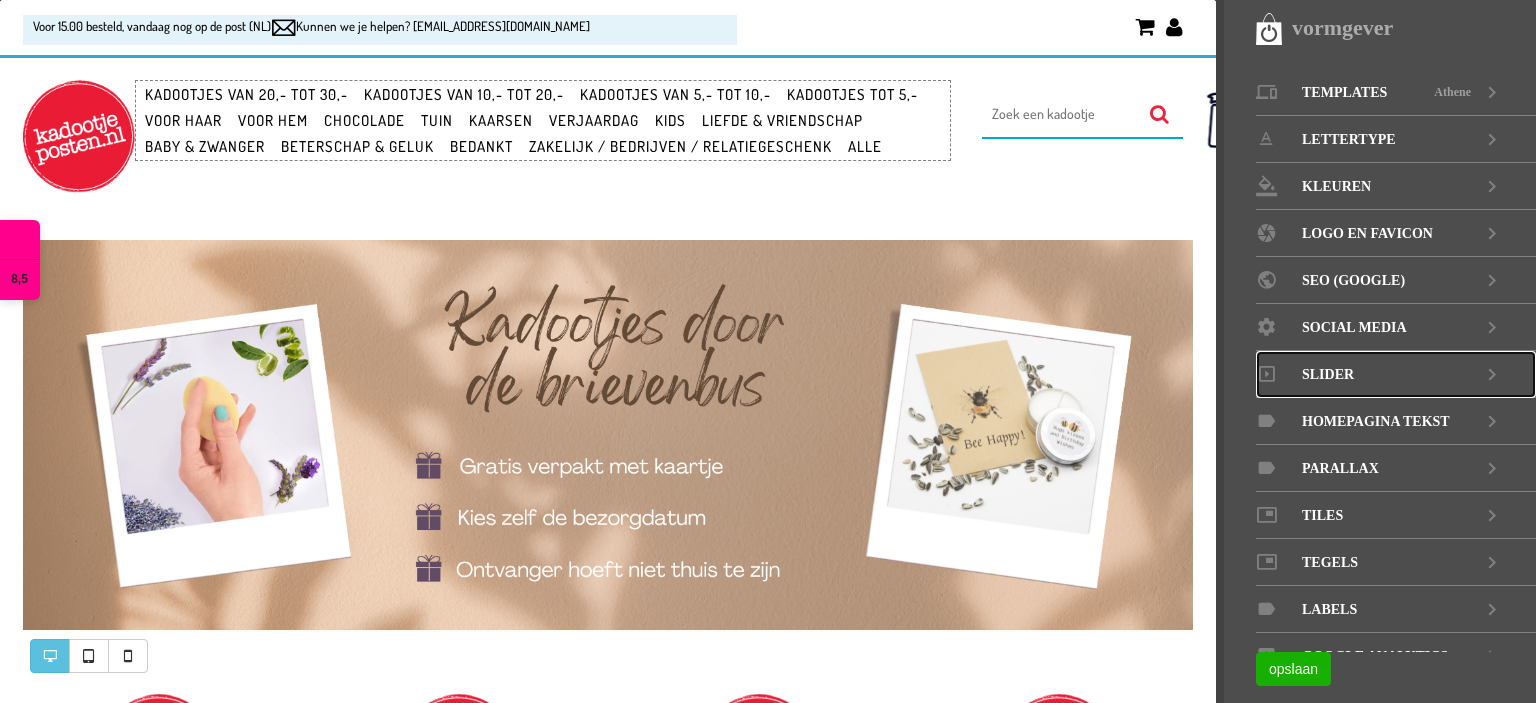 click on "Slider" at bounding box center (1396, 374) 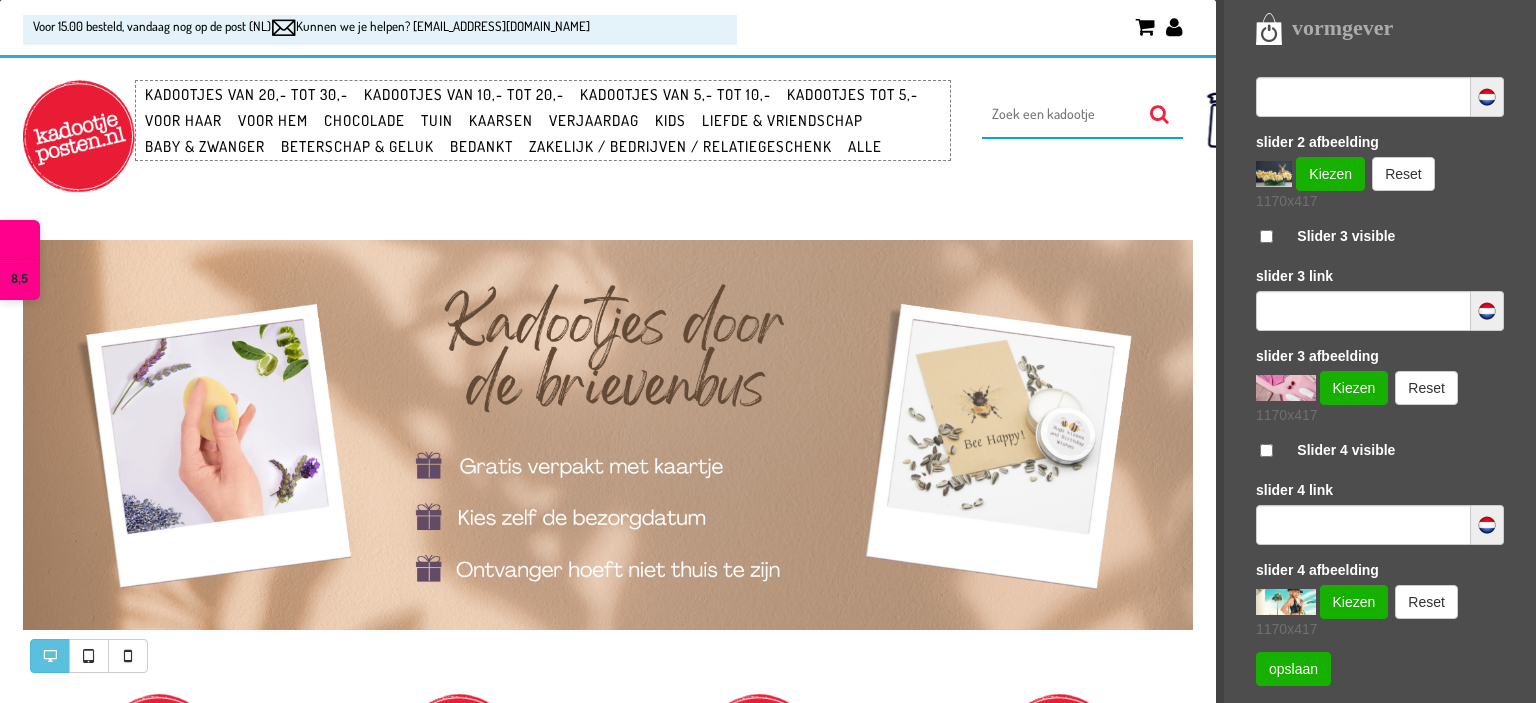 scroll, scrollTop: 0, scrollLeft: 0, axis: both 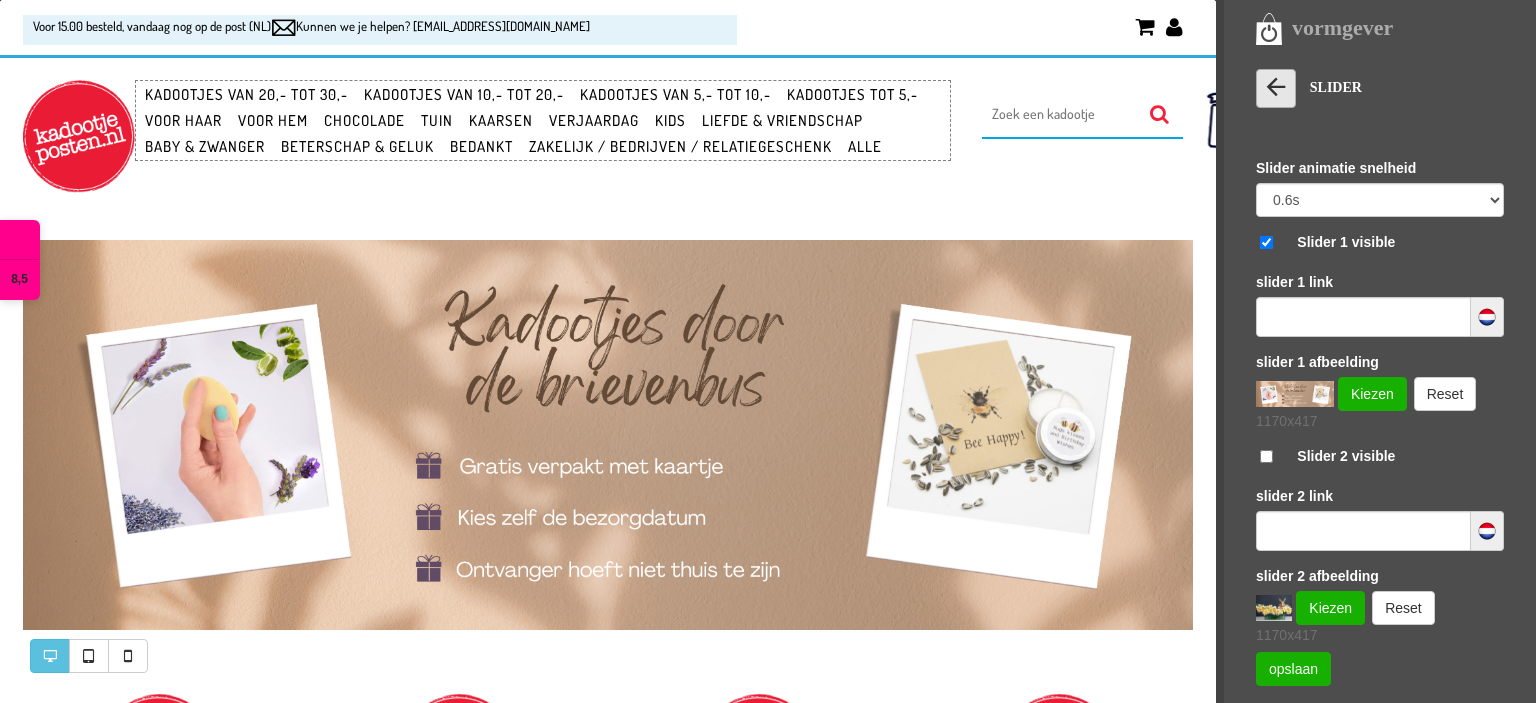 click at bounding box center (1276, 87) 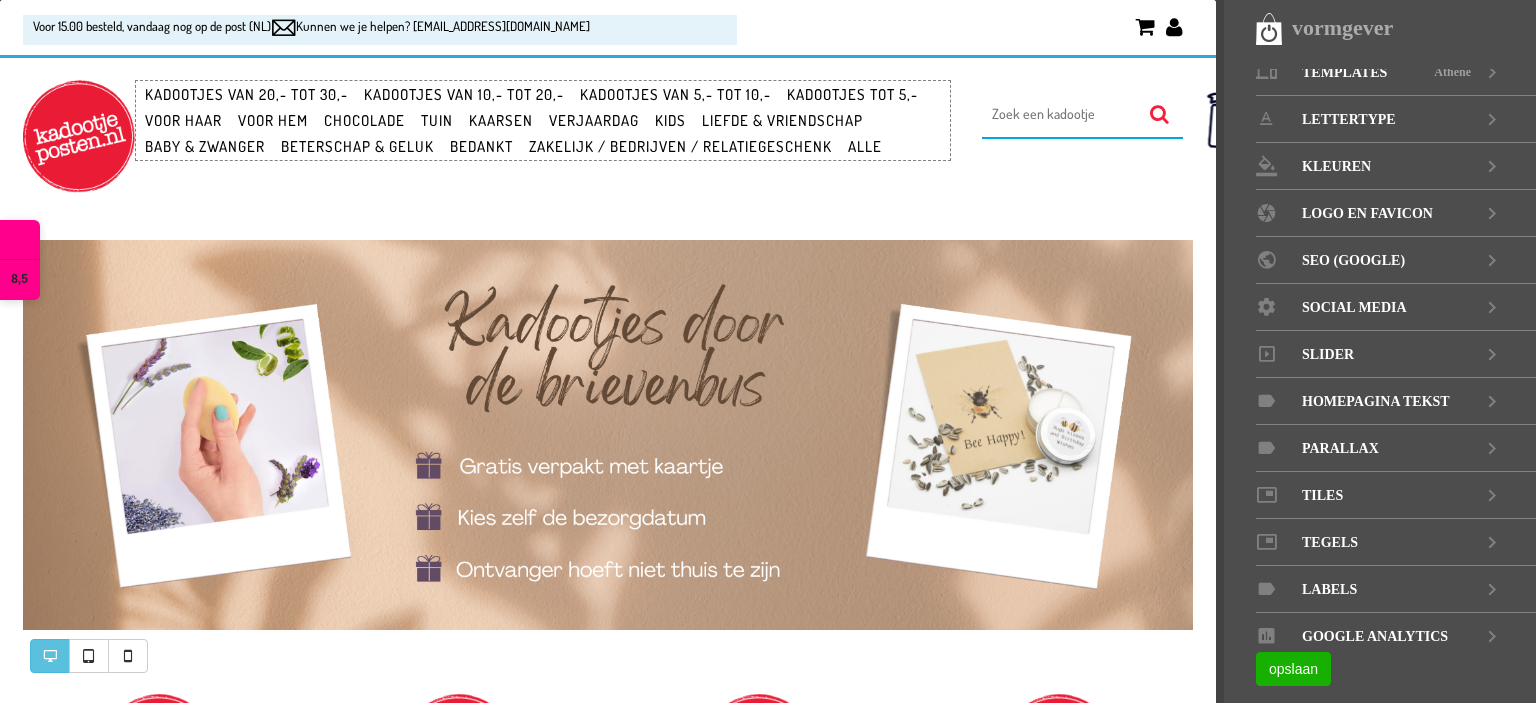 scroll, scrollTop: 27, scrollLeft: 0, axis: vertical 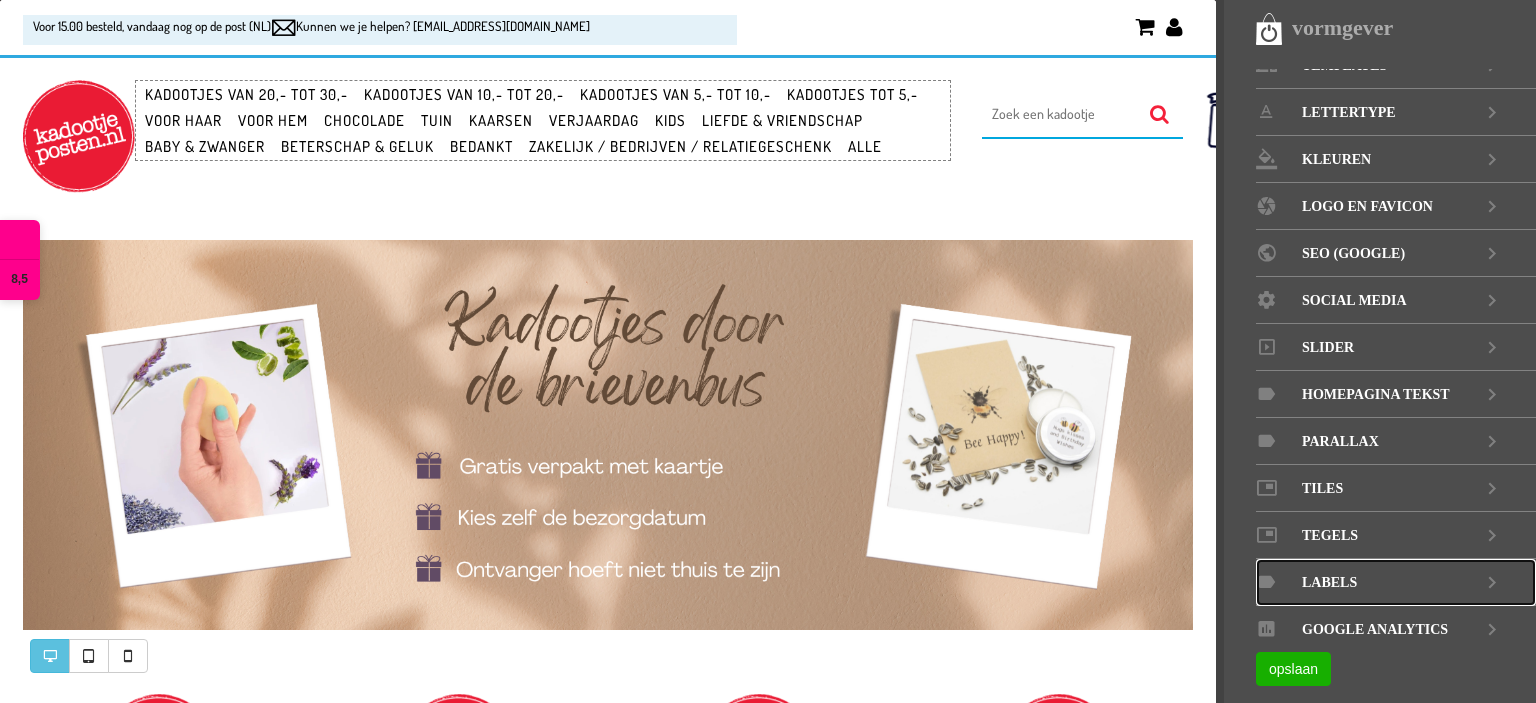 click on "LABELS" at bounding box center (1396, 582) 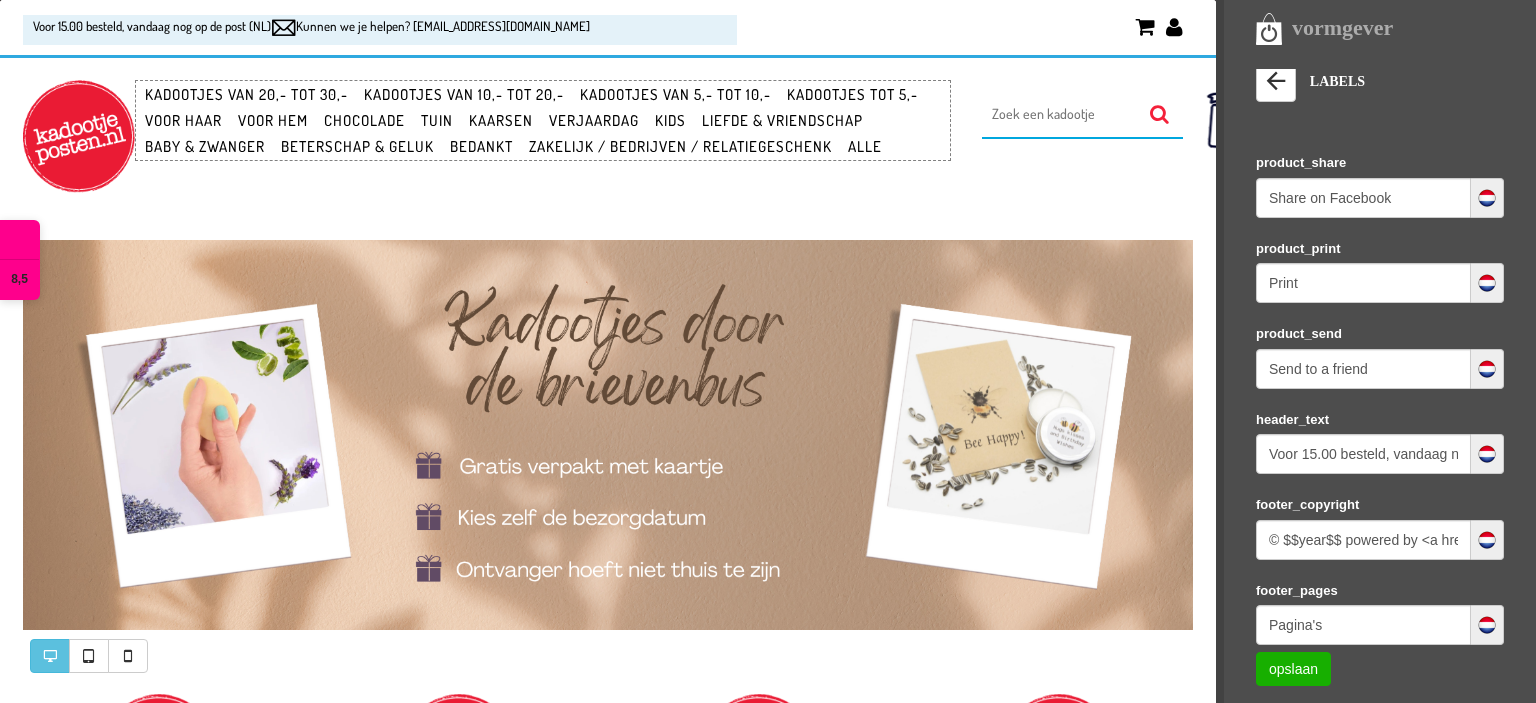 scroll, scrollTop: 0, scrollLeft: 0, axis: both 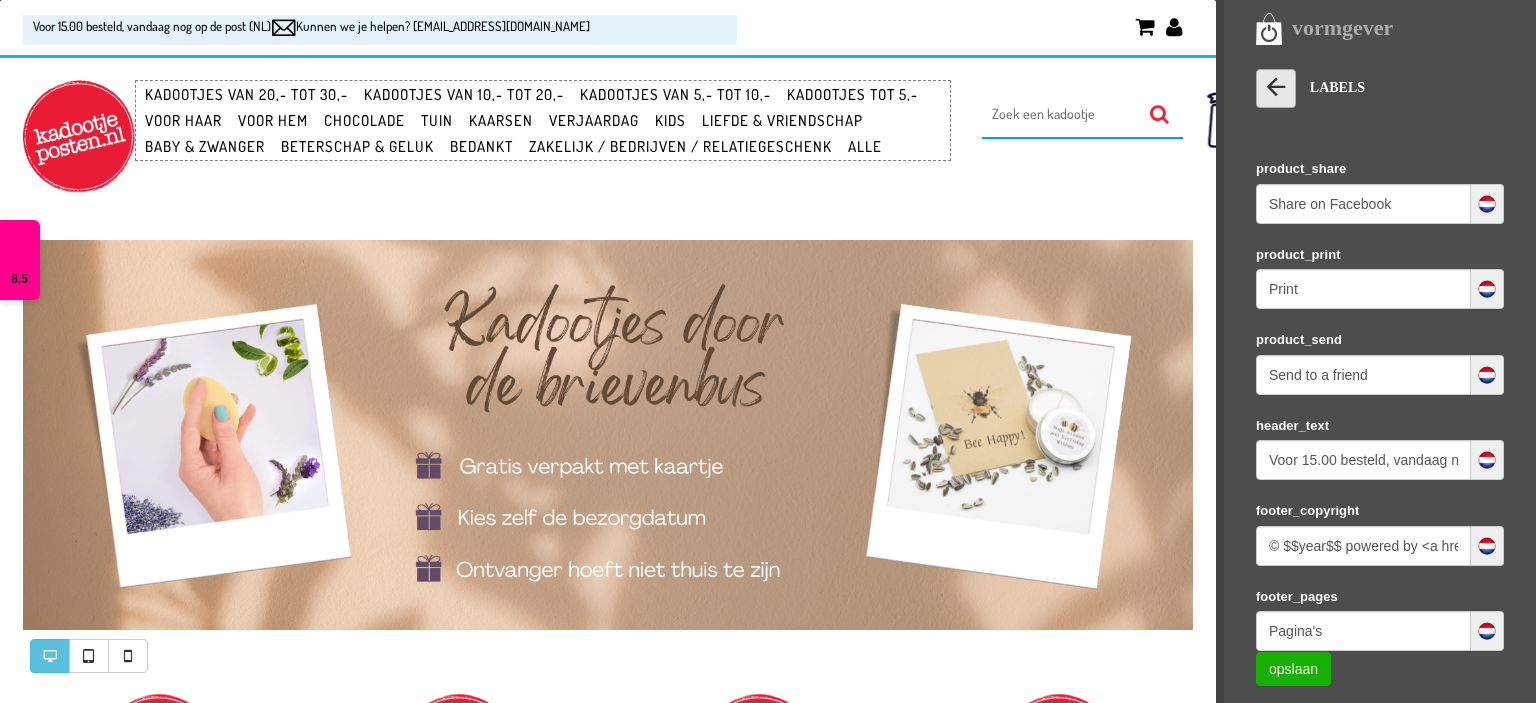 click at bounding box center (1276, 87) 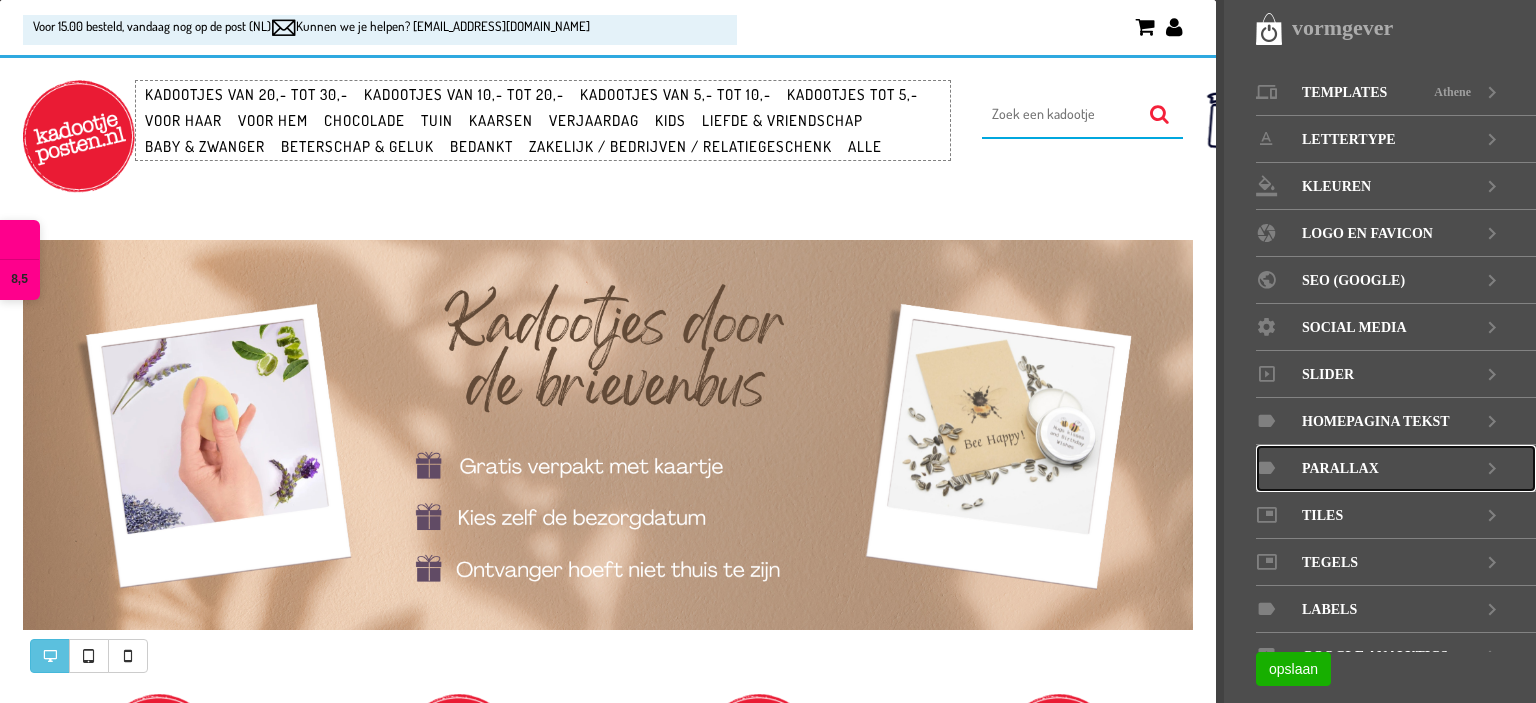 click on "Parallax" at bounding box center (1340, 468) 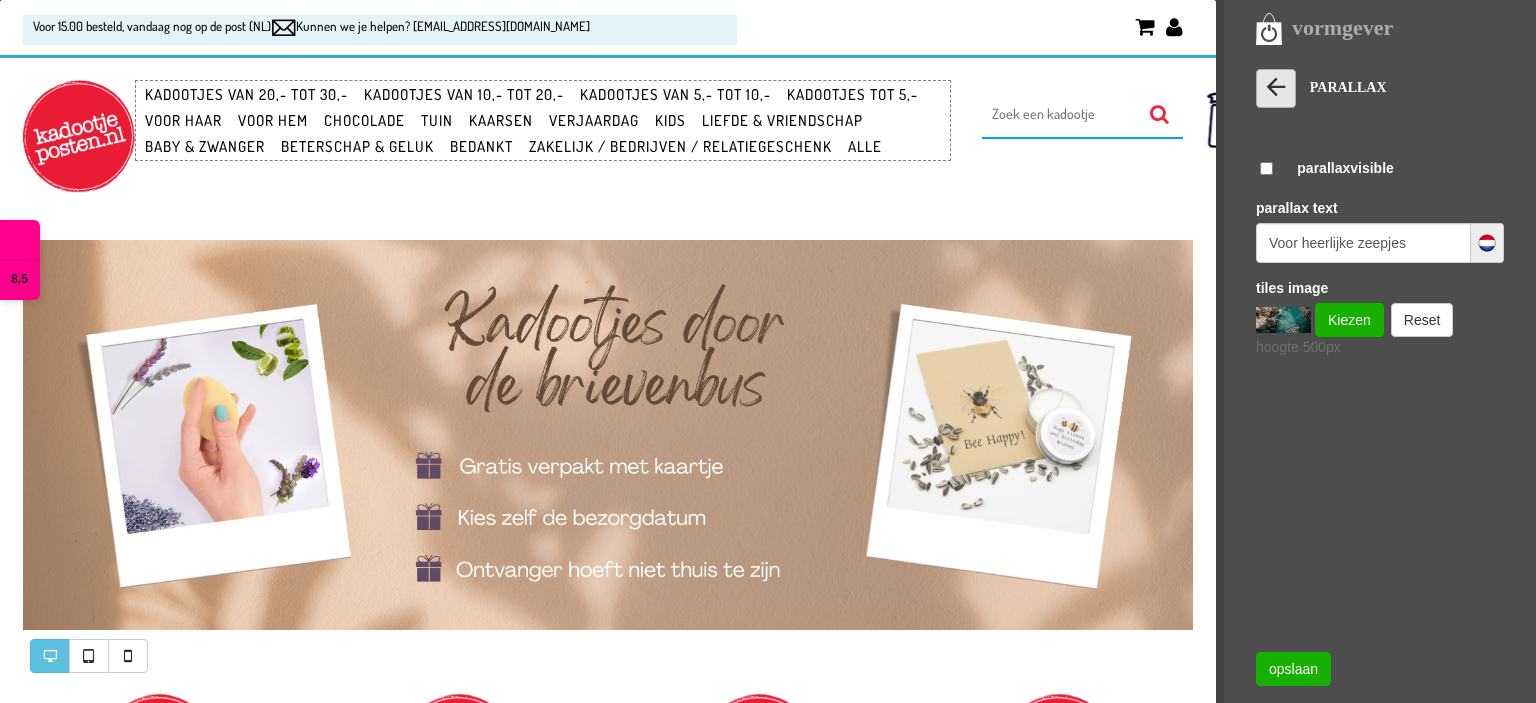 click at bounding box center [1276, 87] 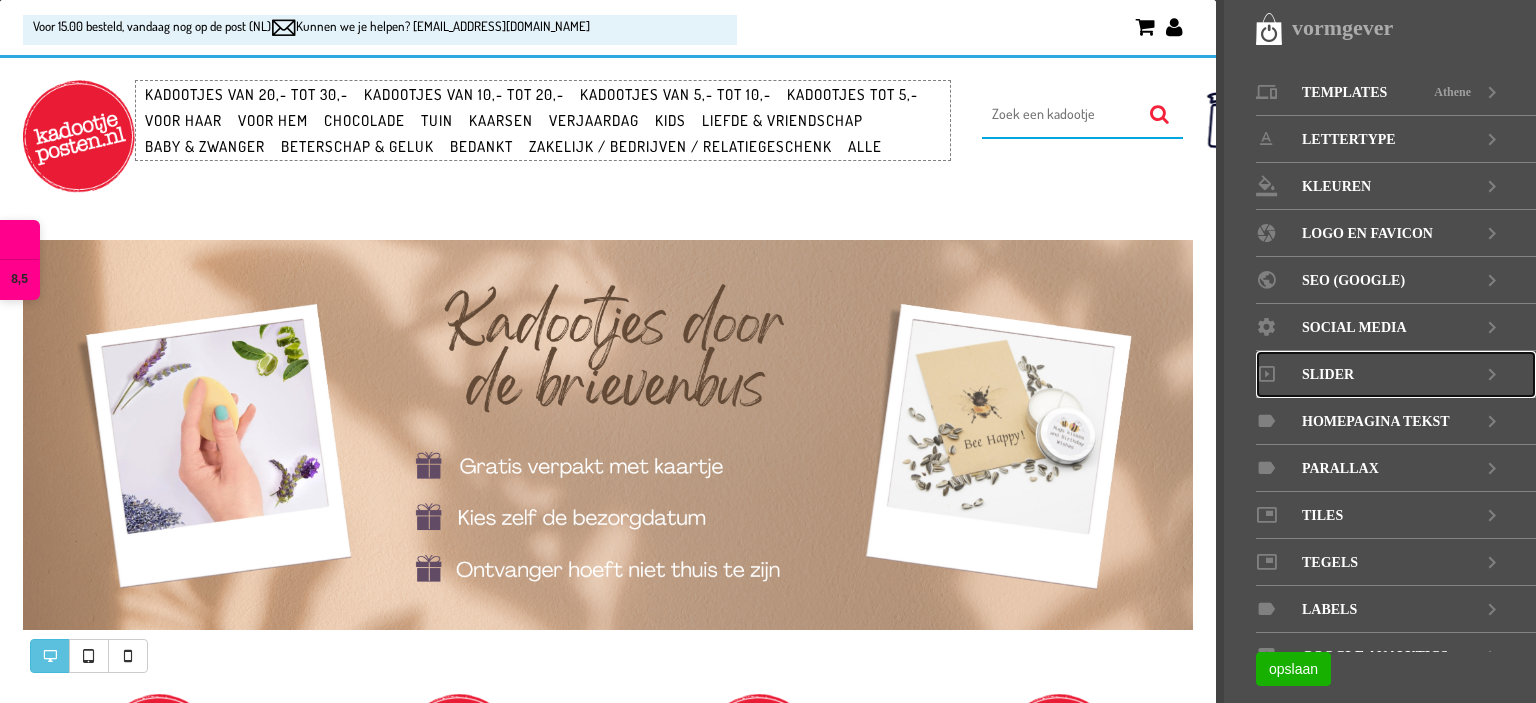 click on "Slider" at bounding box center (1396, 374) 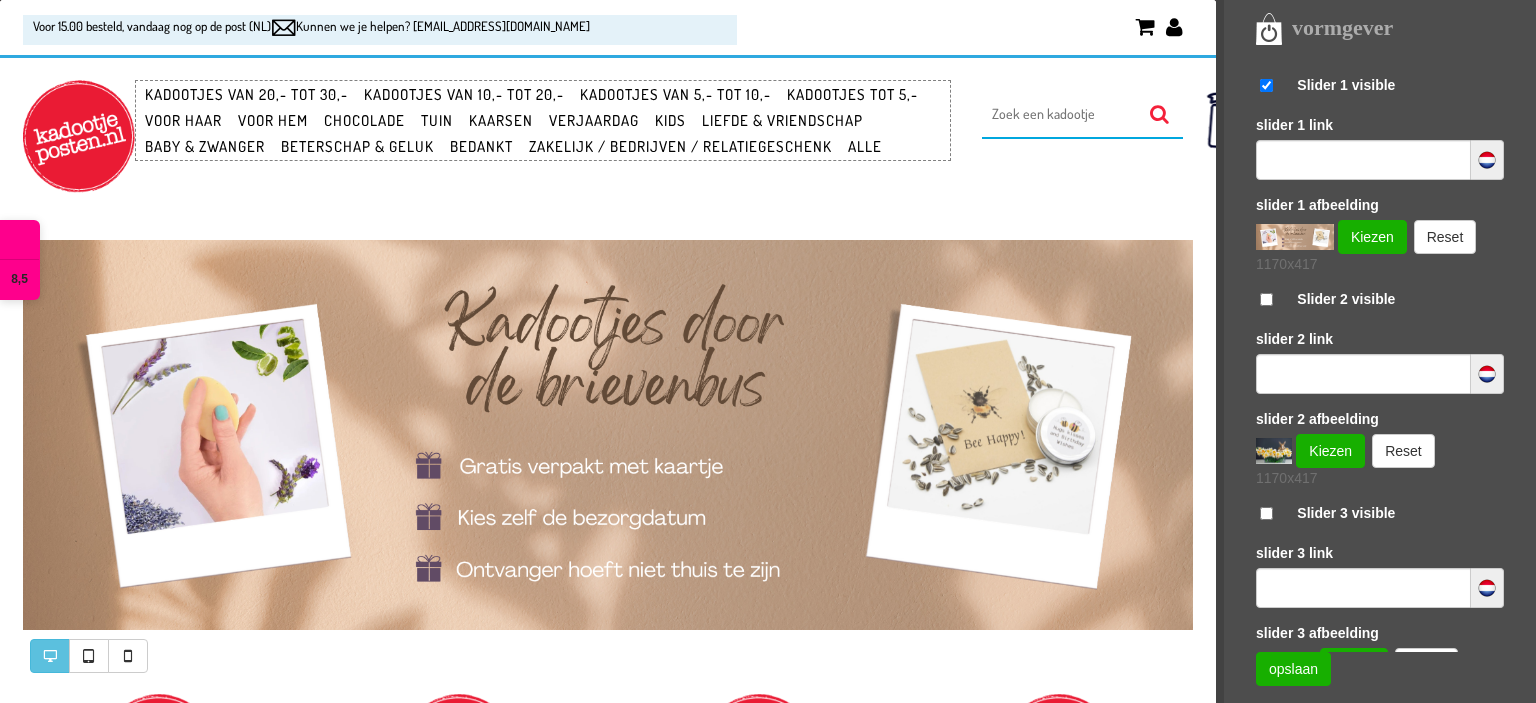 scroll, scrollTop: 0, scrollLeft: 0, axis: both 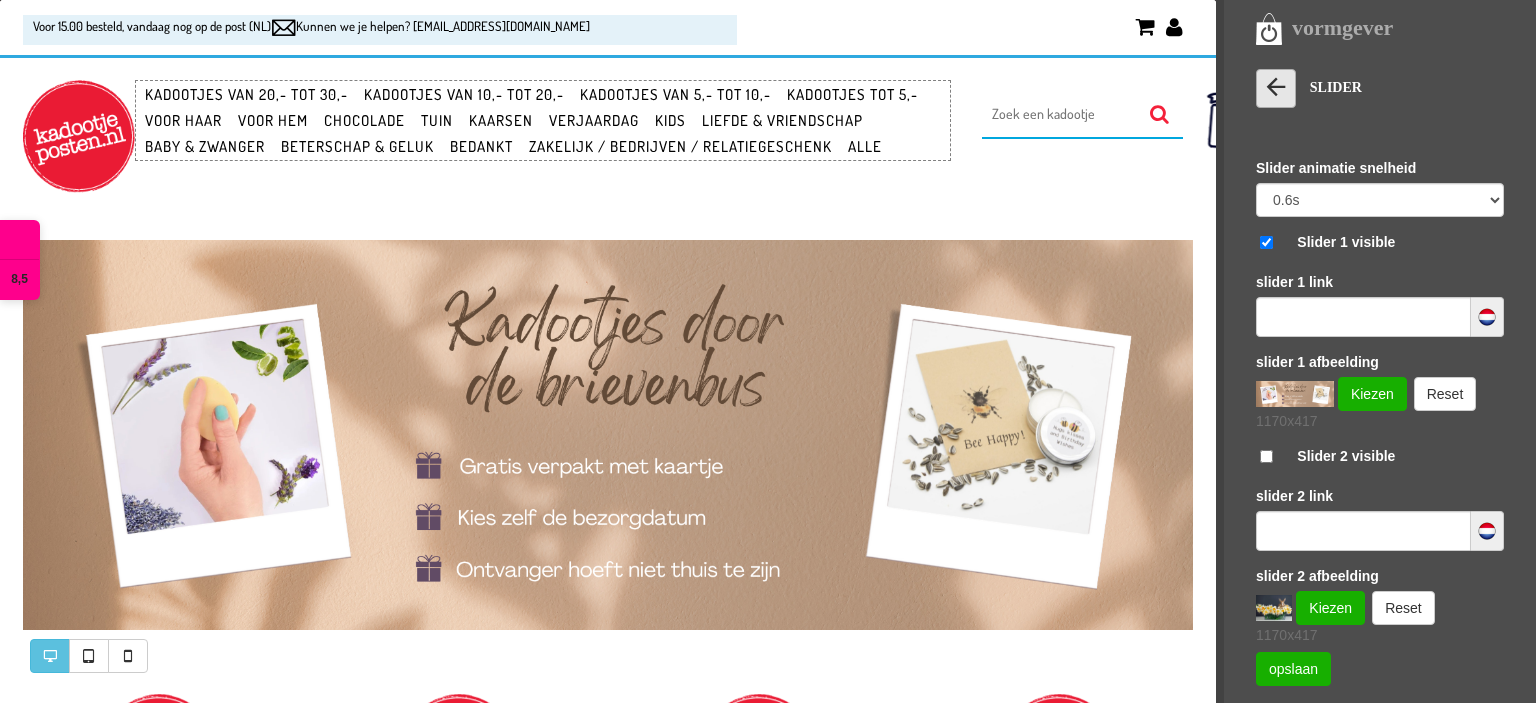 click at bounding box center (1276, 87) 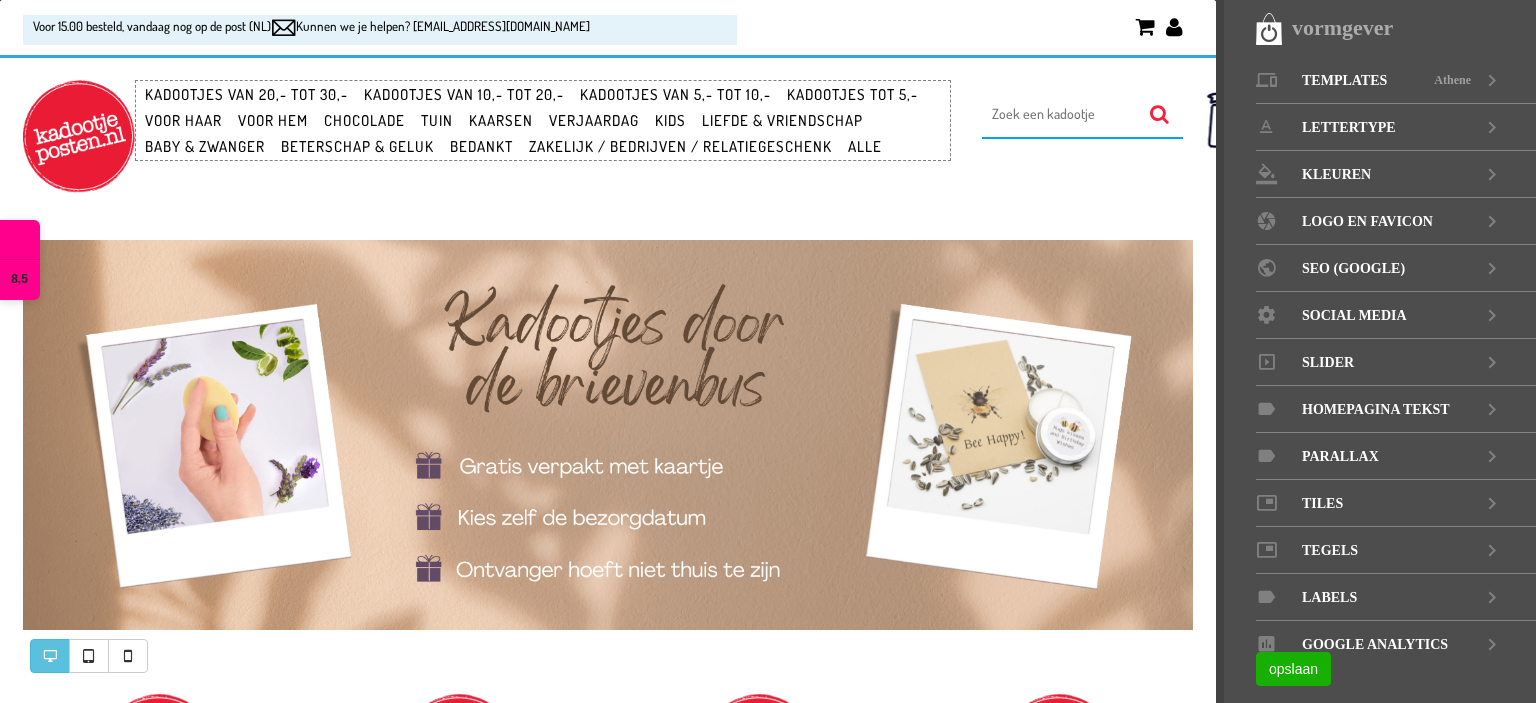 scroll, scrollTop: 0, scrollLeft: 0, axis: both 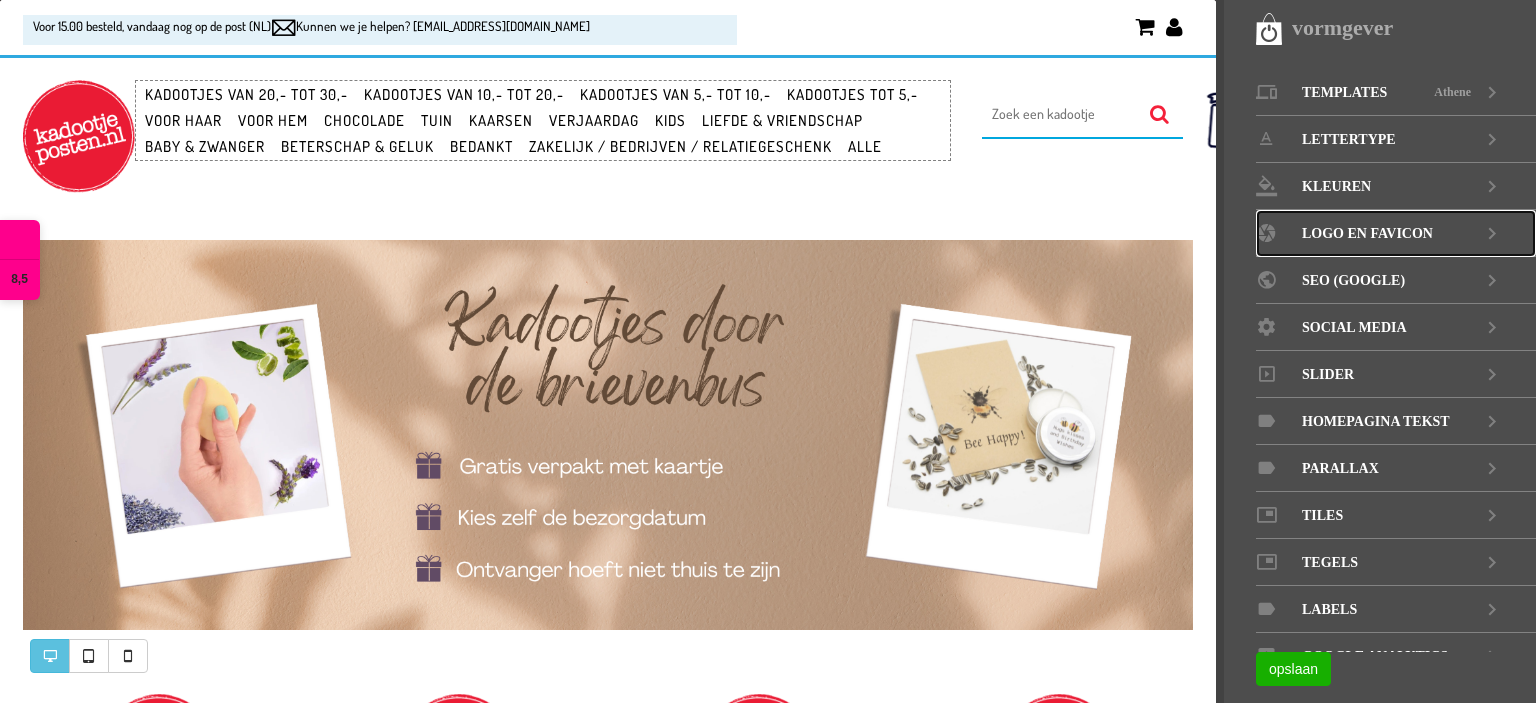 click at bounding box center [1492, 233] 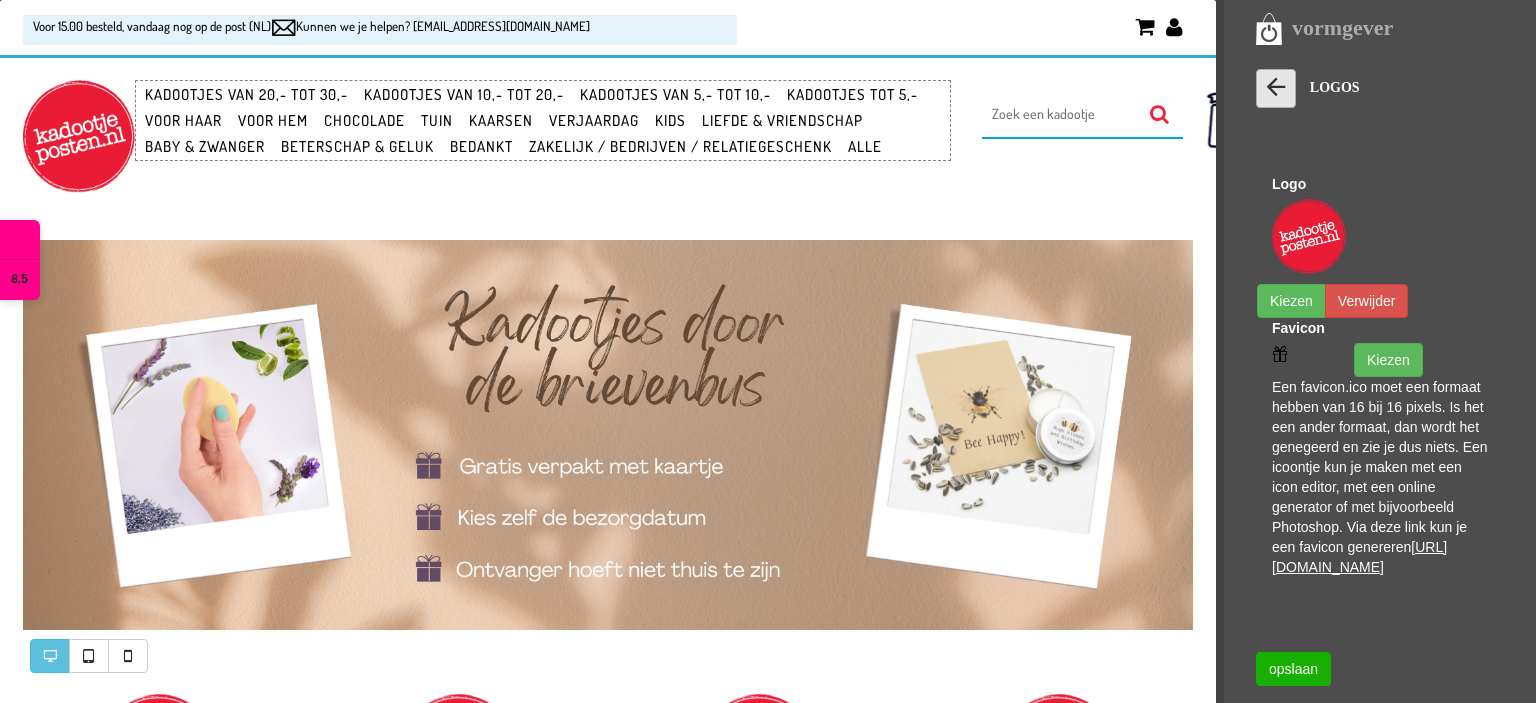 click at bounding box center [1276, 87] 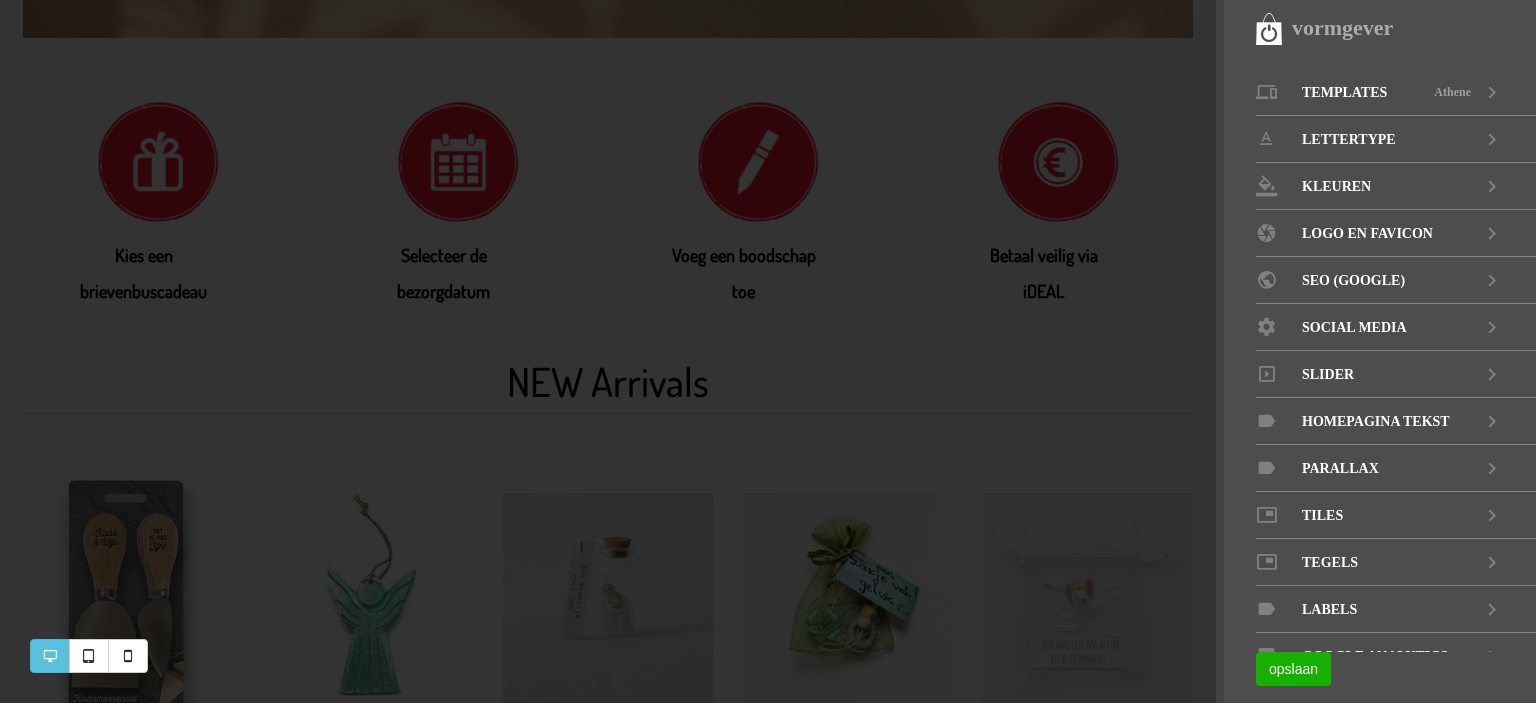 scroll, scrollTop: 157, scrollLeft: 0, axis: vertical 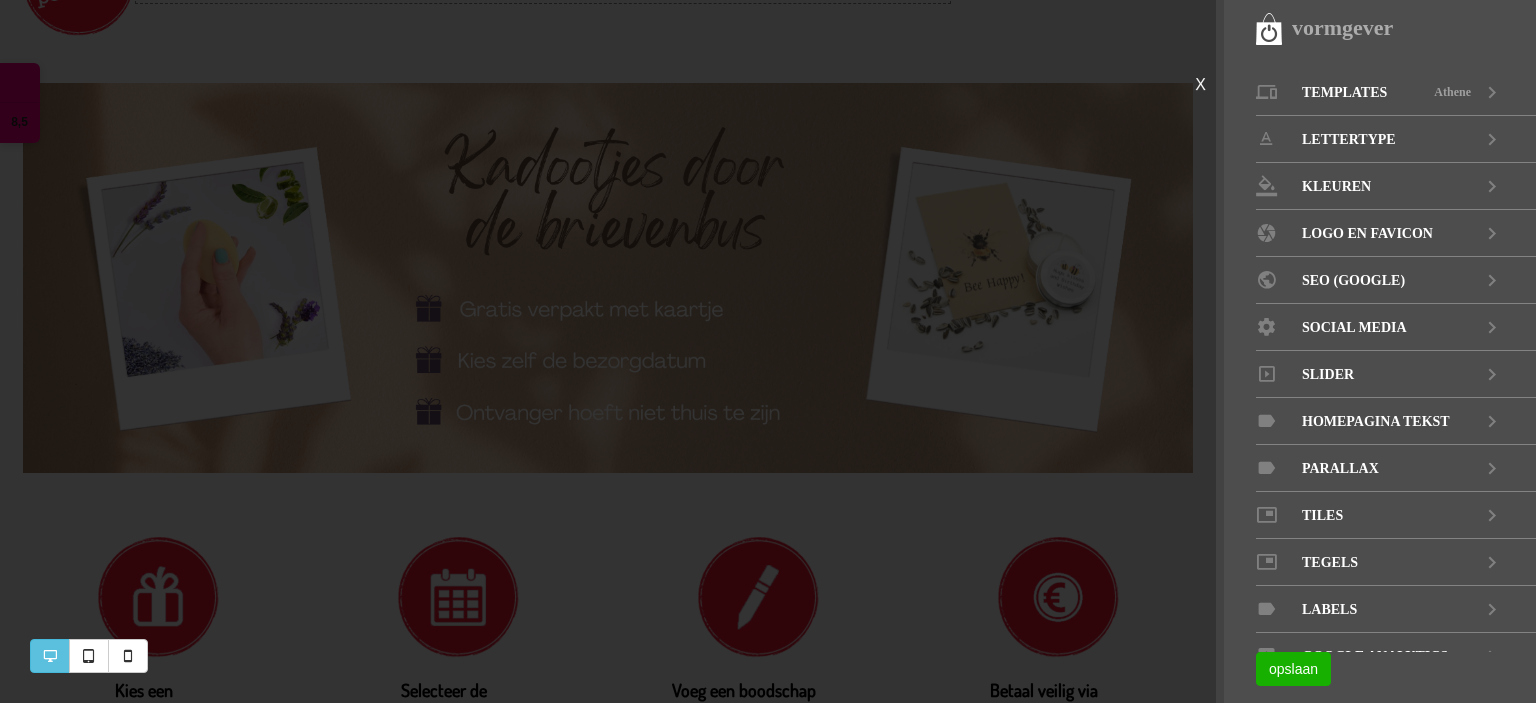 click on "X" at bounding box center [1200, 85] 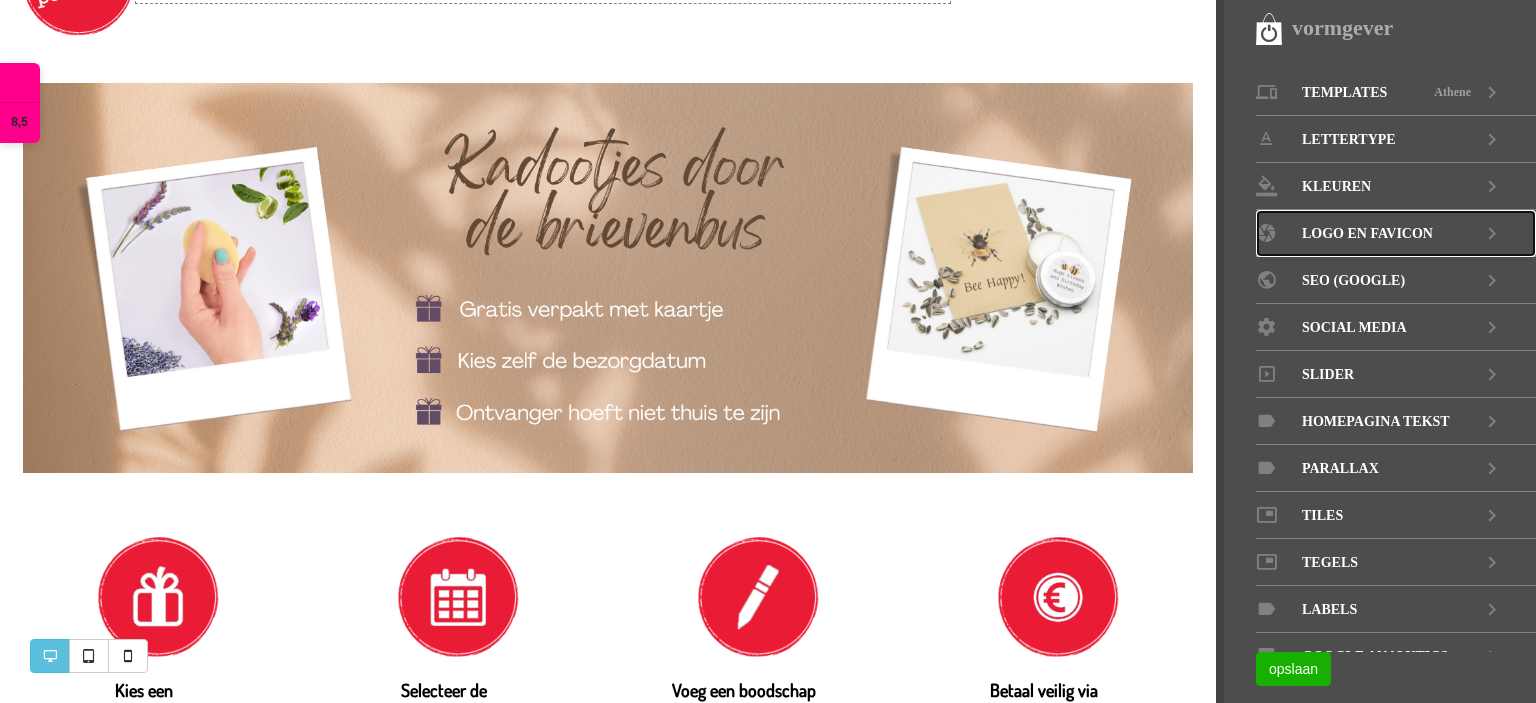 click on "LOGO EN FAVICON" at bounding box center (1367, 233) 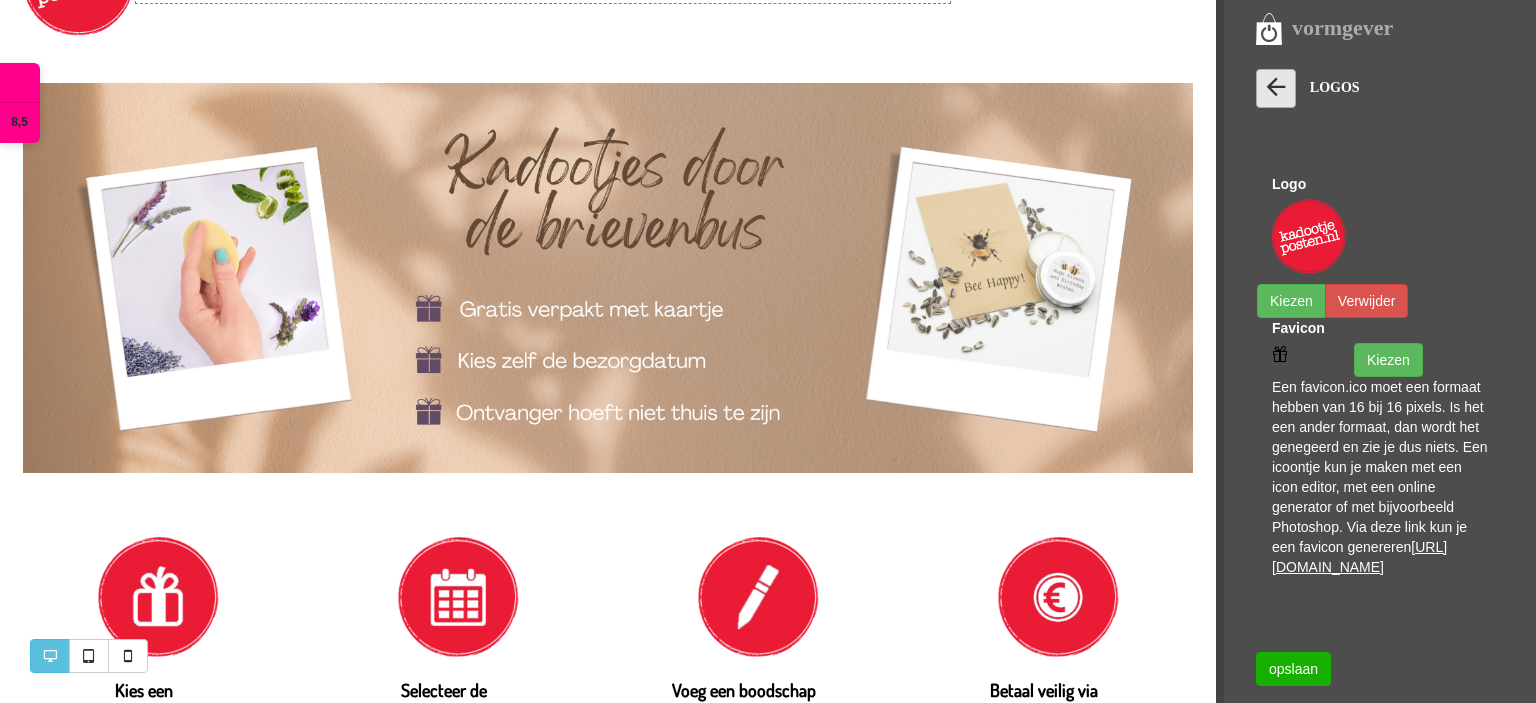 click at bounding box center [1276, 87] 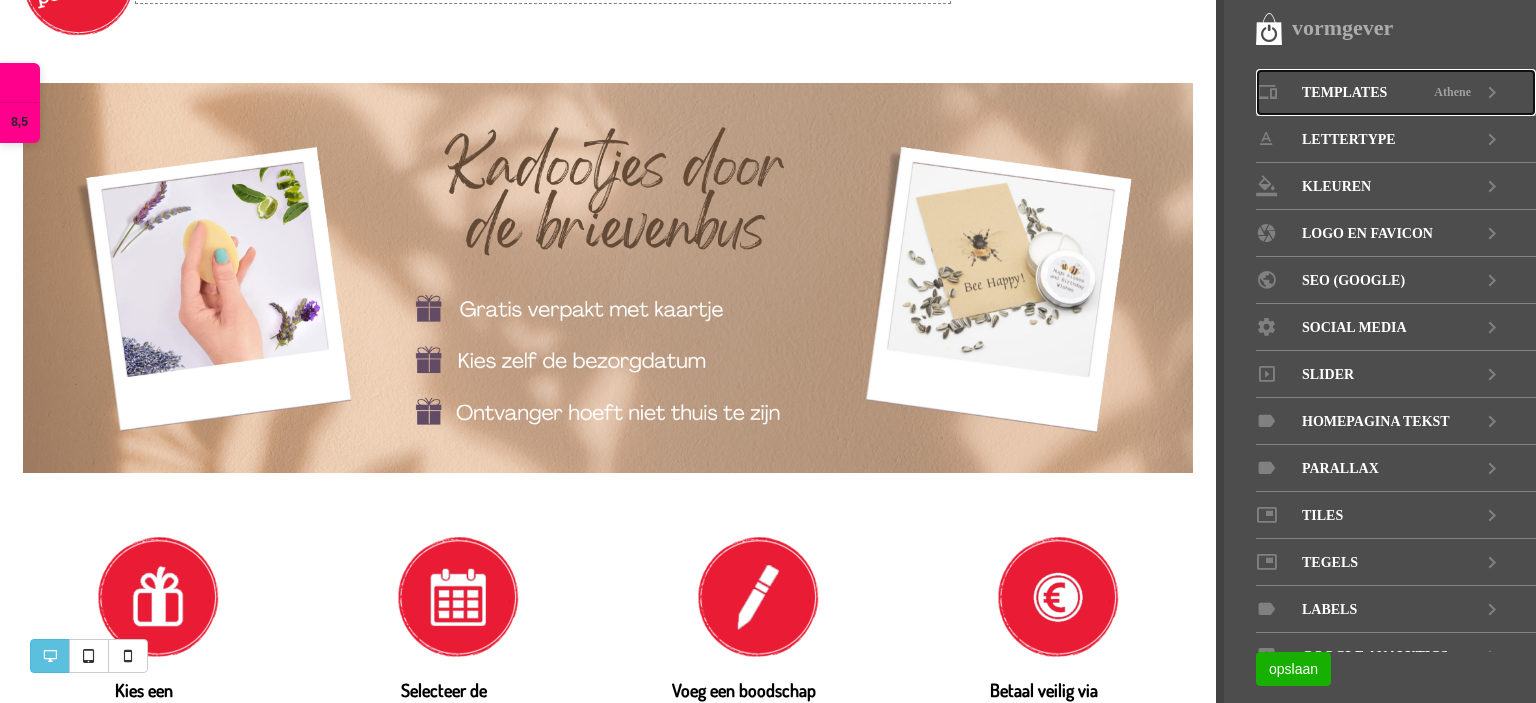 click on "Templates" at bounding box center [1344, 92] 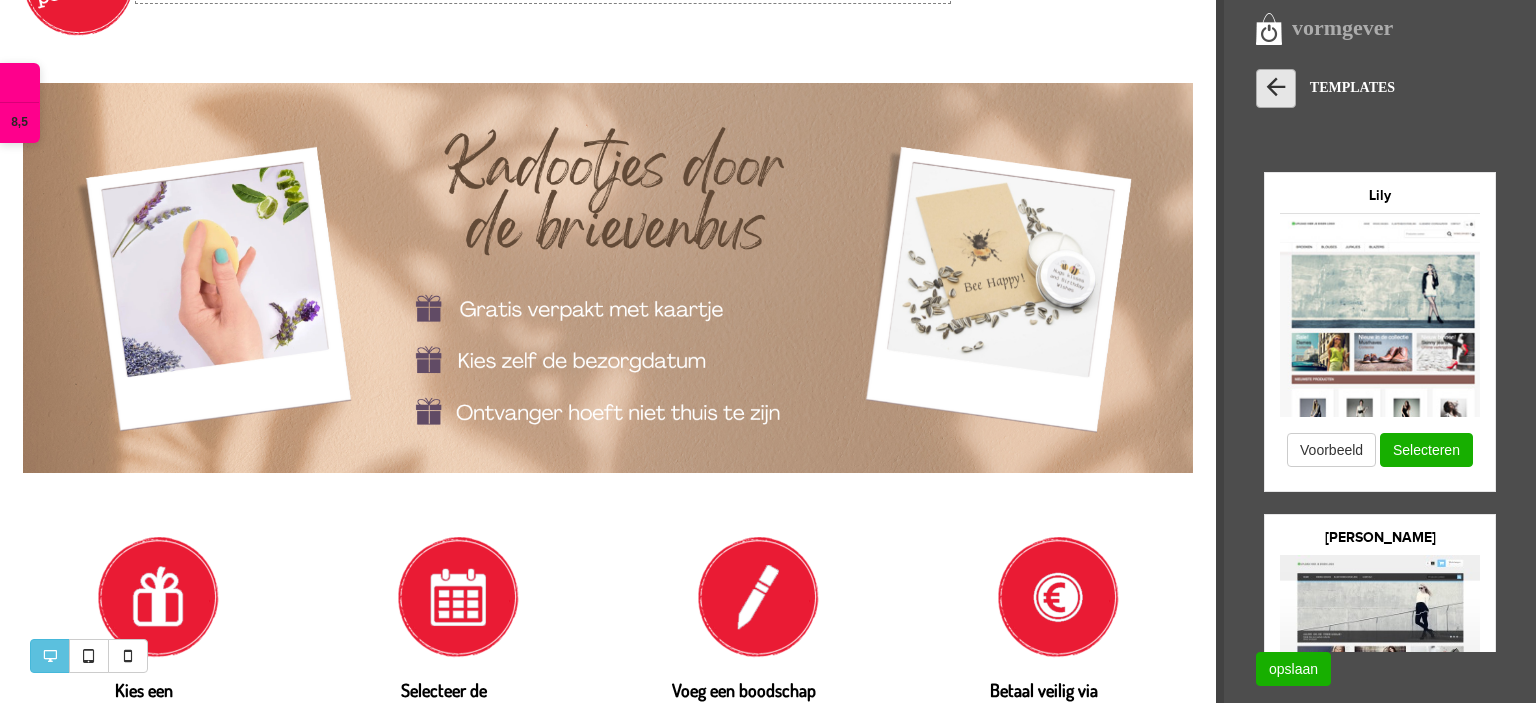 click at bounding box center (1276, 87) 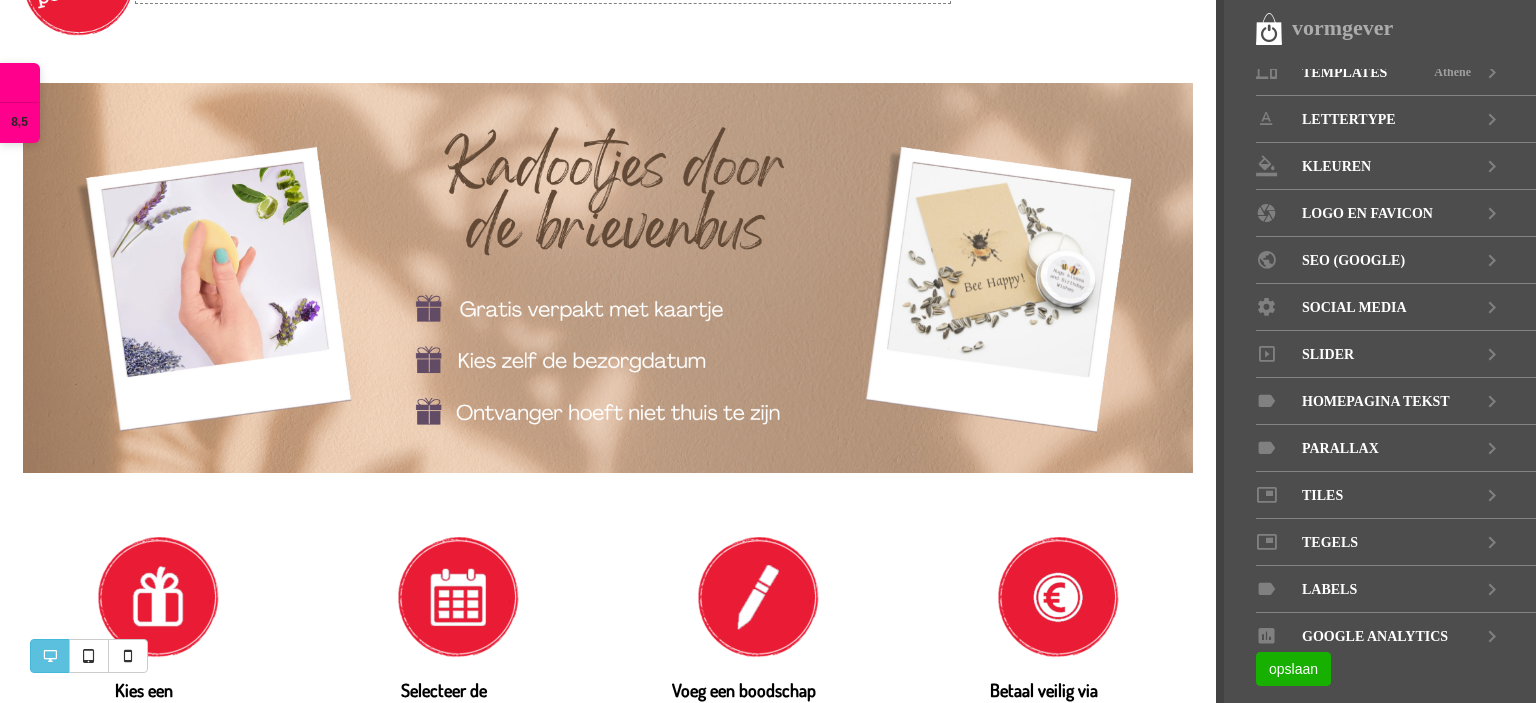 scroll, scrollTop: 27, scrollLeft: 0, axis: vertical 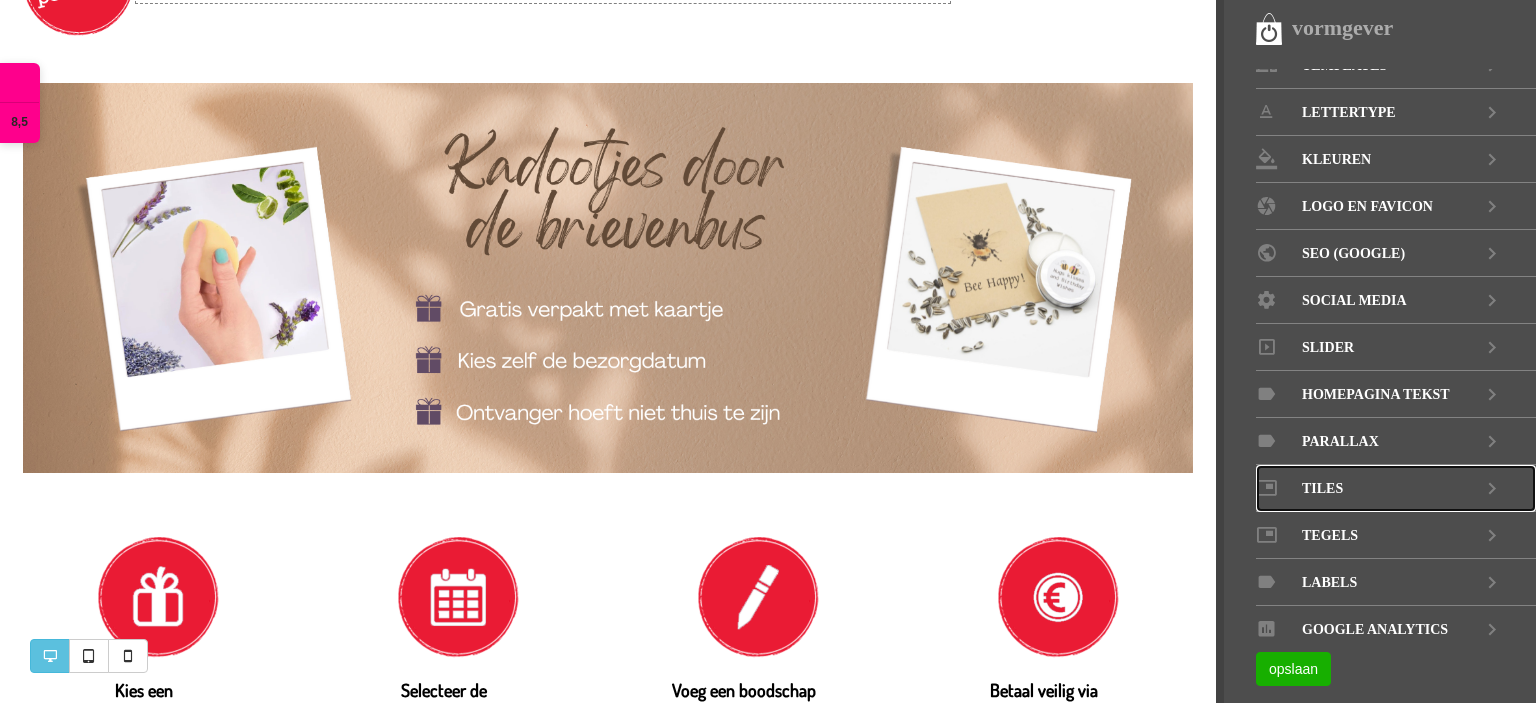 click on "tiles" at bounding box center (1396, 488) 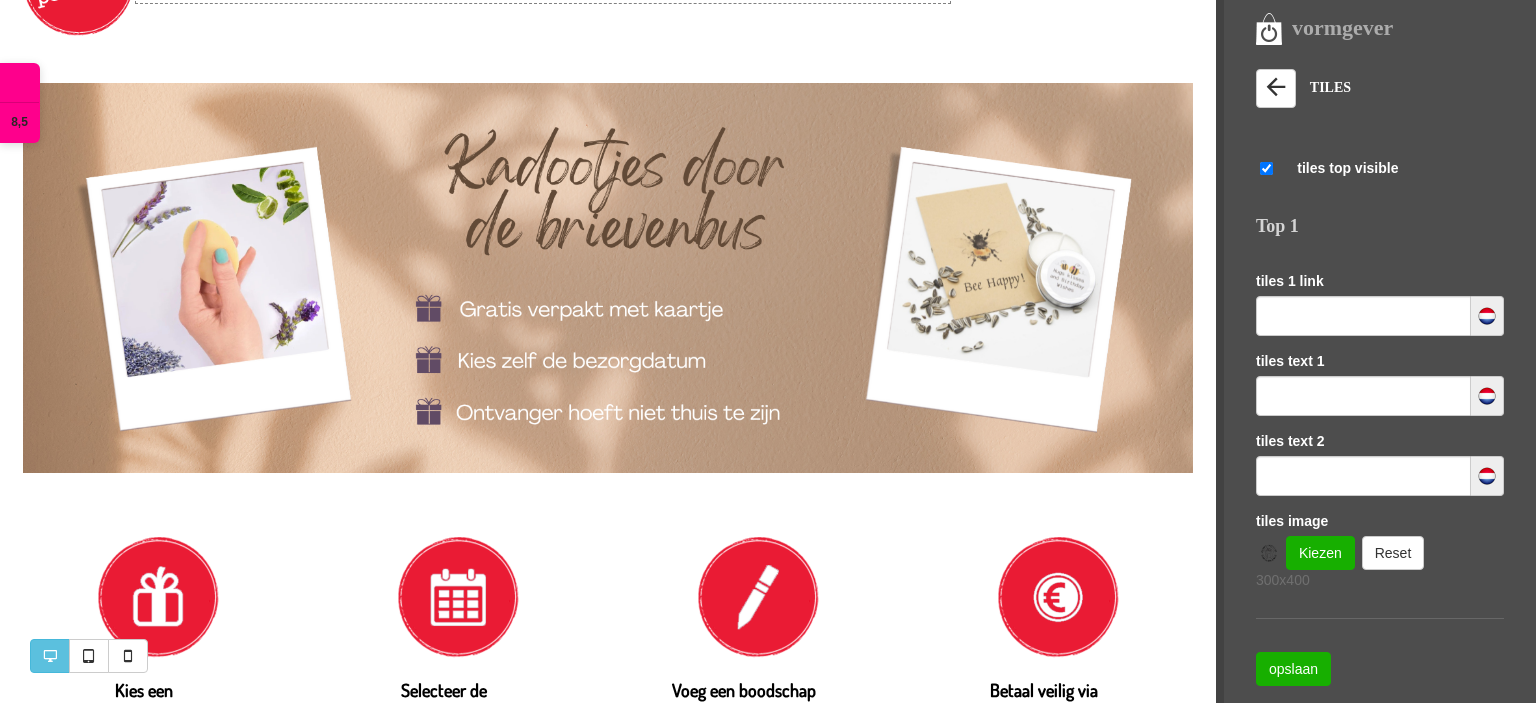 scroll, scrollTop: 0, scrollLeft: 0, axis: both 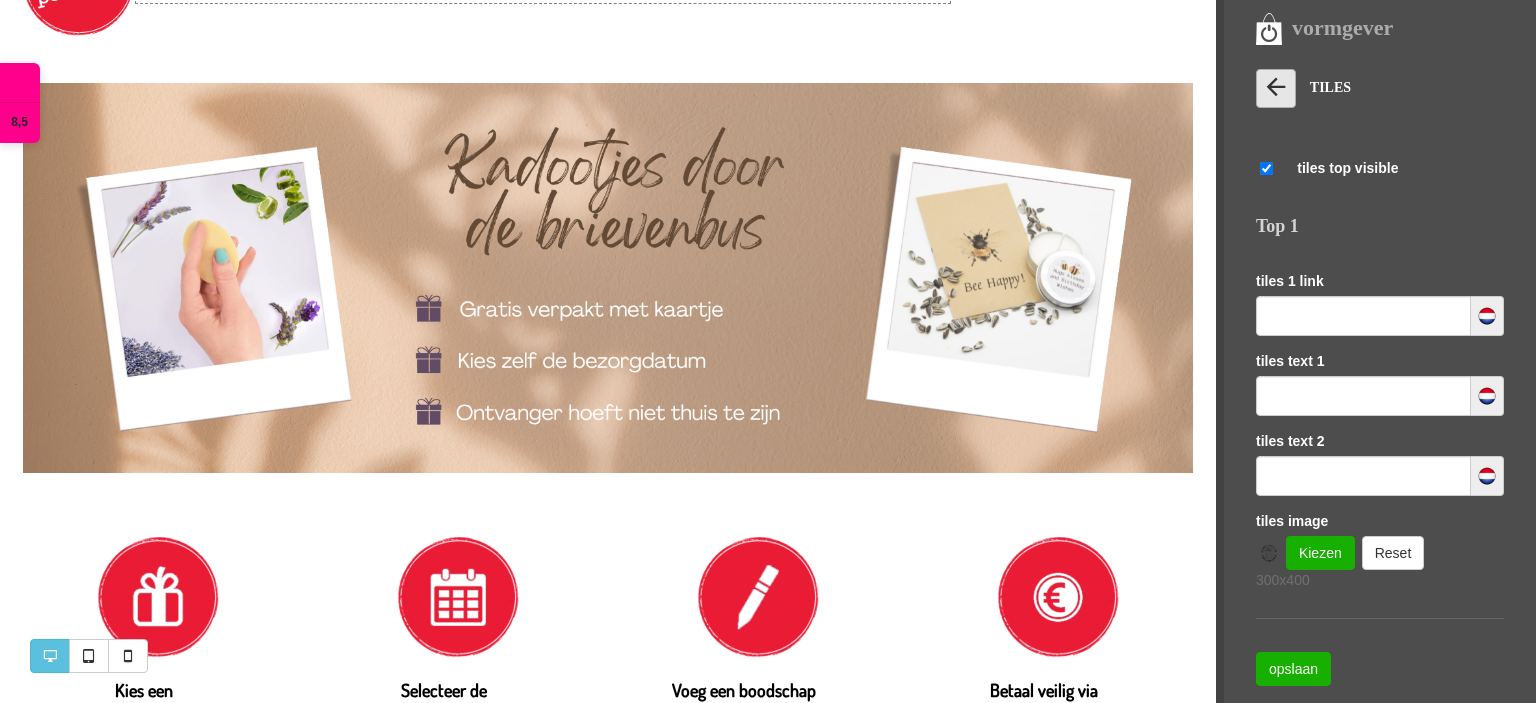 click at bounding box center (1276, 87) 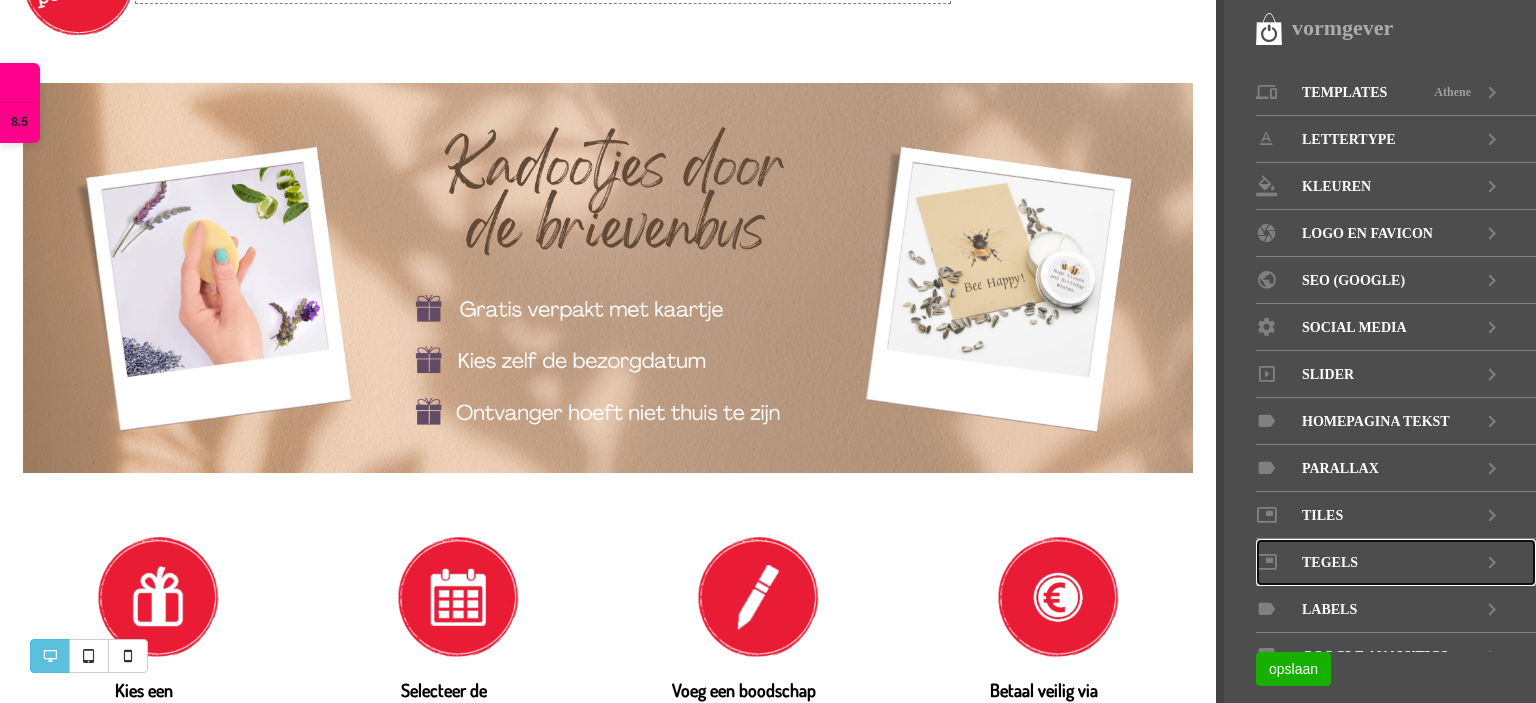 click on "tegels" at bounding box center [1396, 562] 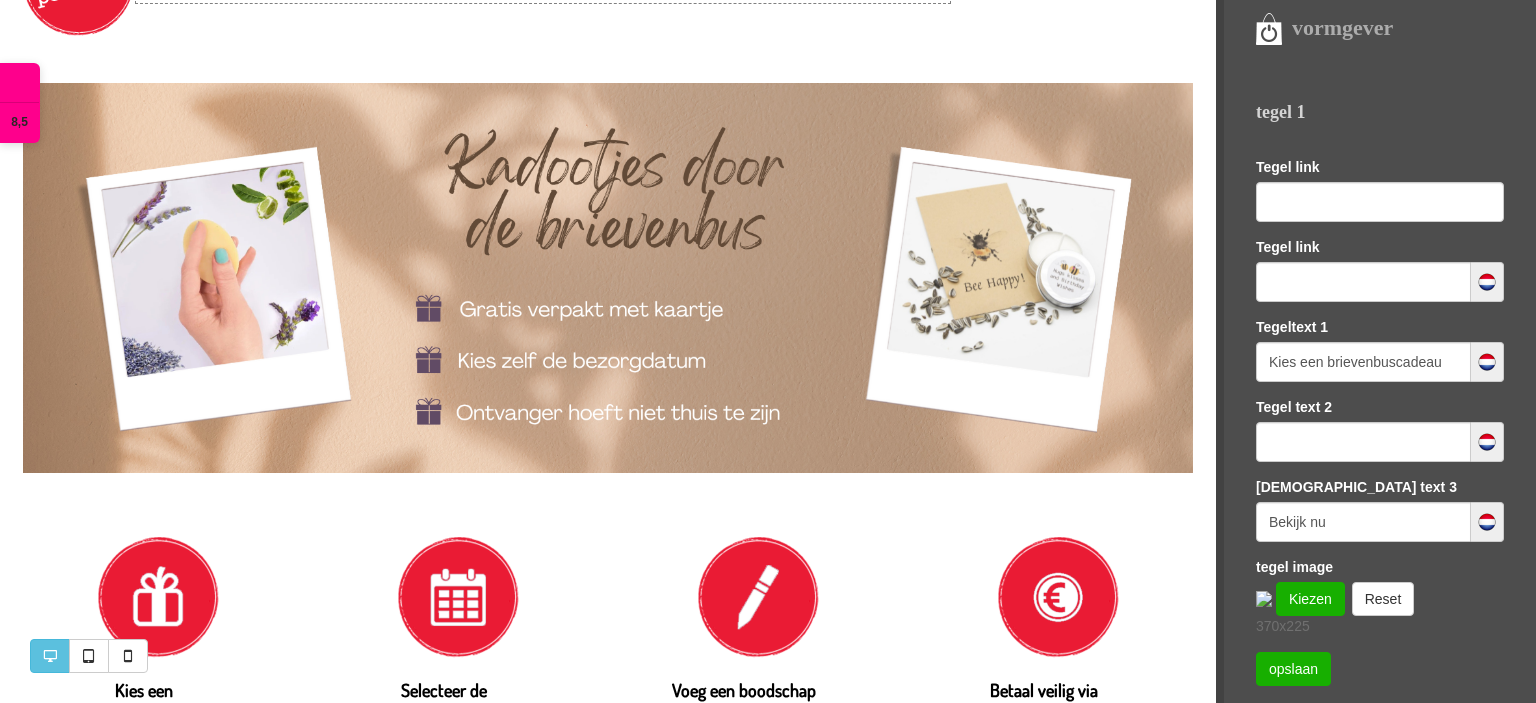 scroll, scrollTop: 0, scrollLeft: 0, axis: both 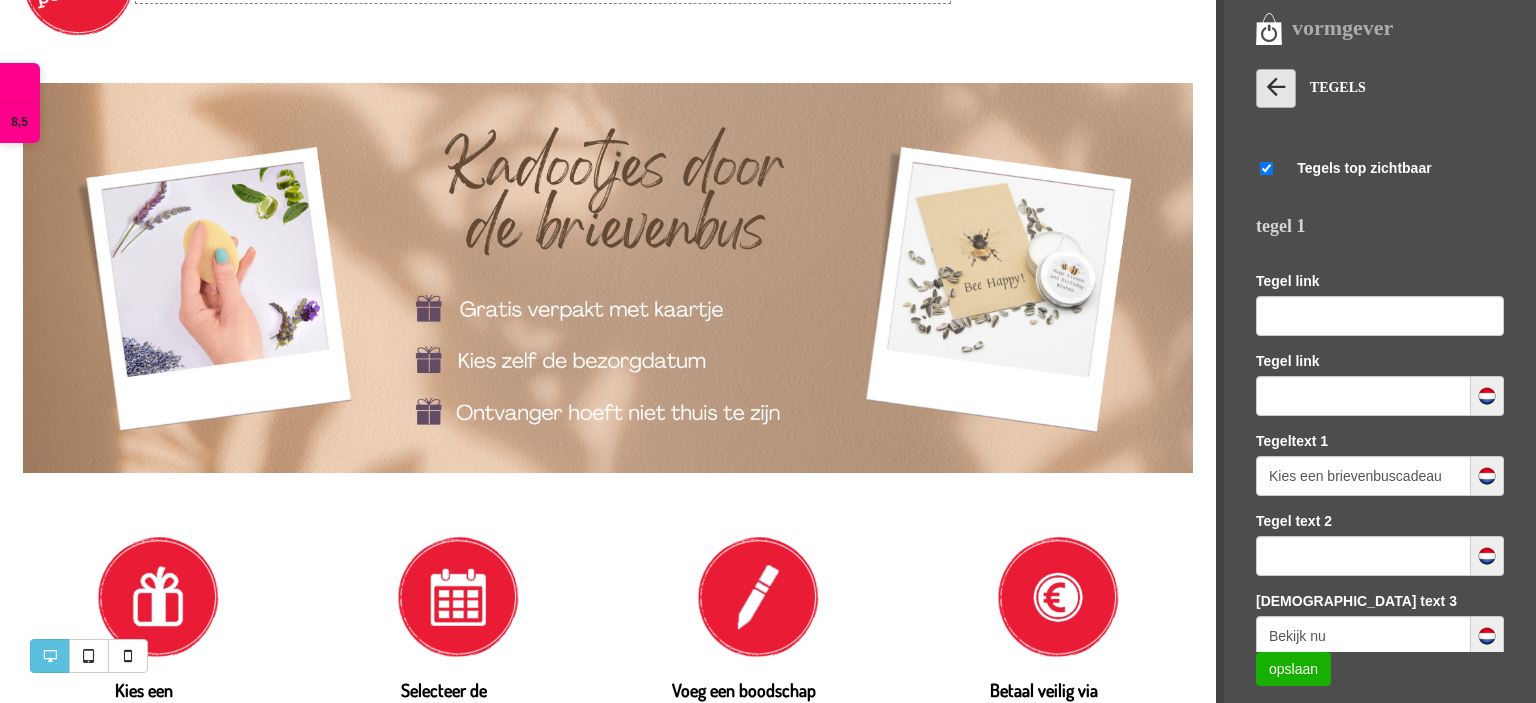 click at bounding box center (1276, 87) 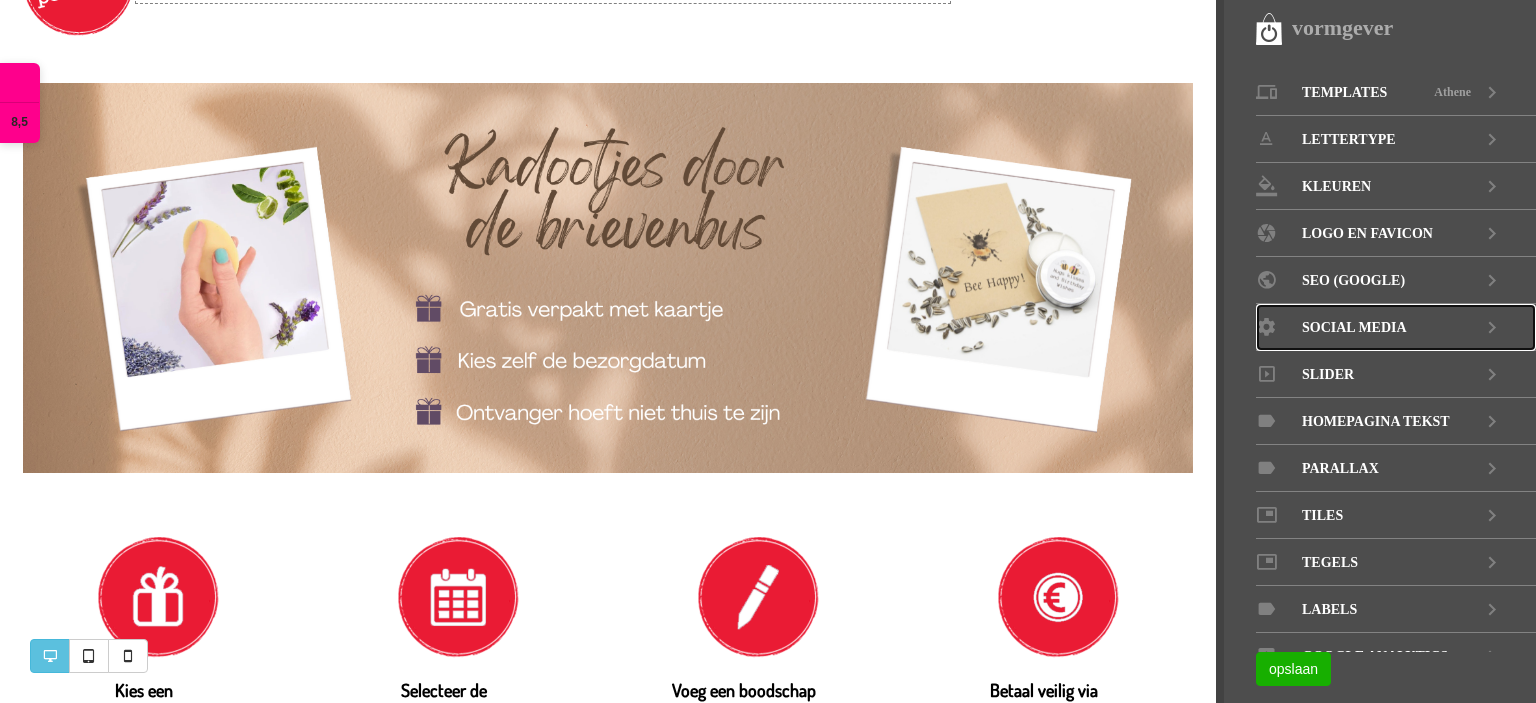 click on "Social media" at bounding box center [1396, 327] 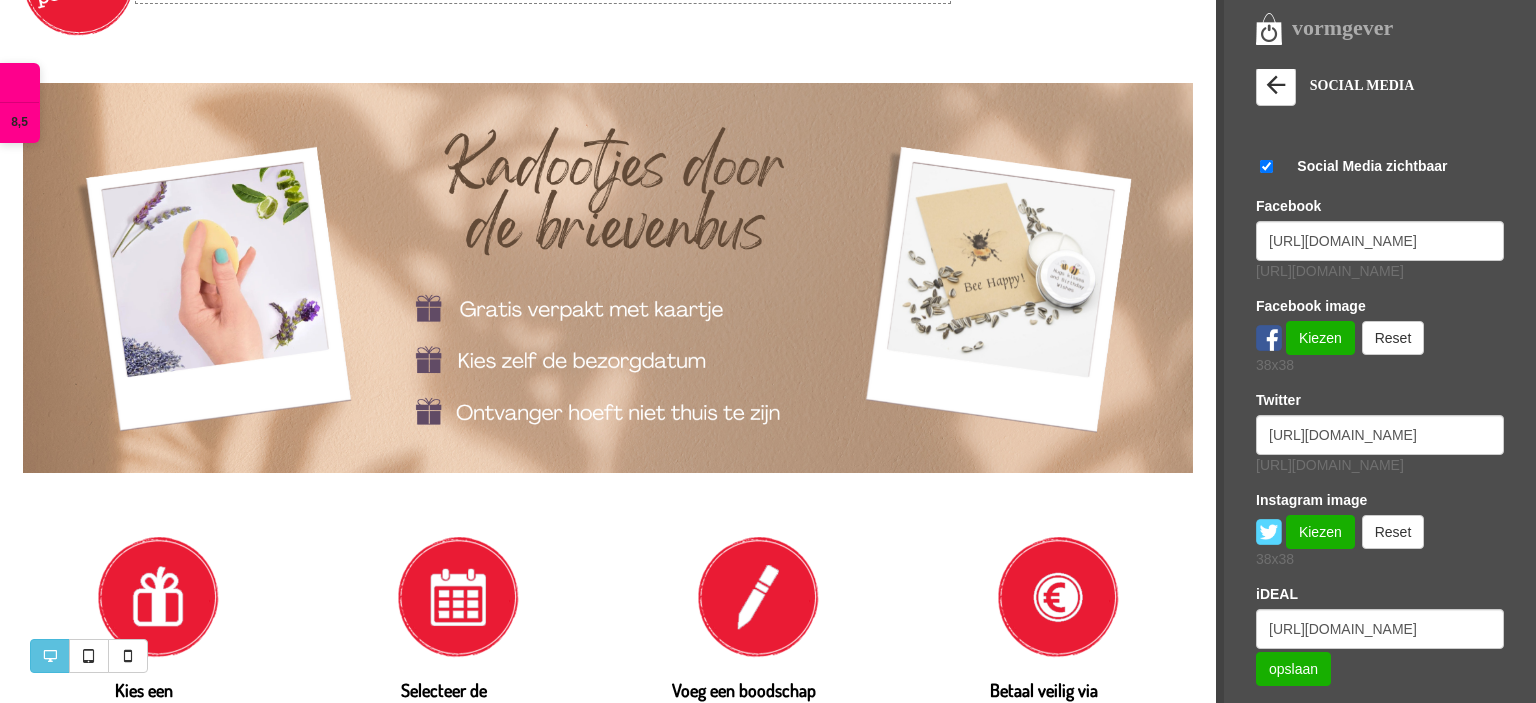 scroll, scrollTop: 0, scrollLeft: 0, axis: both 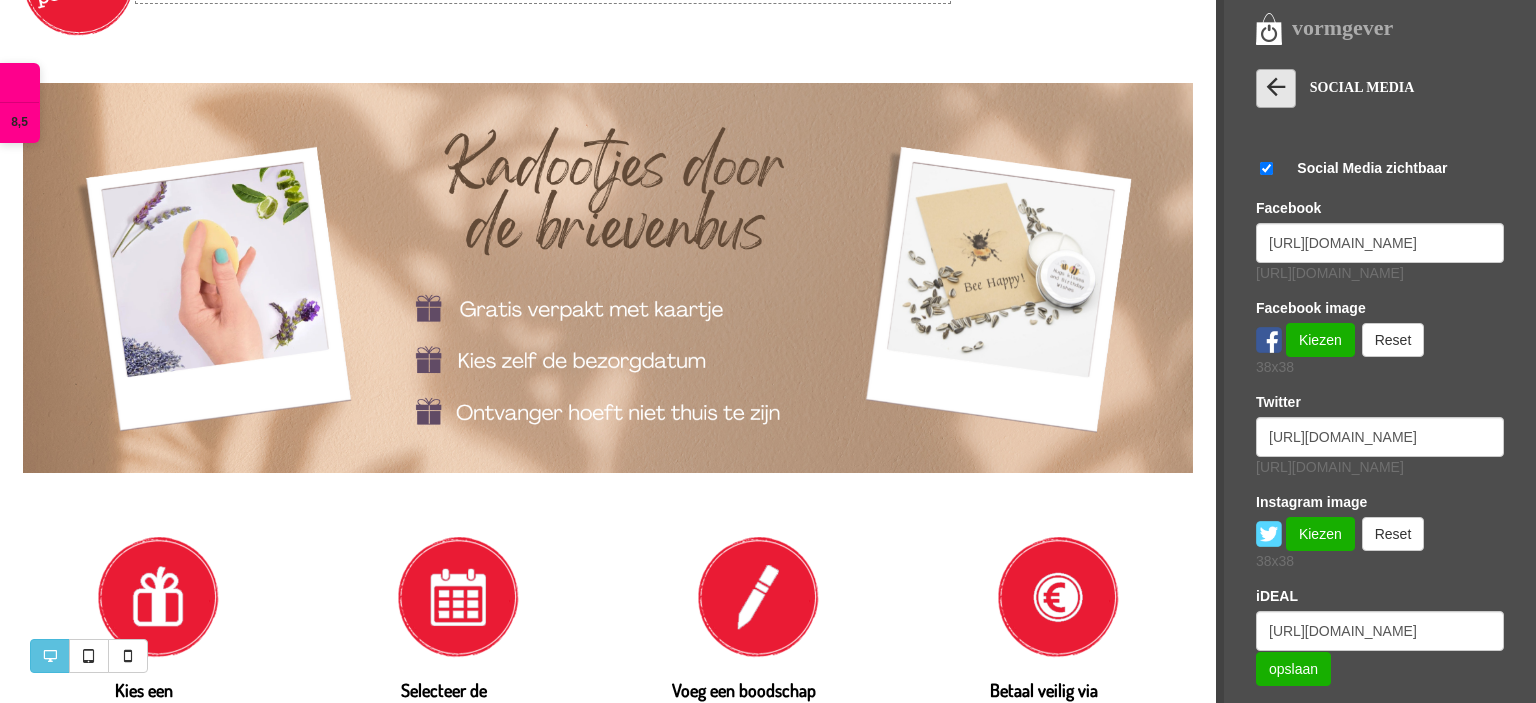 click at bounding box center (1276, 87) 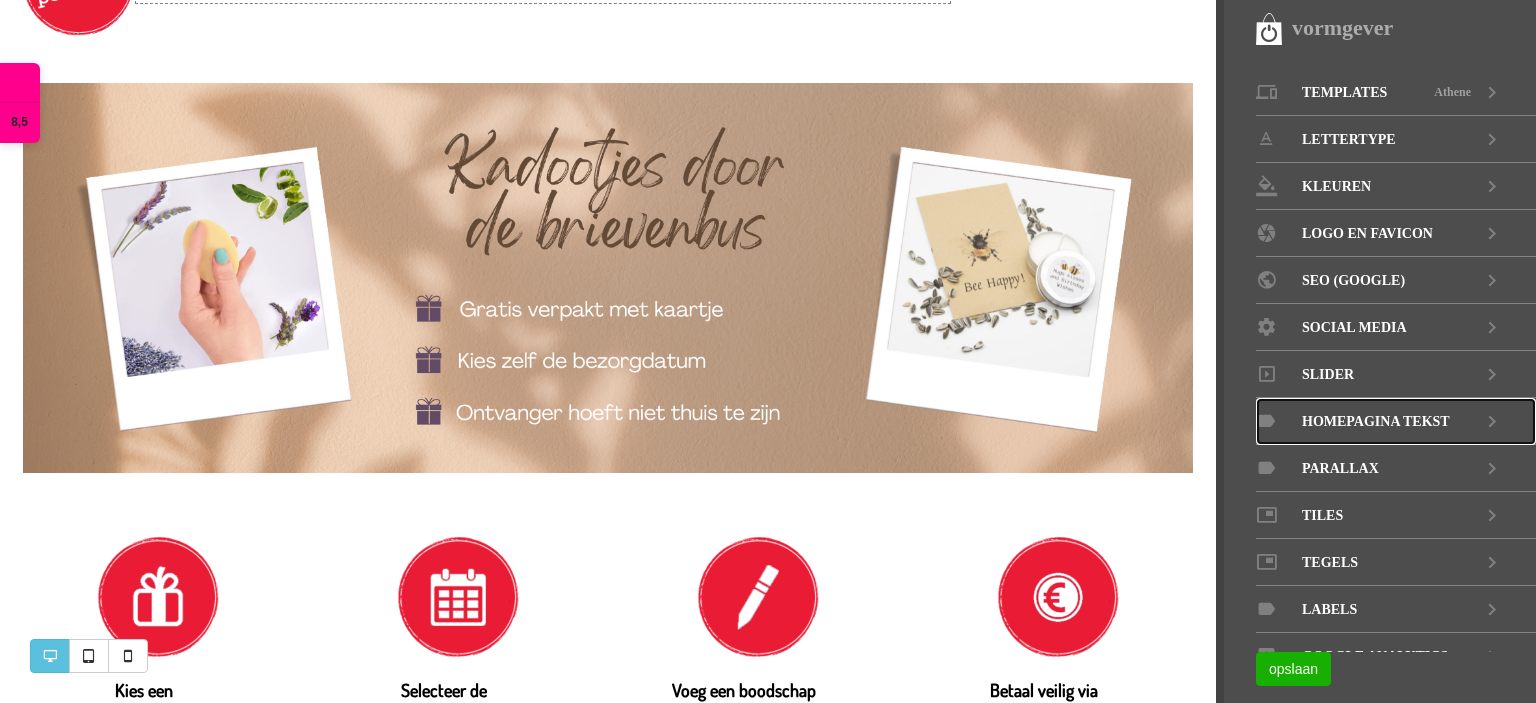 click on "Homepagina tekst" at bounding box center (1376, 421) 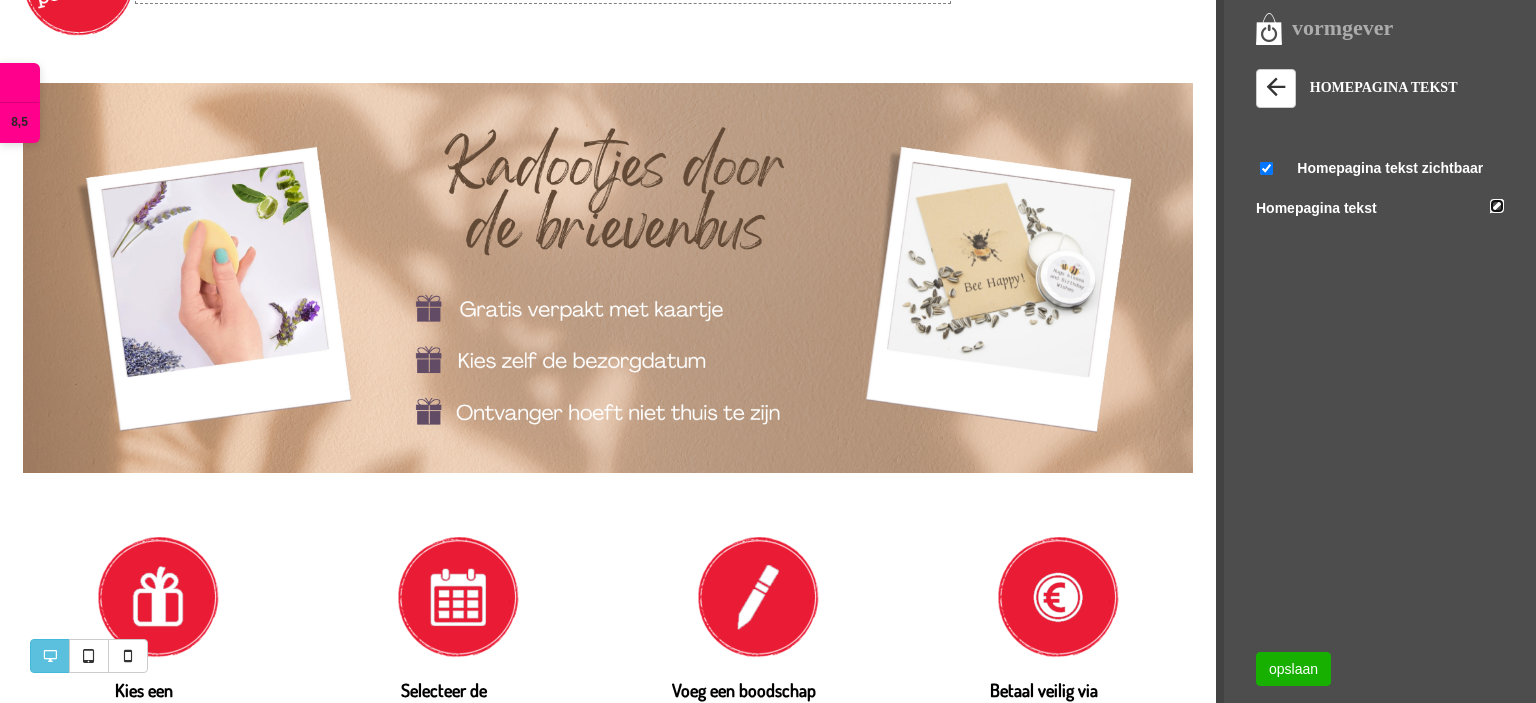 click at bounding box center (1497, 206) 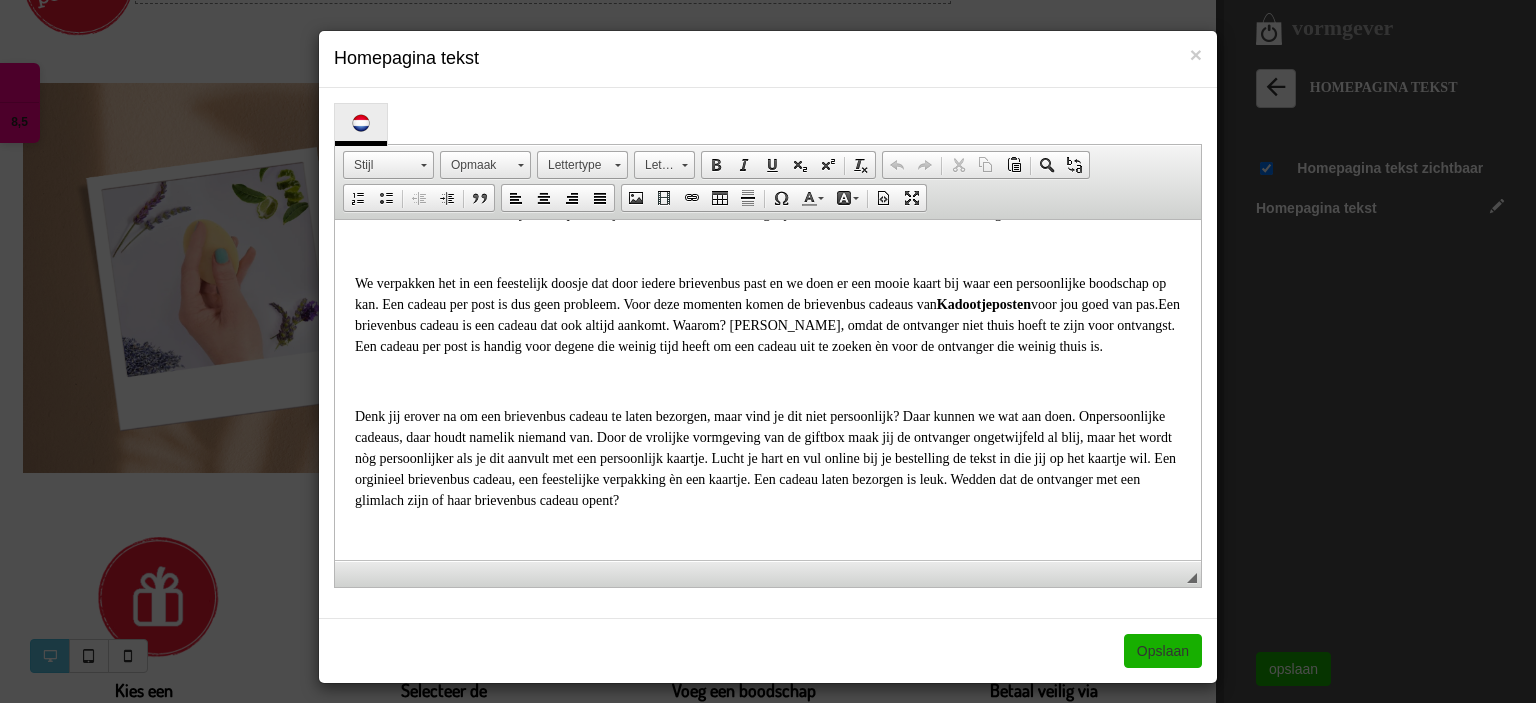 scroll, scrollTop: 0, scrollLeft: 0, axis: both 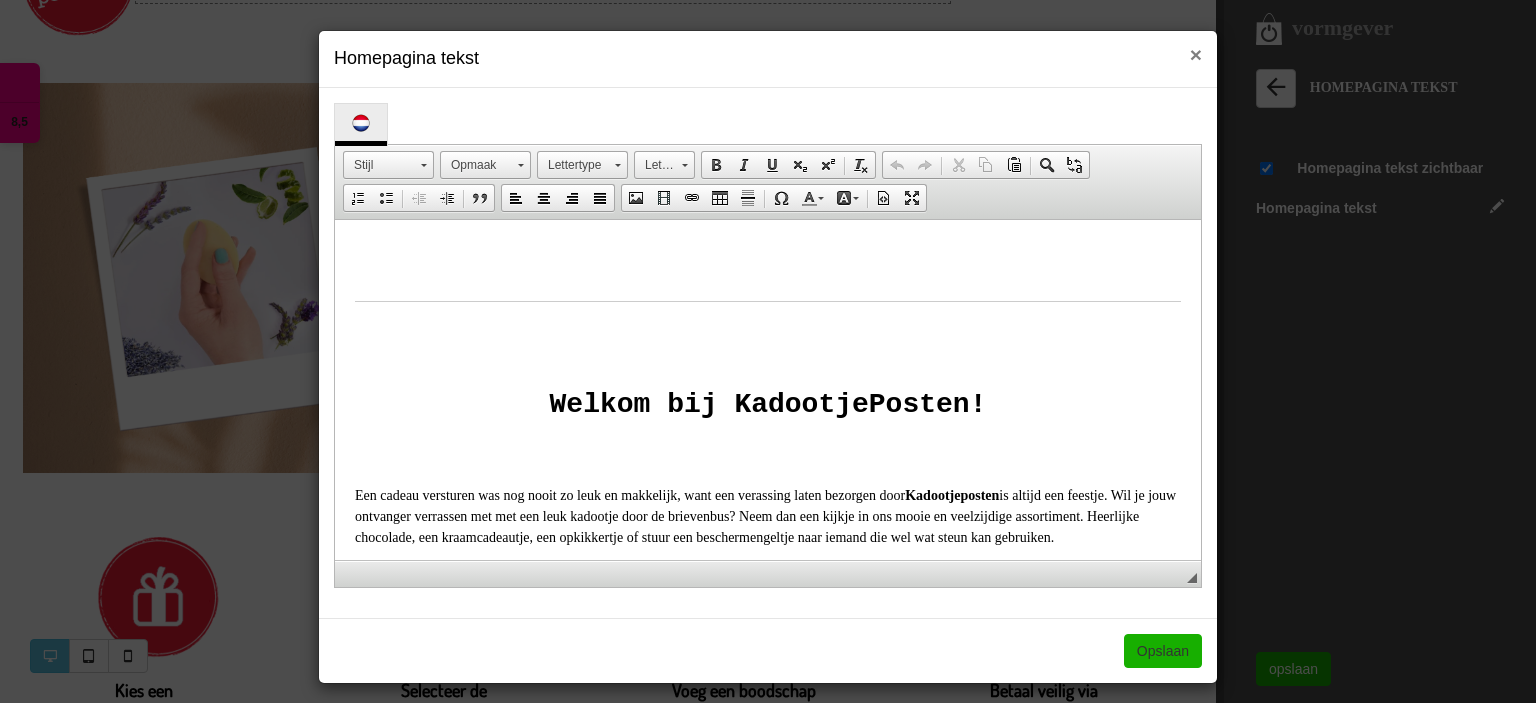click on "×" at bounding box center (1196, 54) 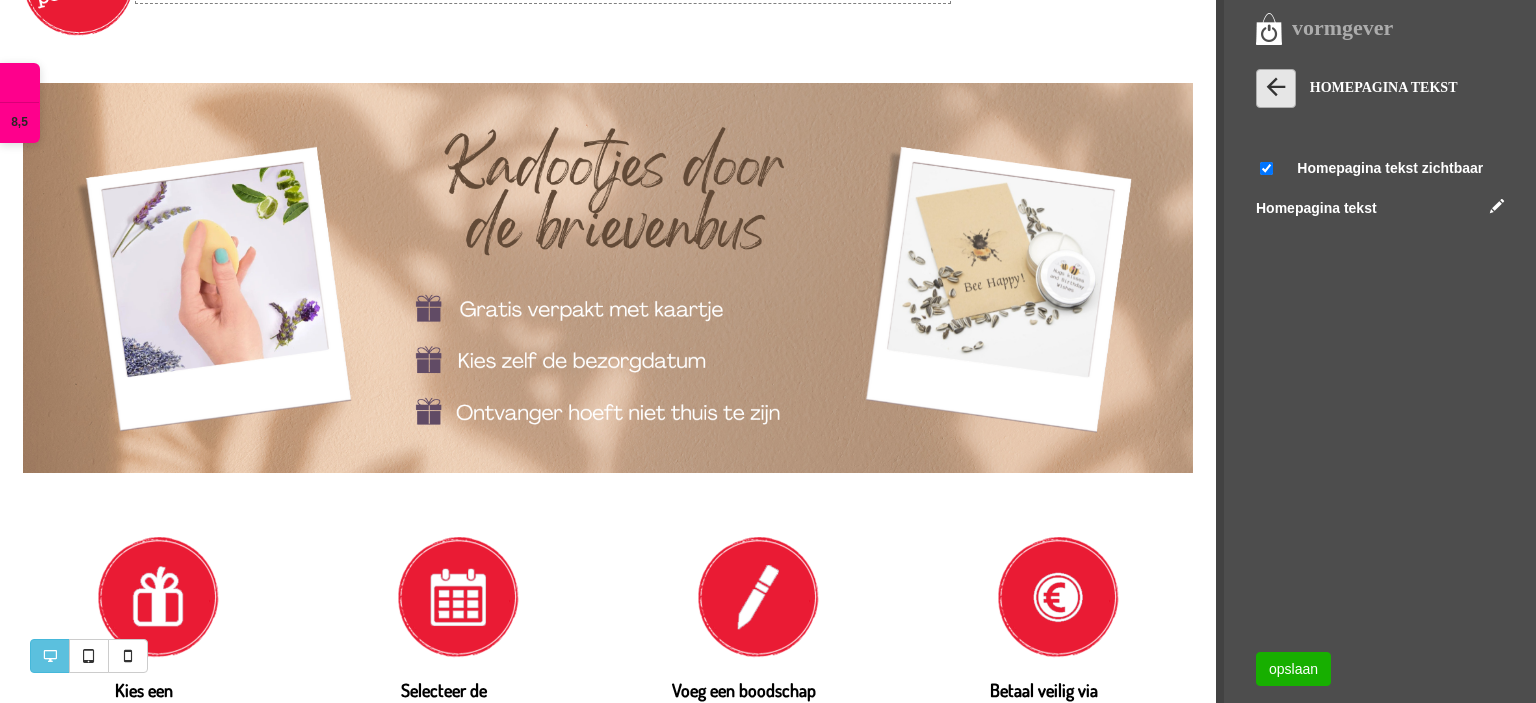 click at bounding box center [1276, 87] 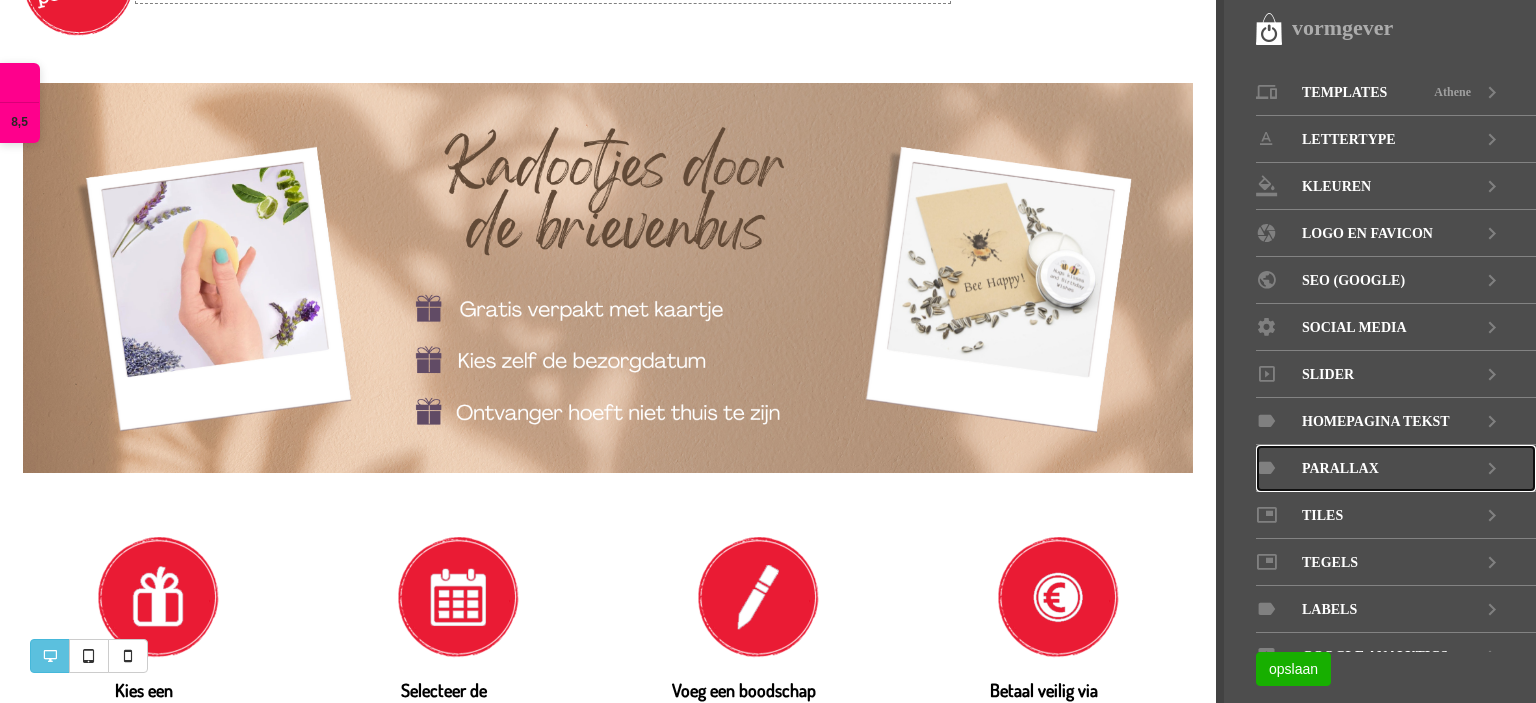 click on "Parallax" at bounding box center (1396, 468) 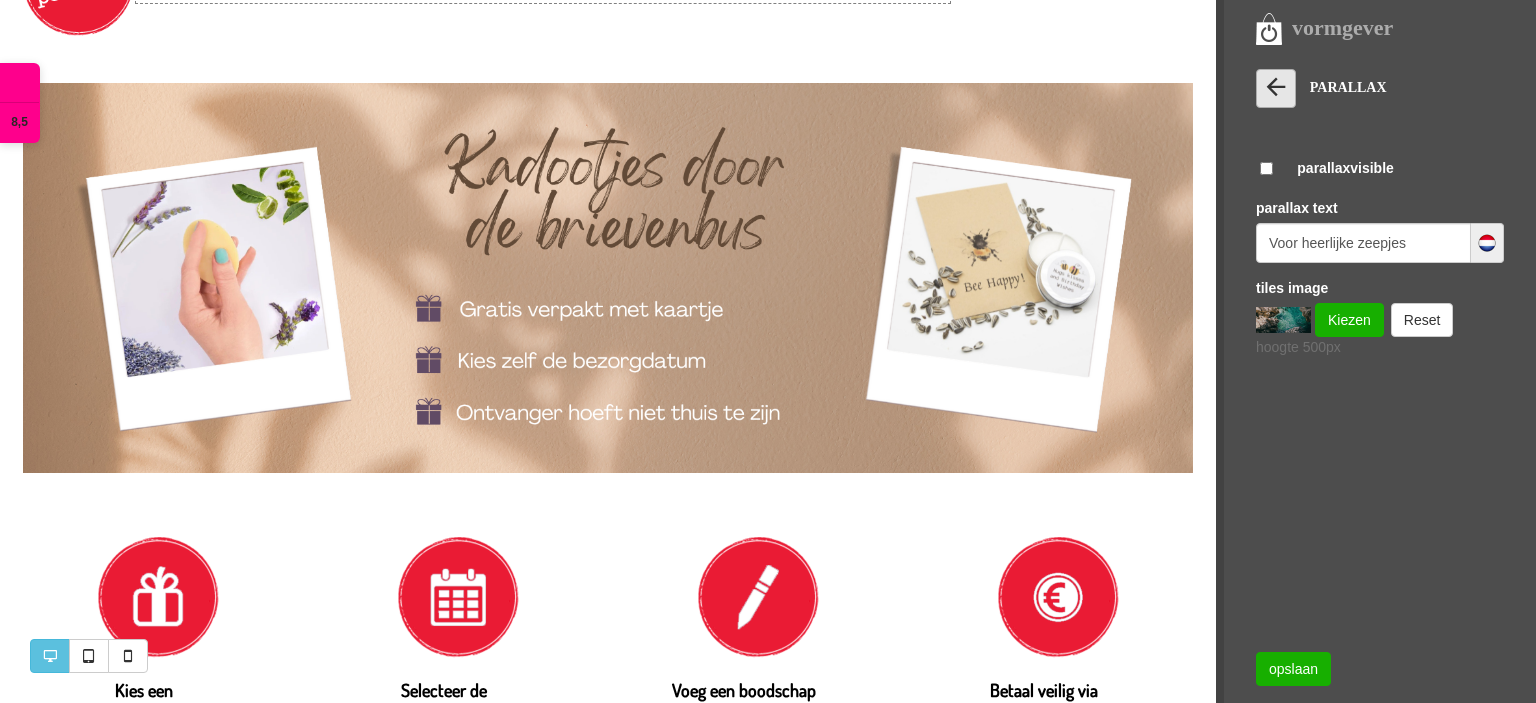 click at bounding box center [1276, 87] 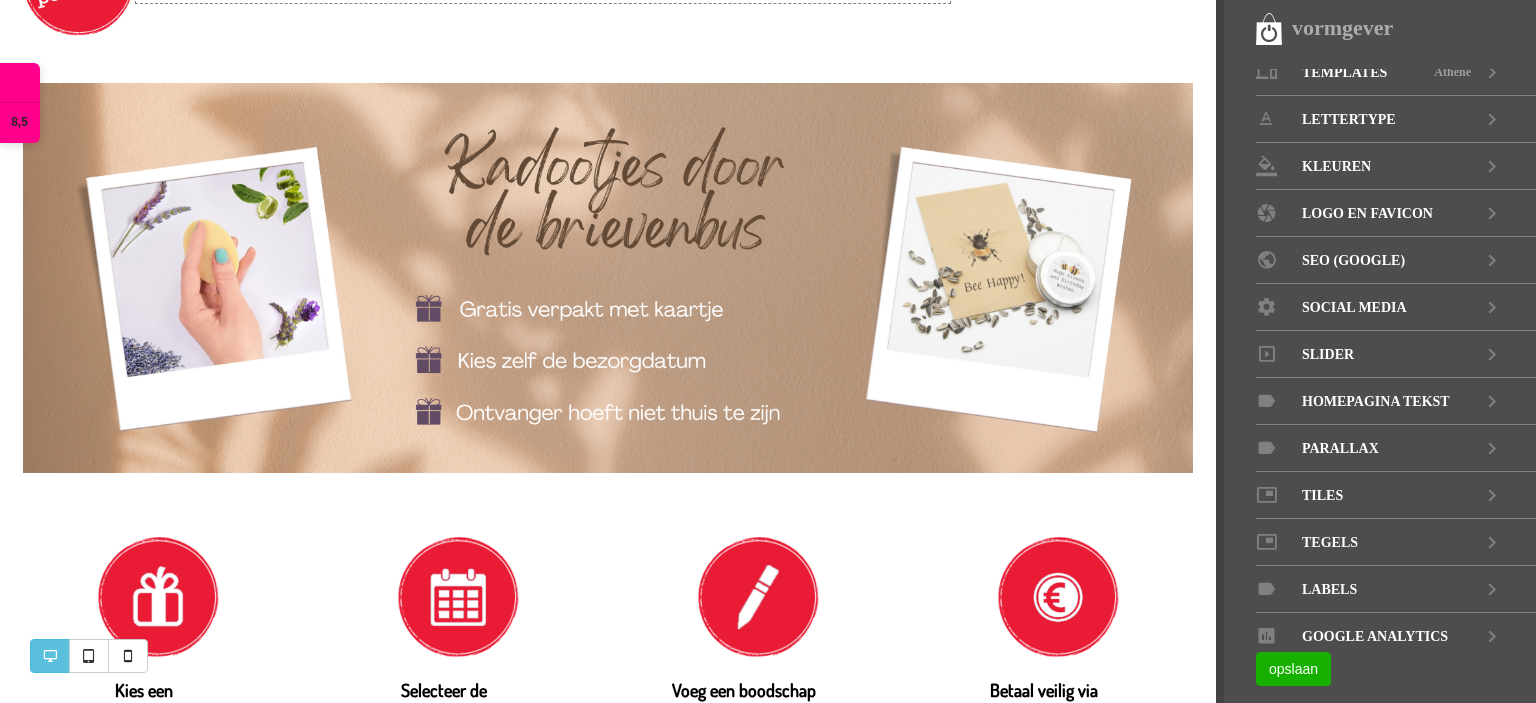 scroll, scrollTop: 27, scrollLeft: 0, axis: vertical 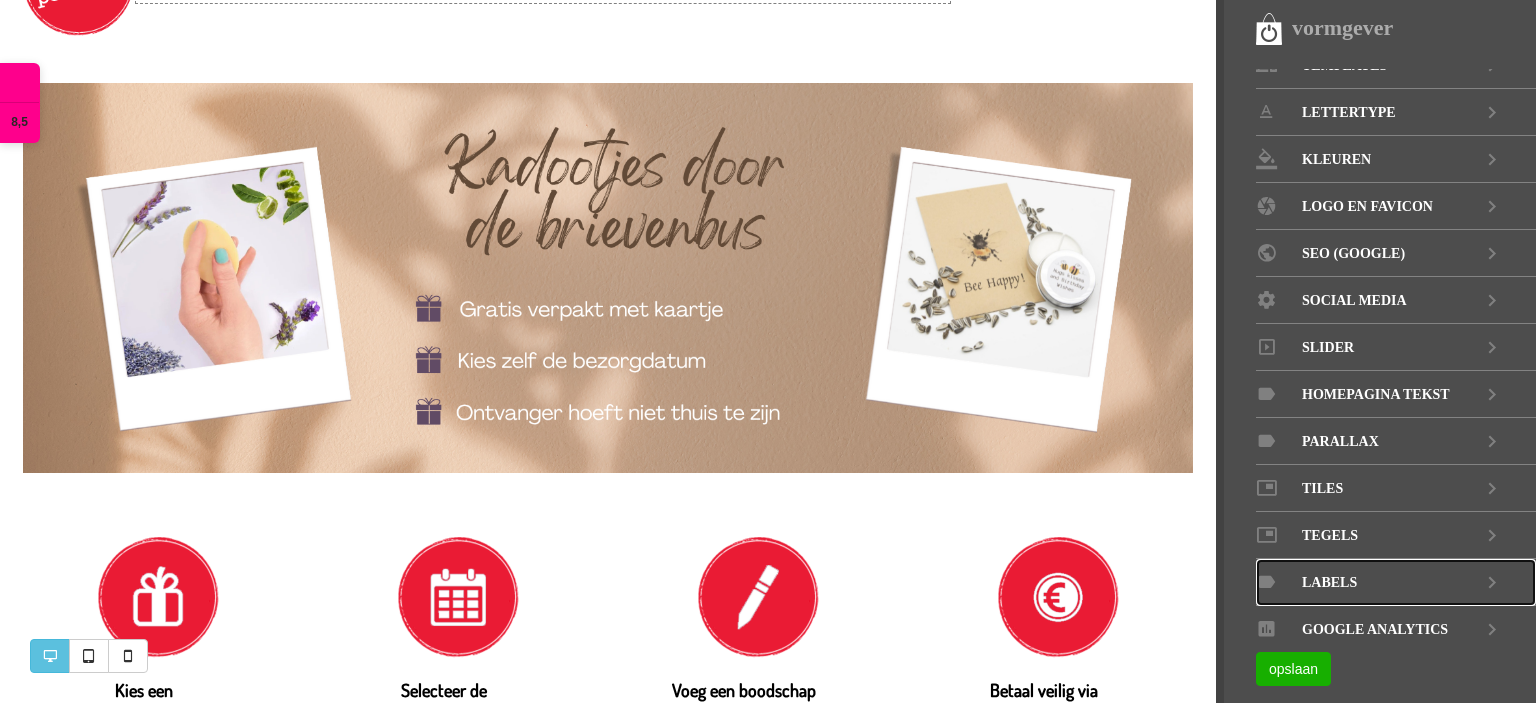 click on "LABELS" at bounding box center [1396, 582] 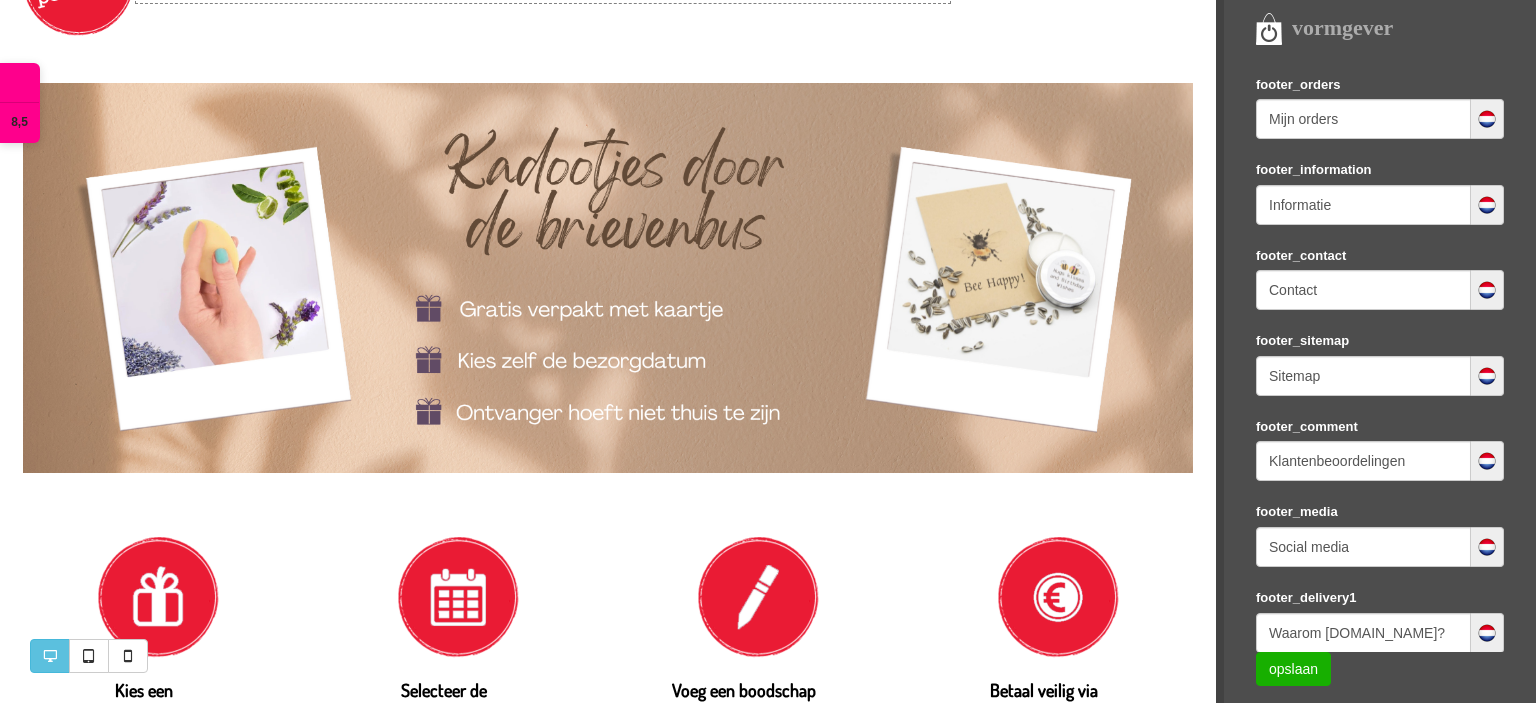 scroll, scrollTop: 840, scrollLeft: 0, axis: vertical 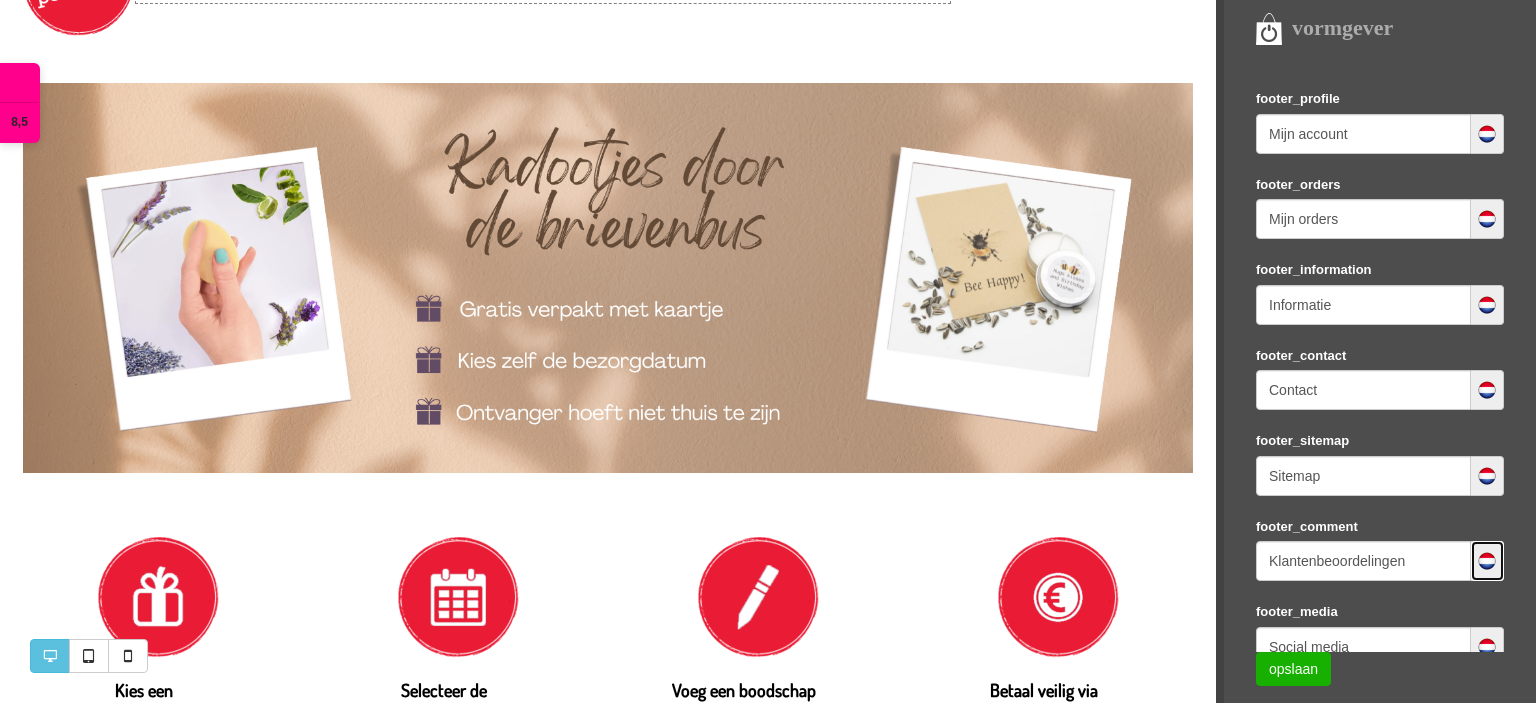 click at bounding box center [1487, 561] 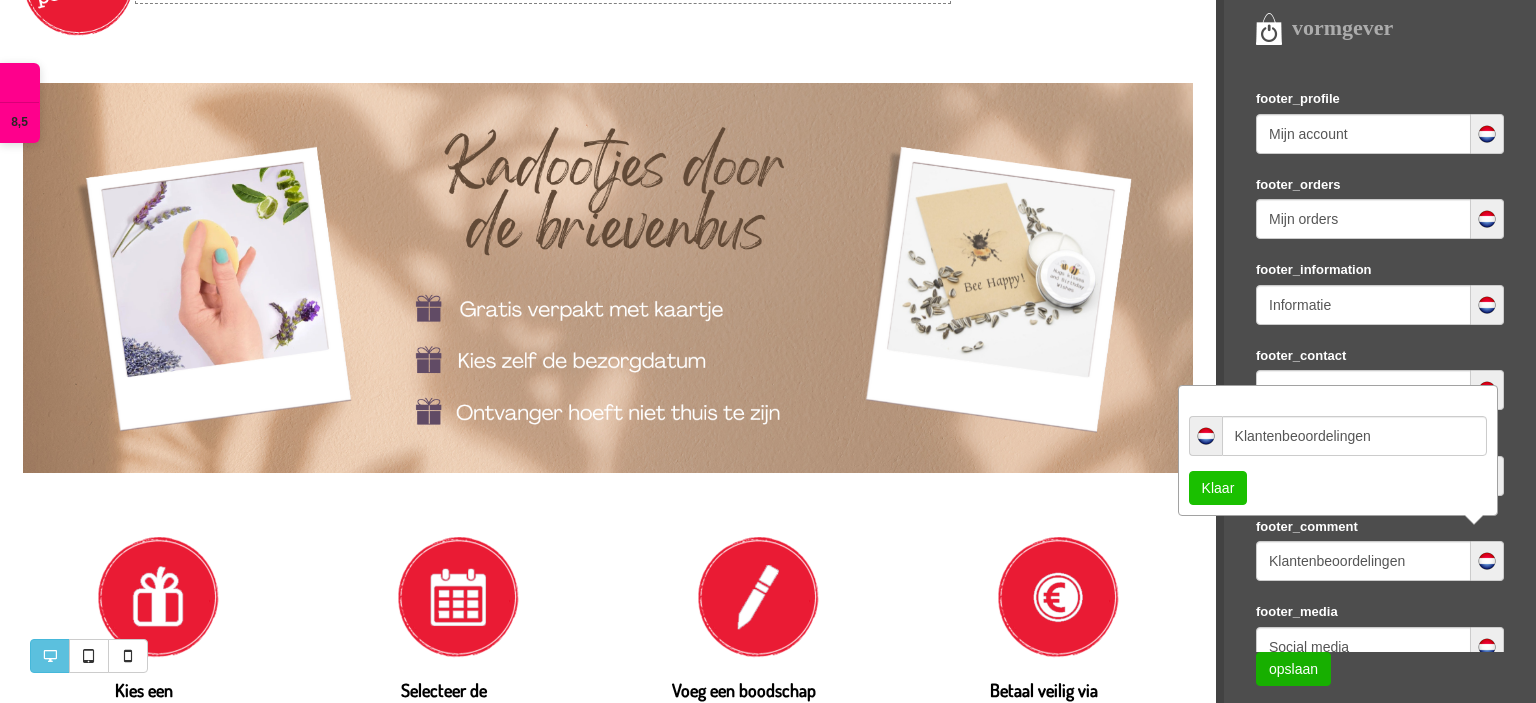 click on "Klaar" at bounding box center (1218, 488) 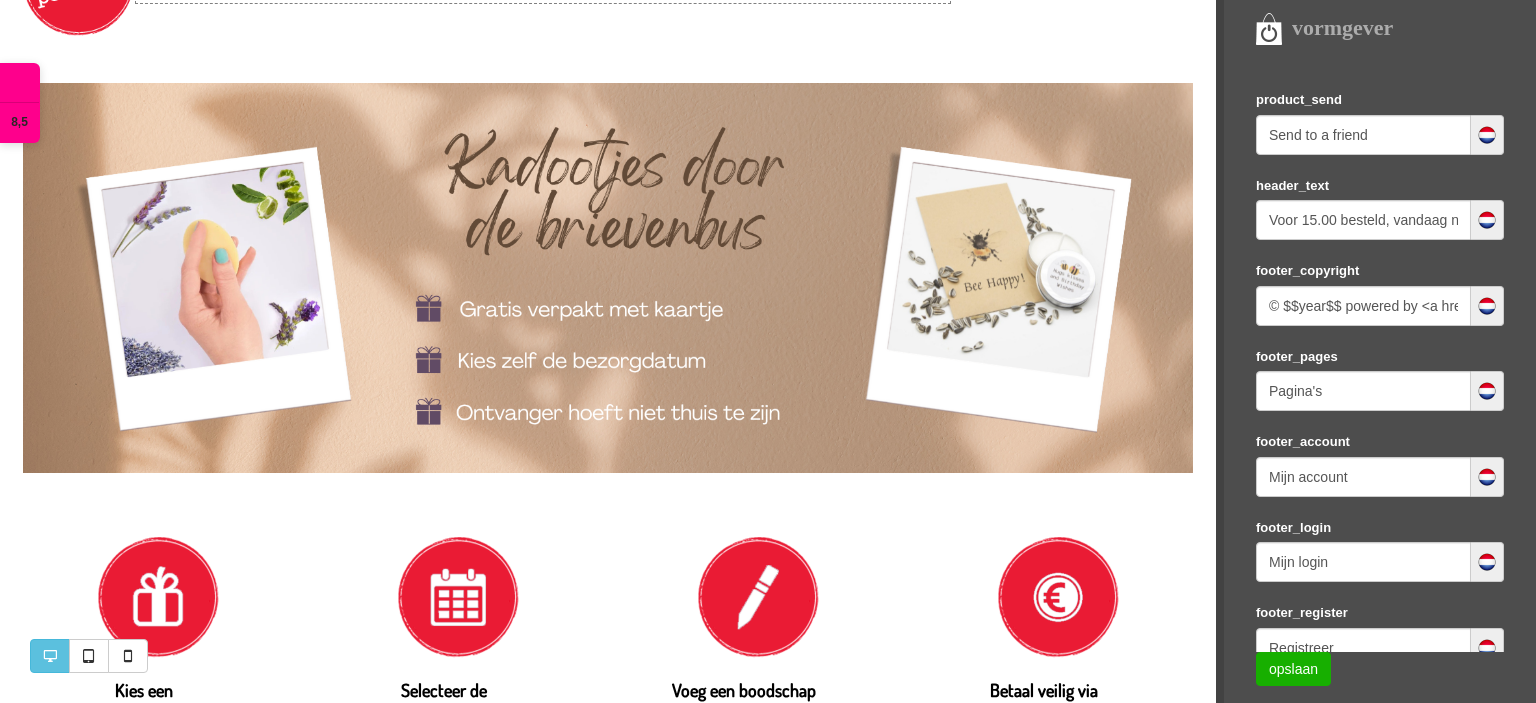 scroll, scrollTop: 0, scrollLeft: 0, axis: both 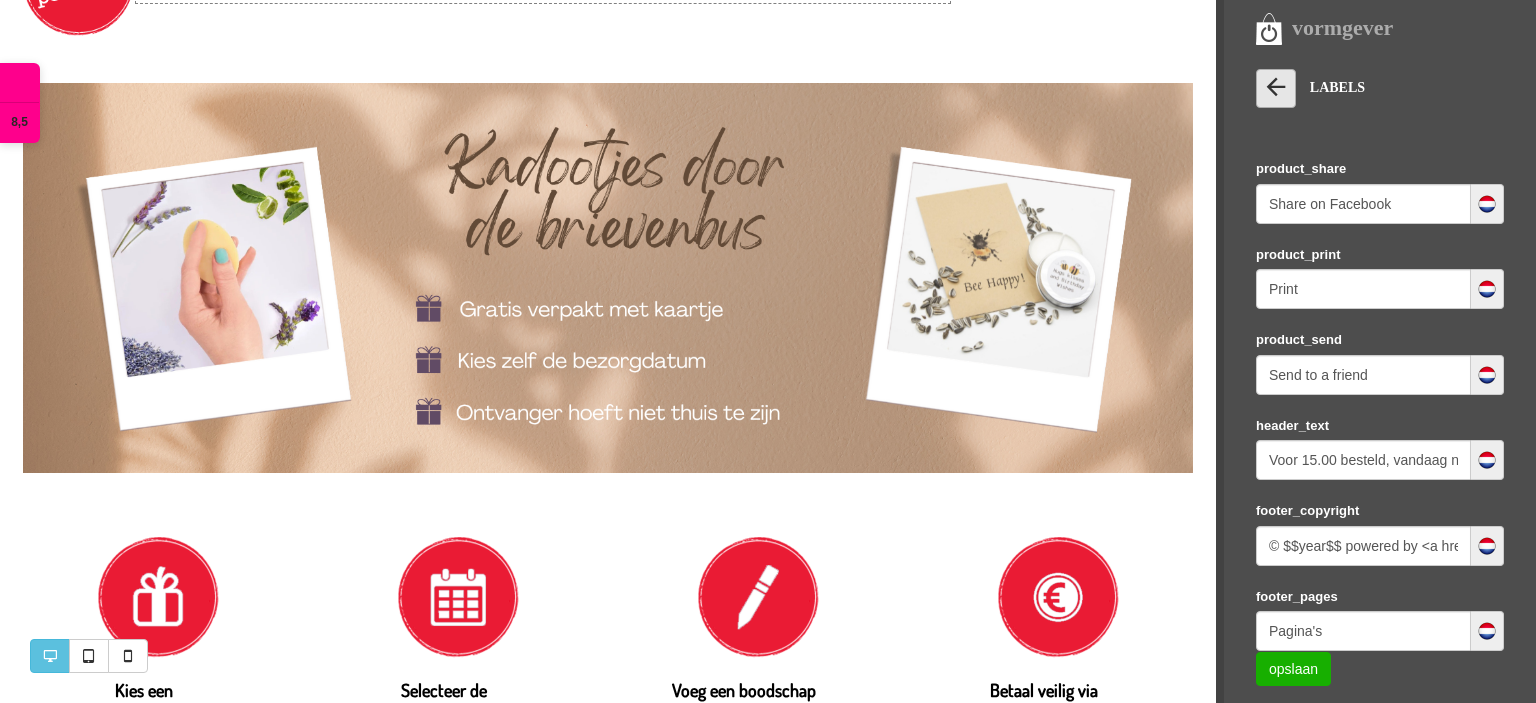 click at bounding box center [1276, 87] 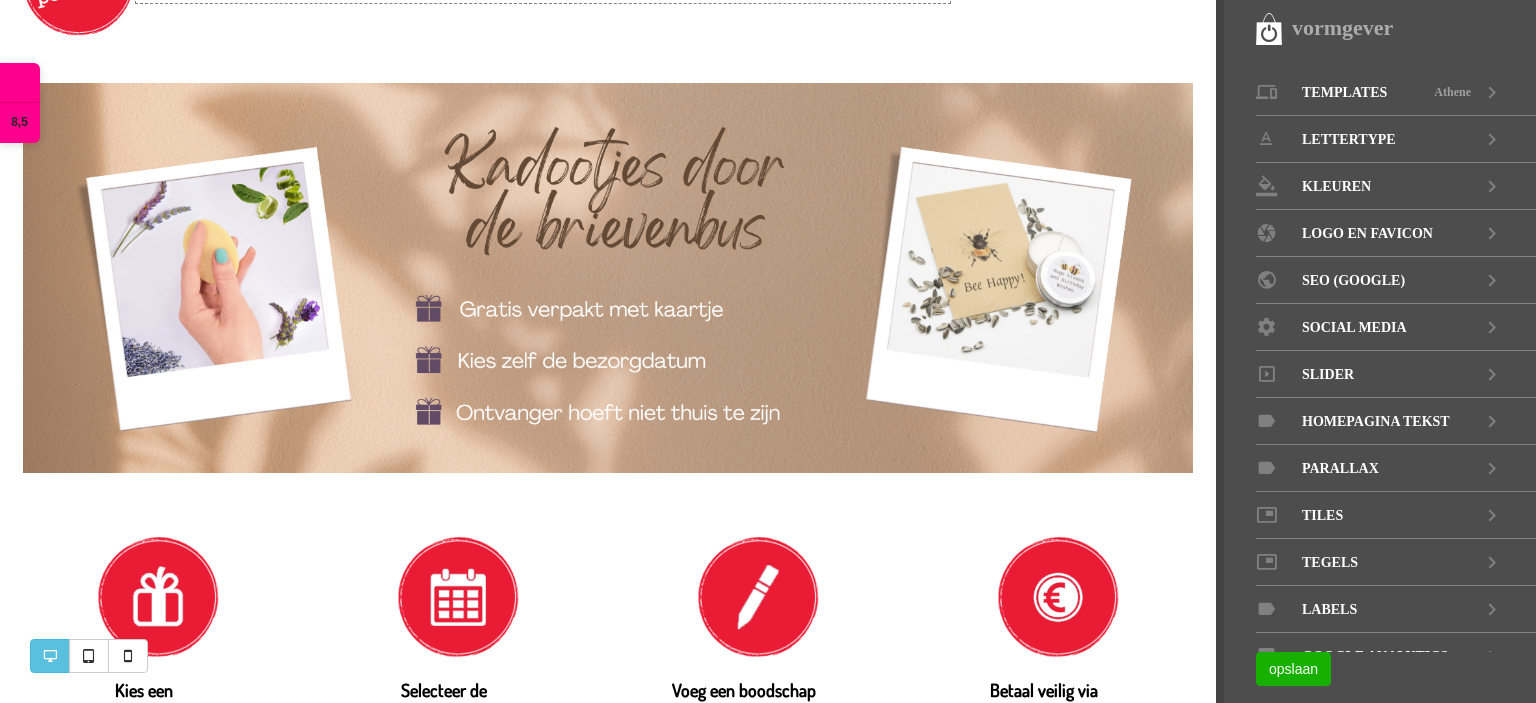 drag, startPoint x: 8, startPoint y: 107, endPoint x: 592, endPoint y: 46, distance: 587.1771 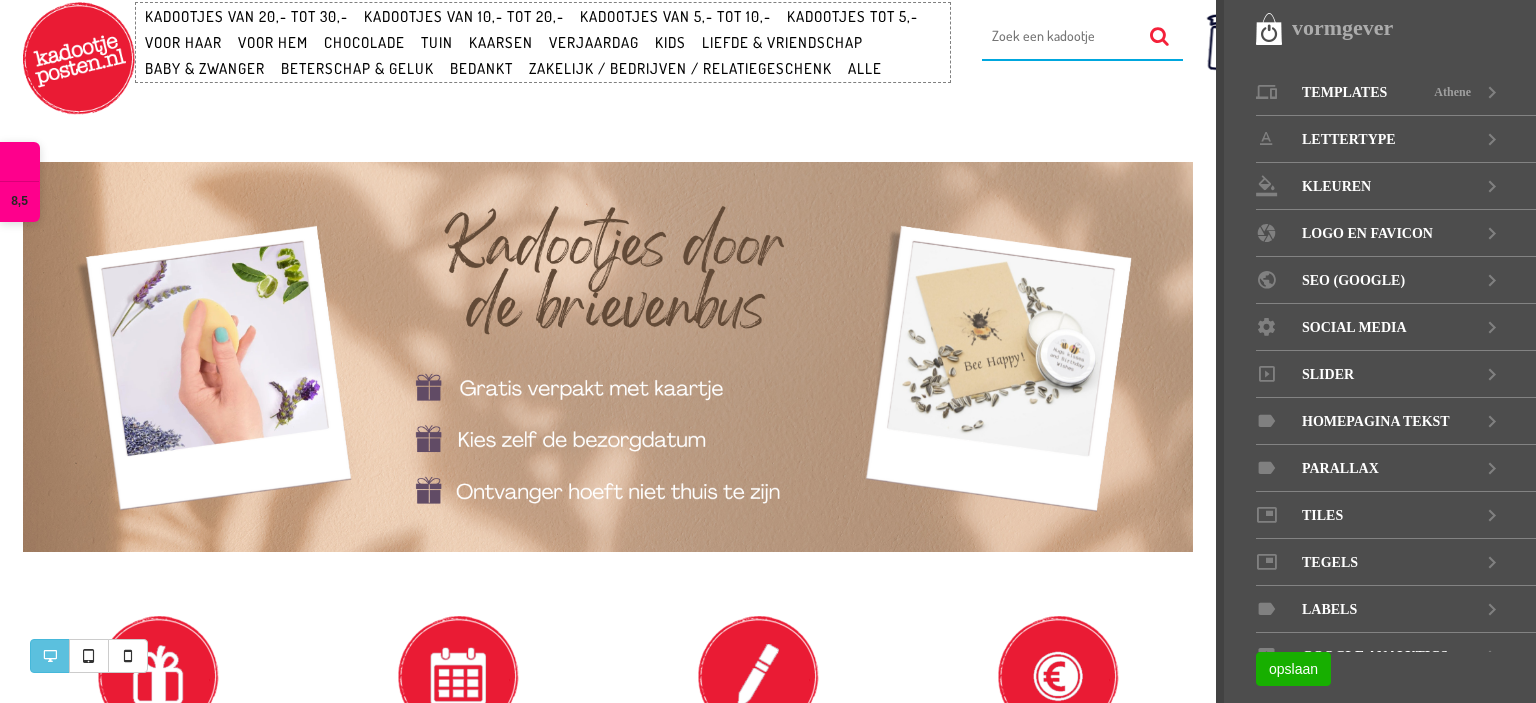 scroll, scrollTop: 0, scrollLeft: 0, axis: both 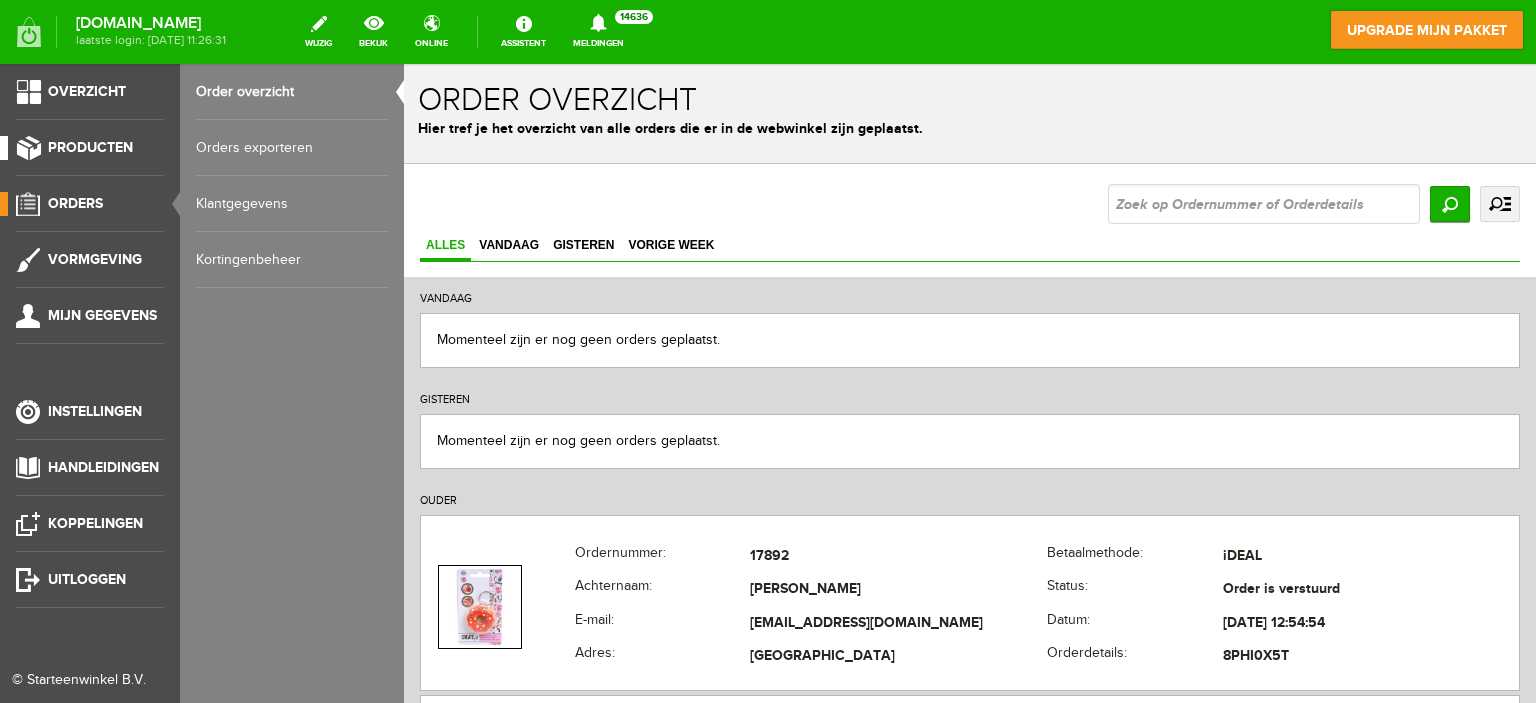 click on "Producten" at bounding box center (90, 147) 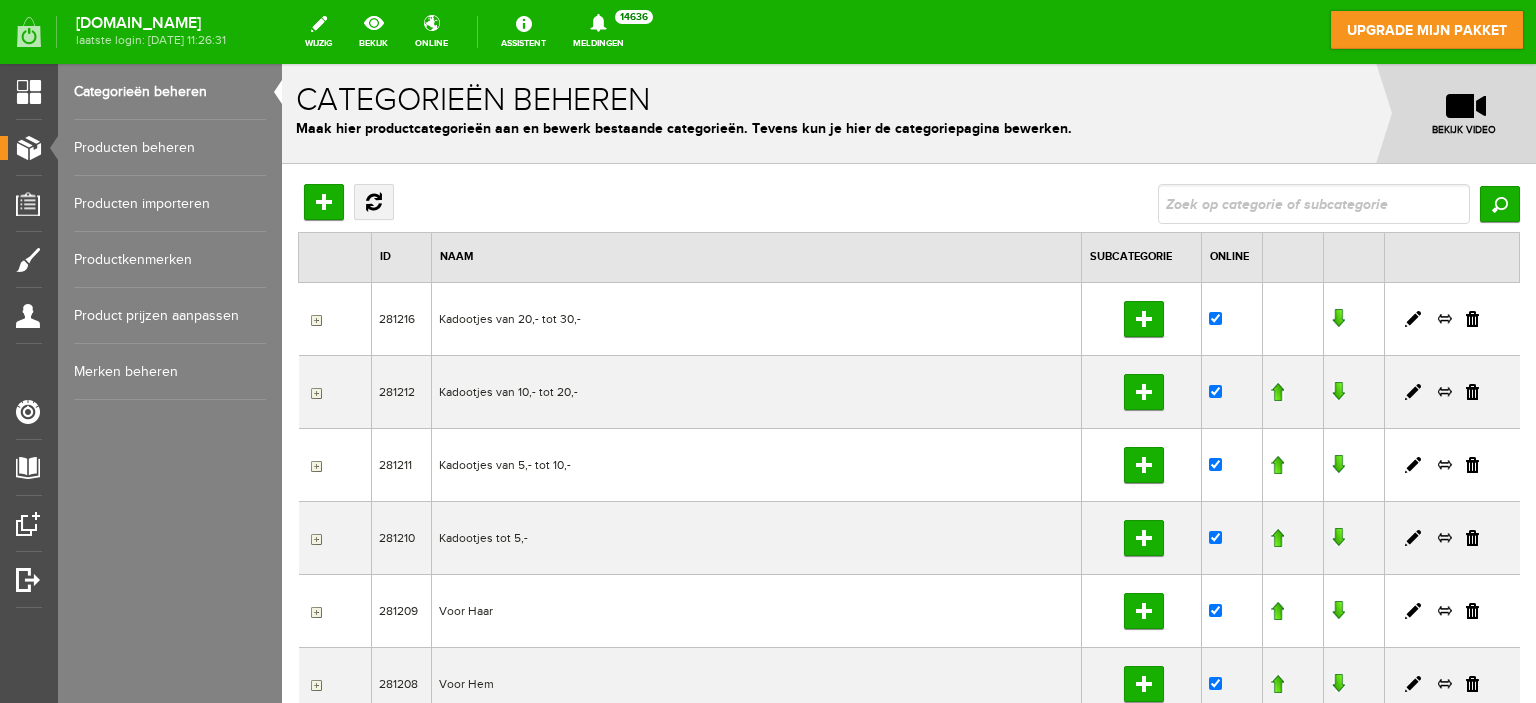 scroll, scrollTop: 0, scrollLeft: 0, axis: both 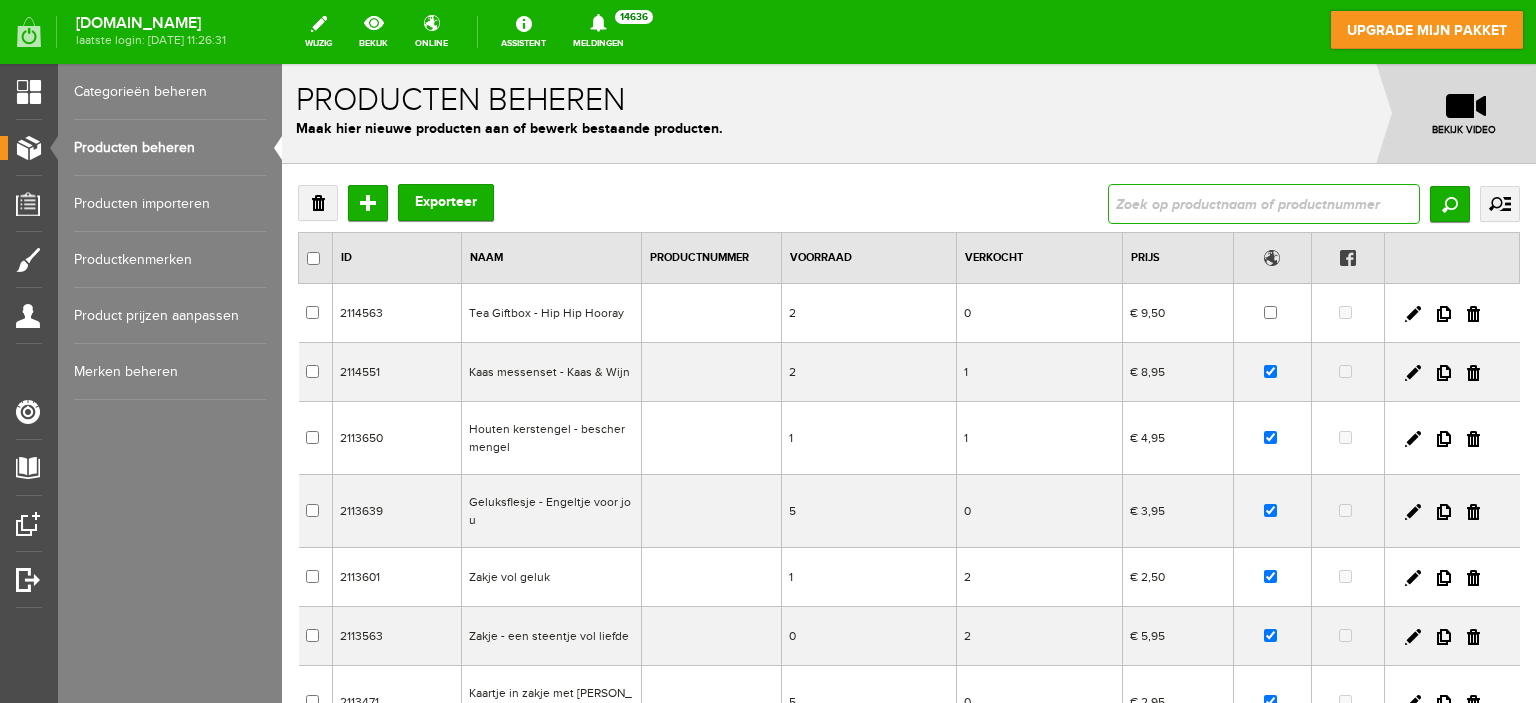 click at bounding box center [1264, 204] 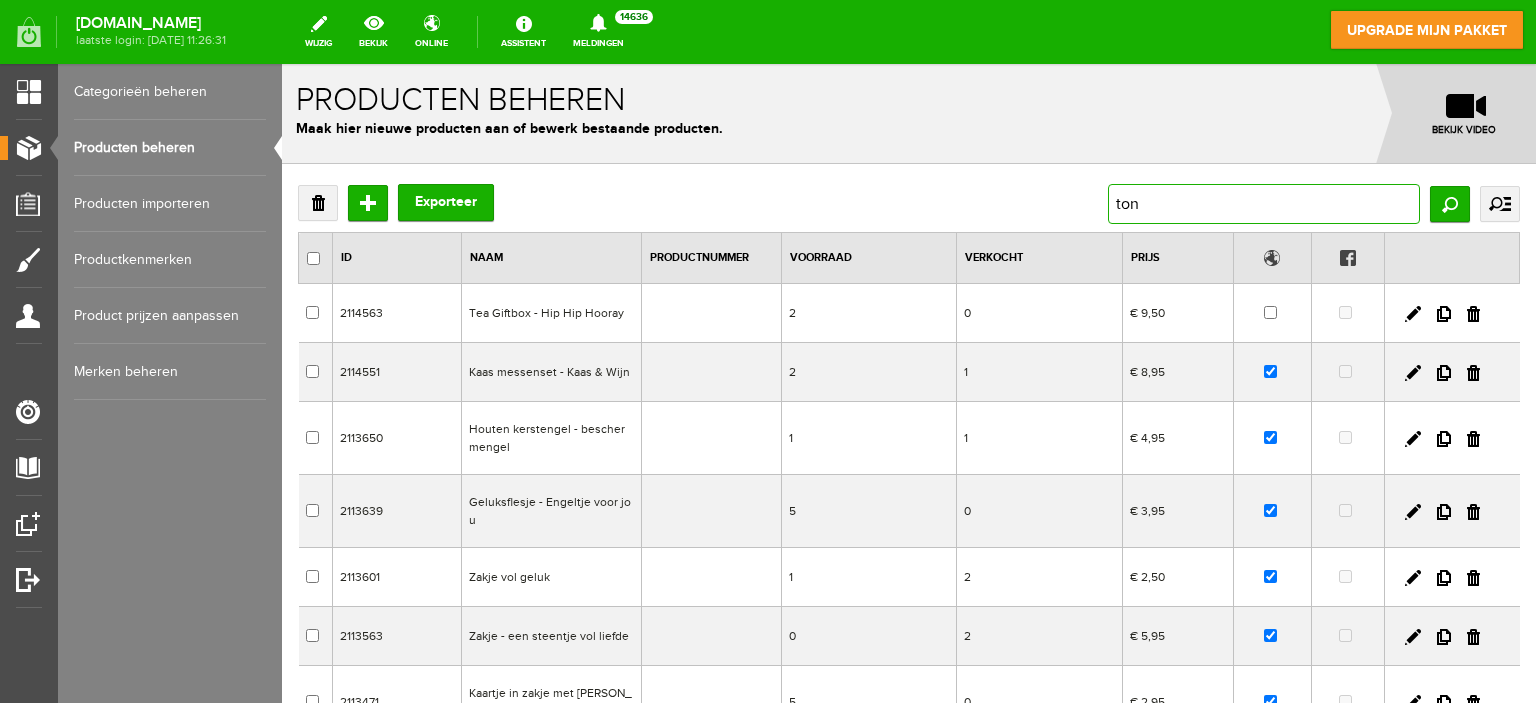 type on "[PERSON_NAME]" 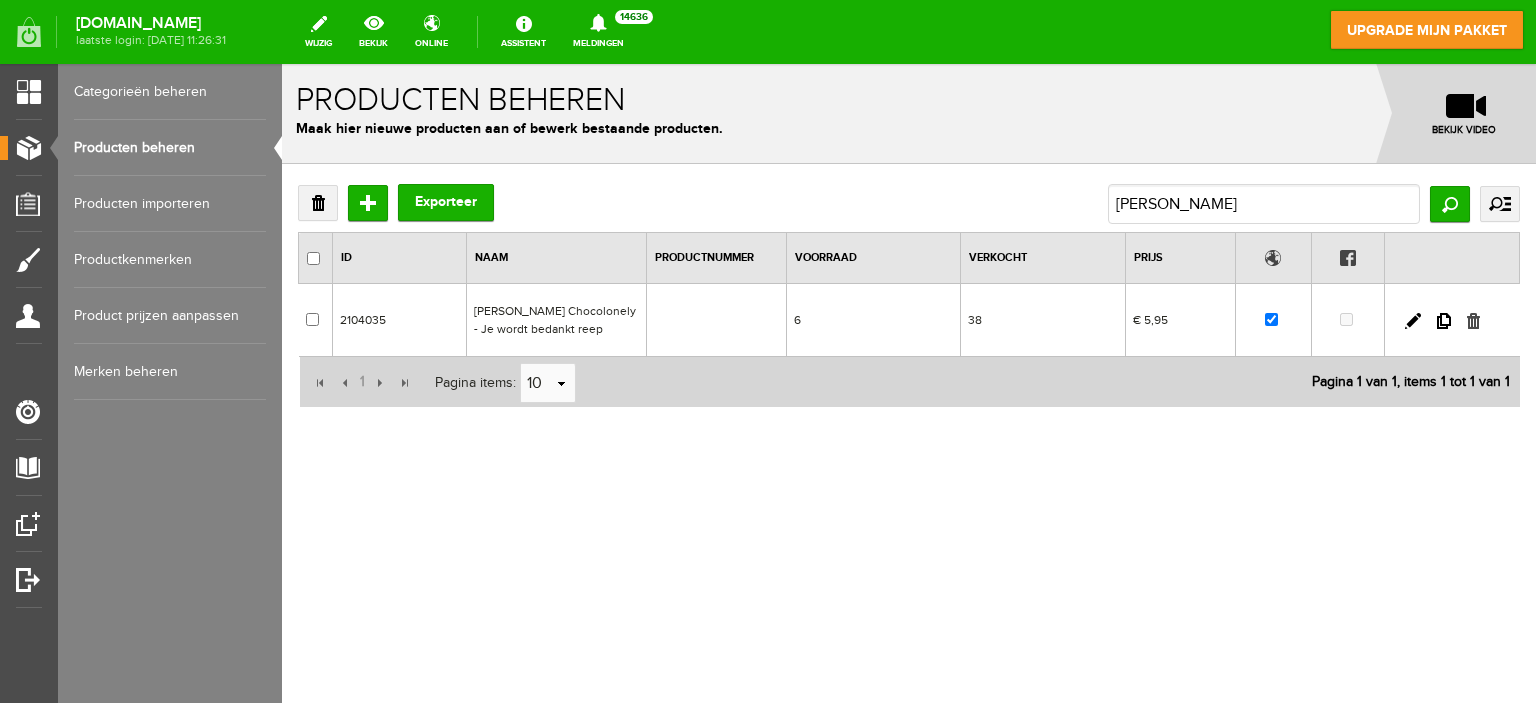click at bounding box center [1473, 321] 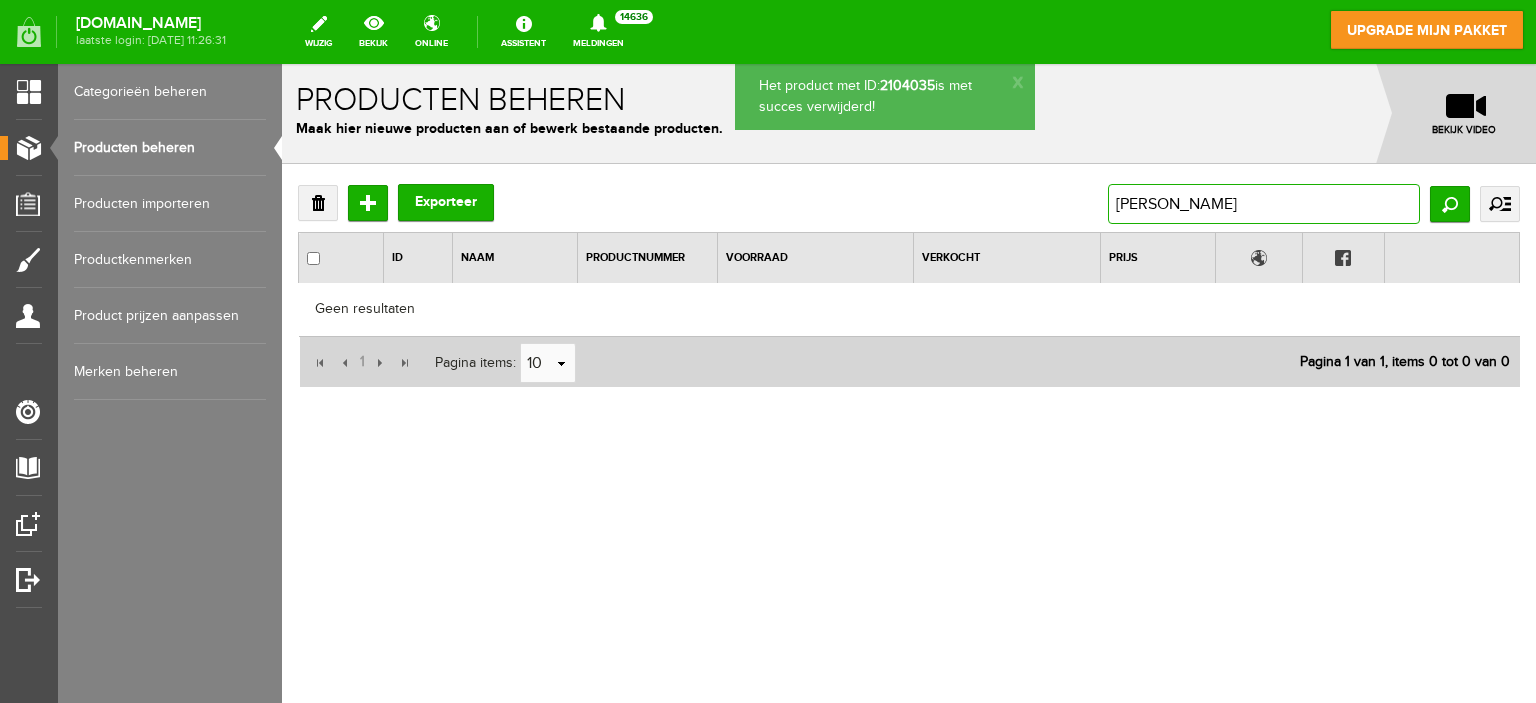 click on "[PERSON_NAME]" at bounding box center (1264, 204) 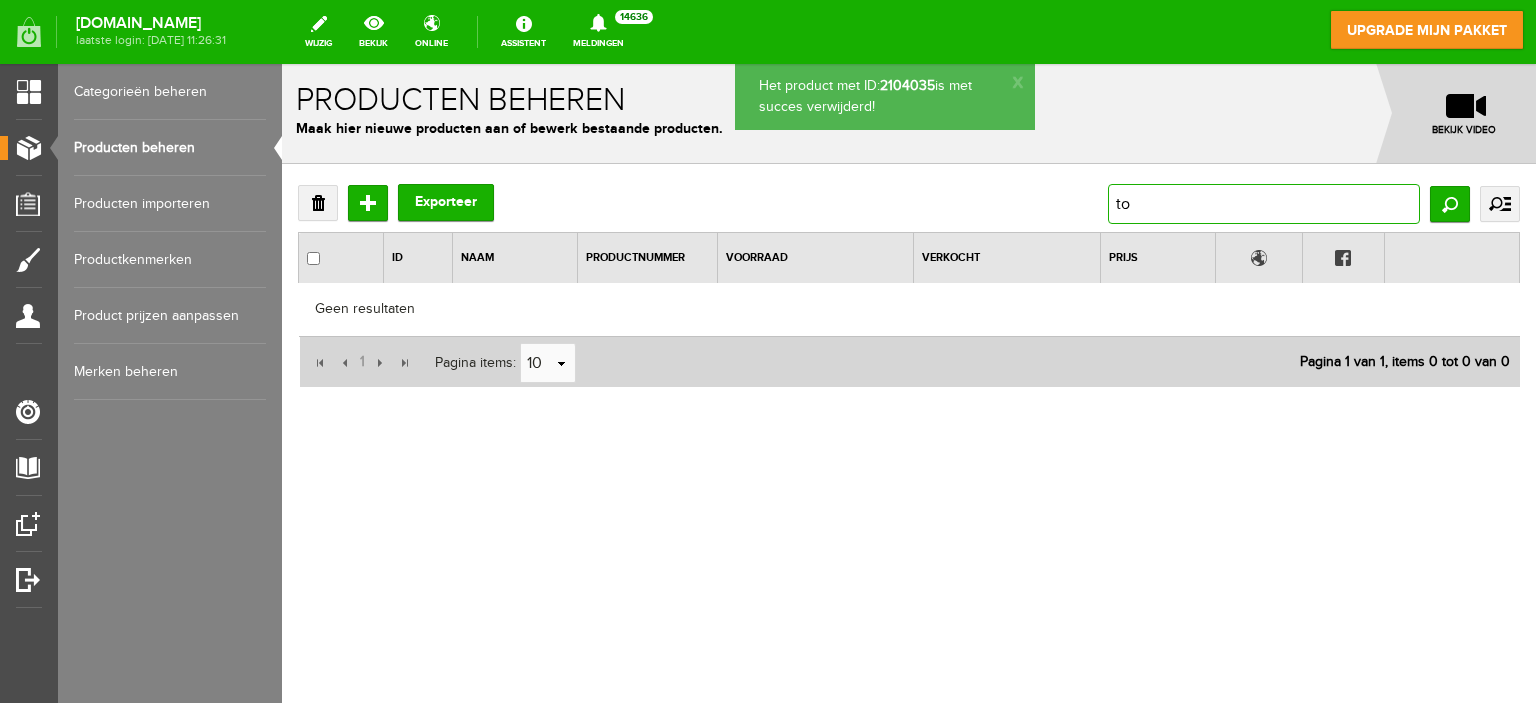 type on "t" 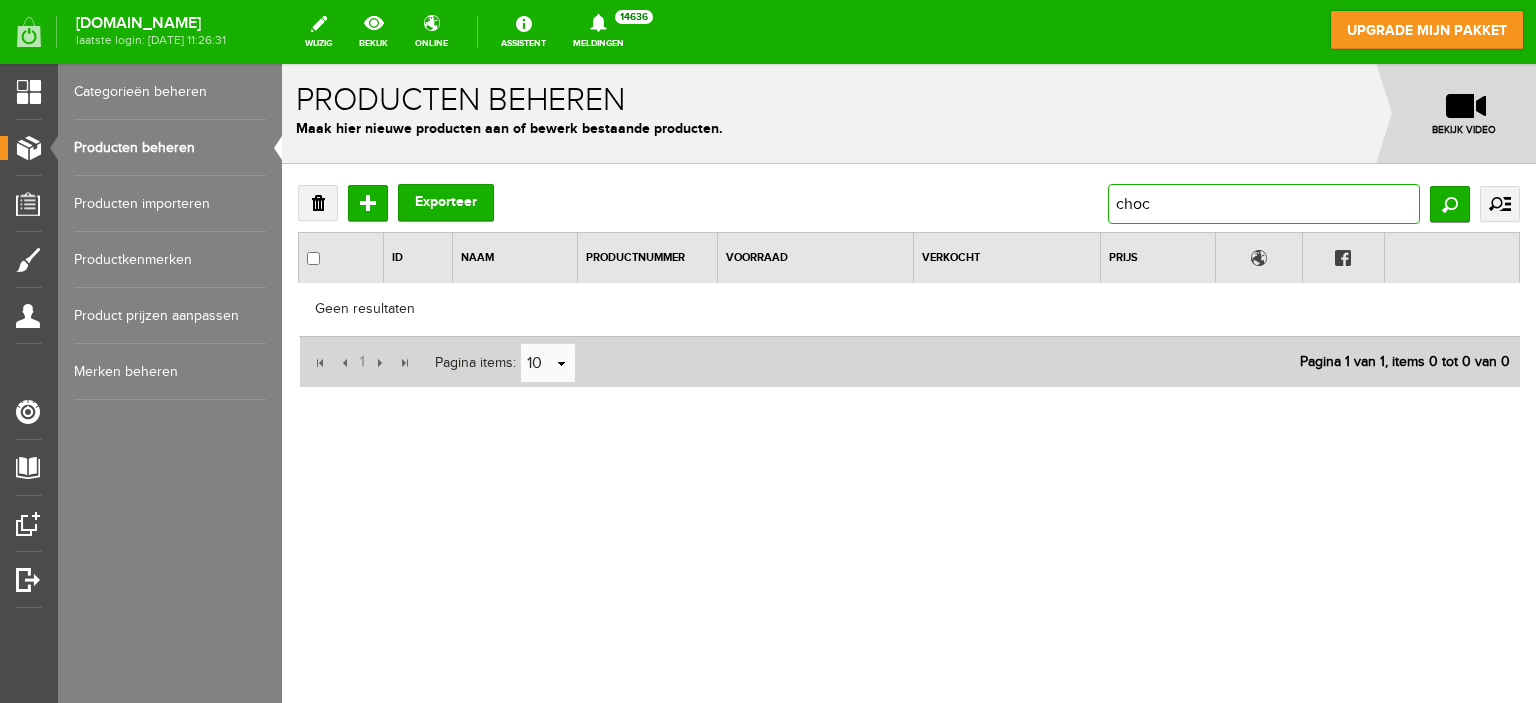 type on "choco" 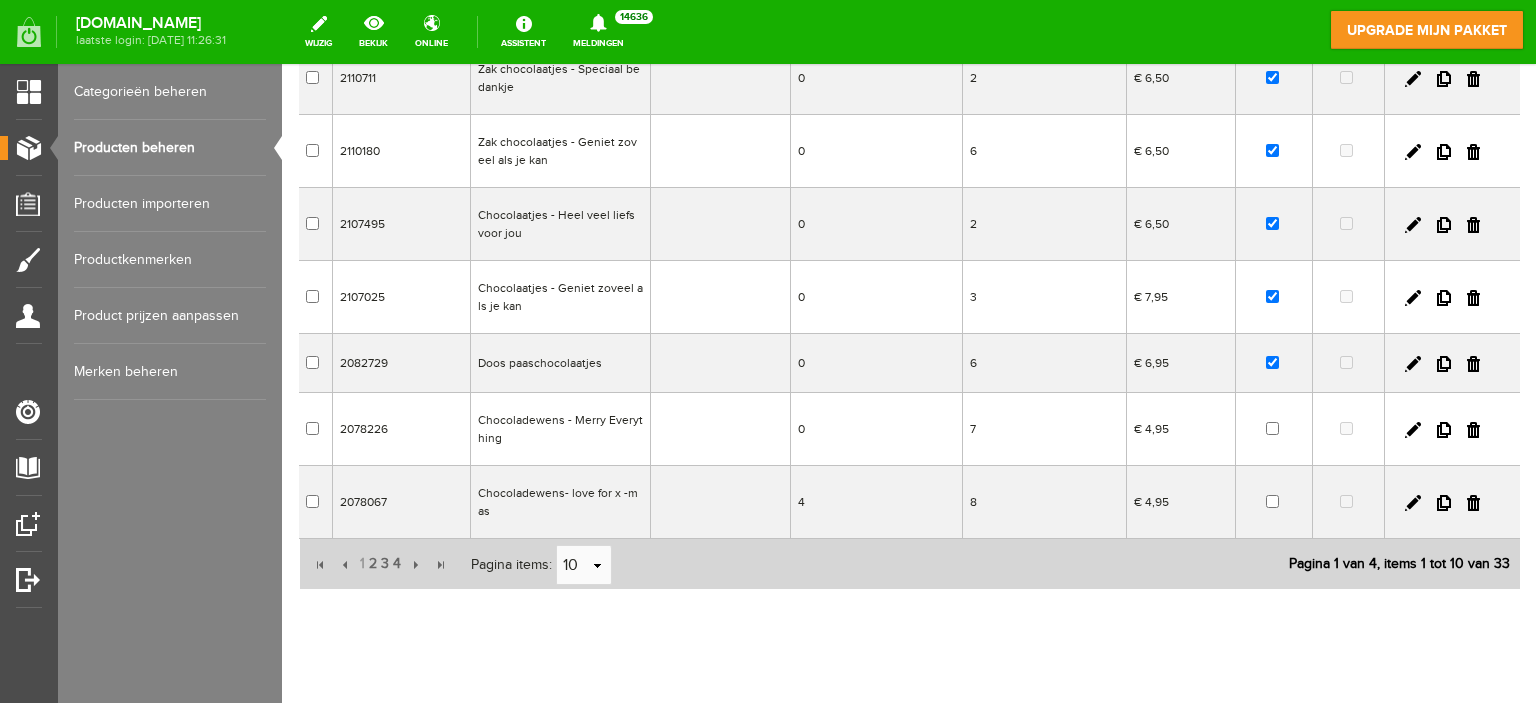 scroll, scrollTop: 496, scrollLeft: 0, axis: vertical 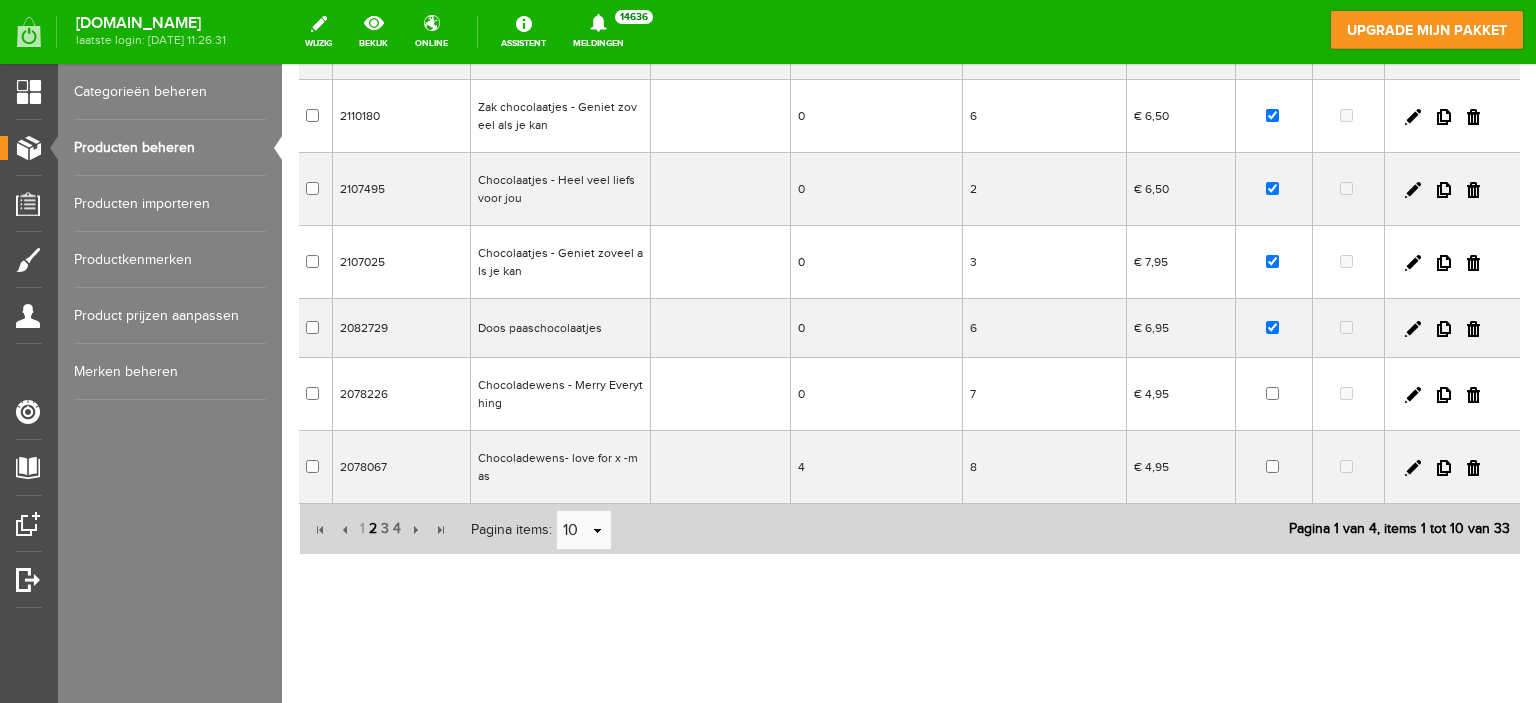 click on "2" at bounding box center (373, 529) 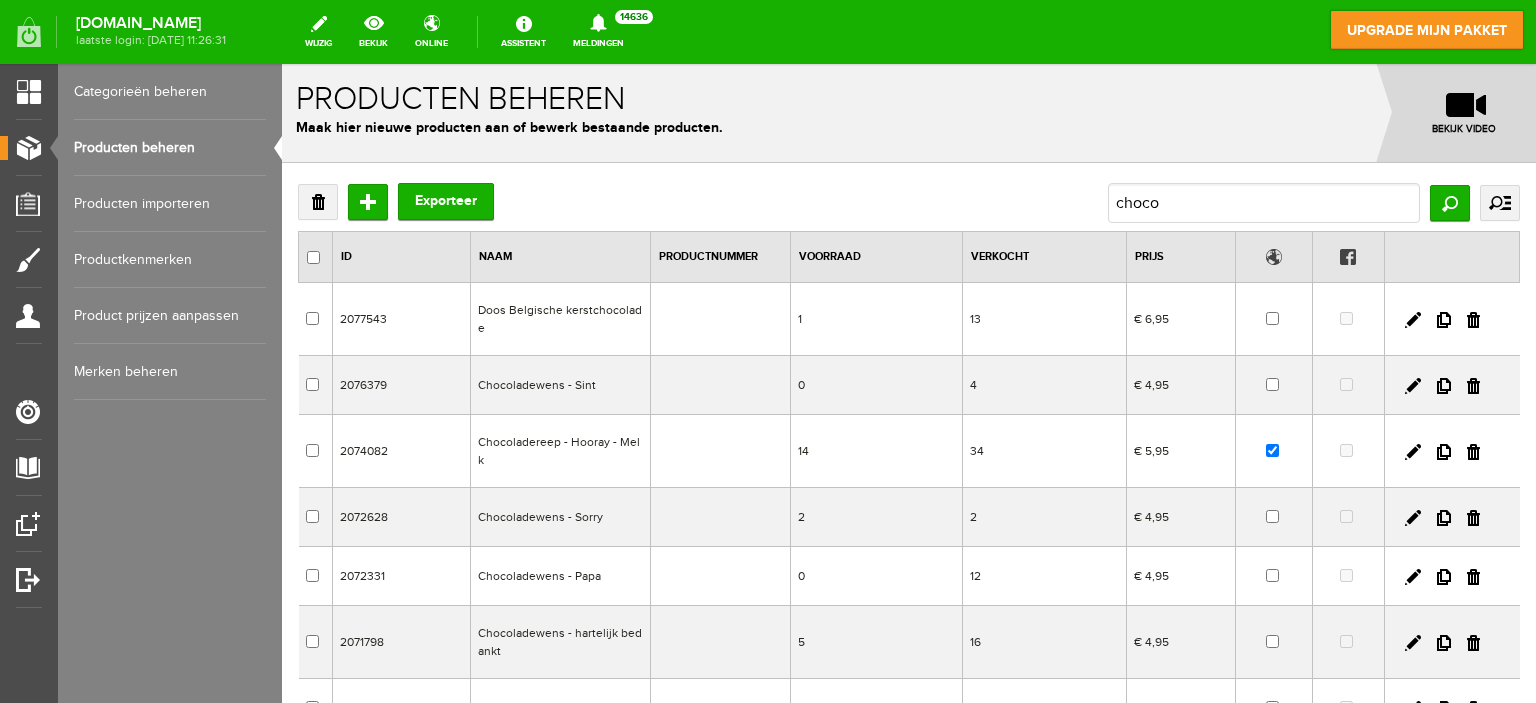 scroll, scrollTop: 0, scrollLeft: 0, axis: both 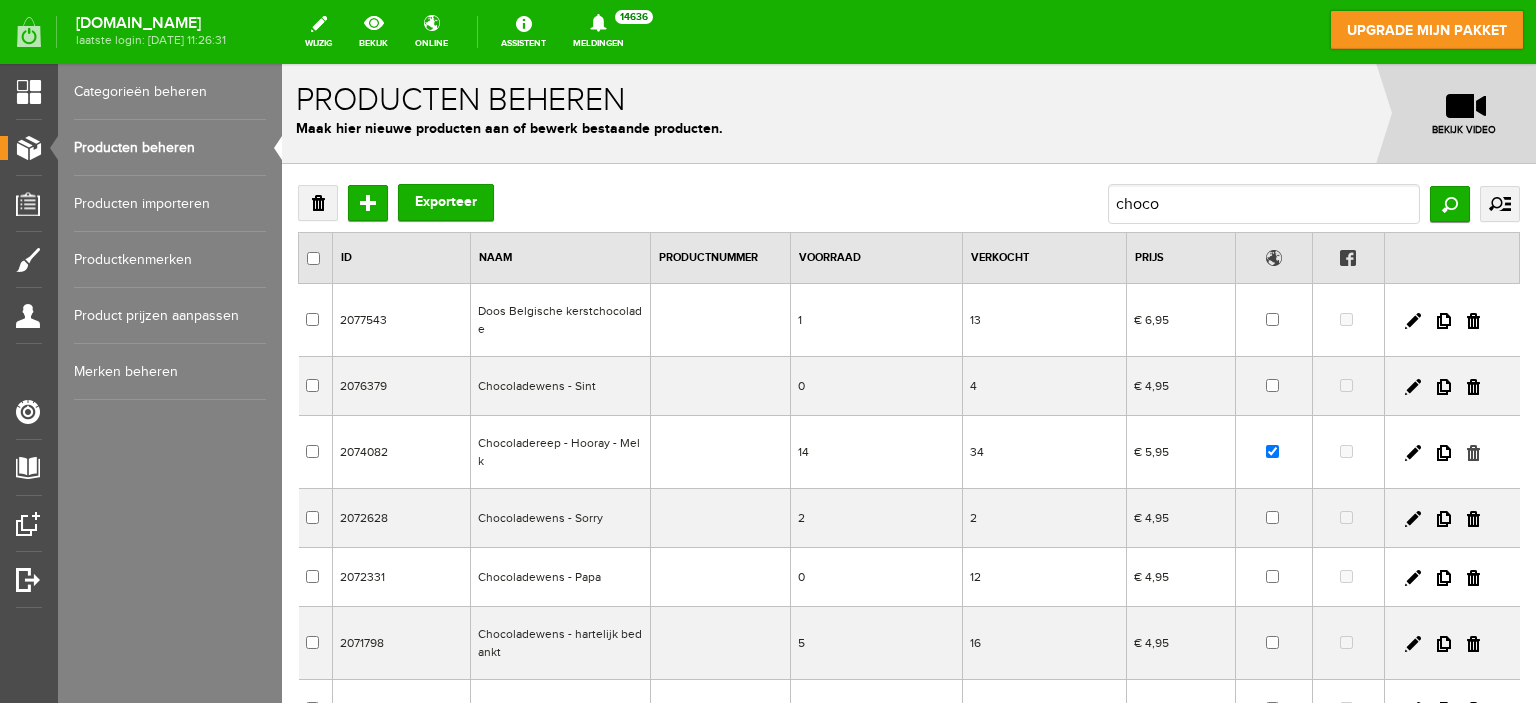 click at bounding box center [1473, 453] 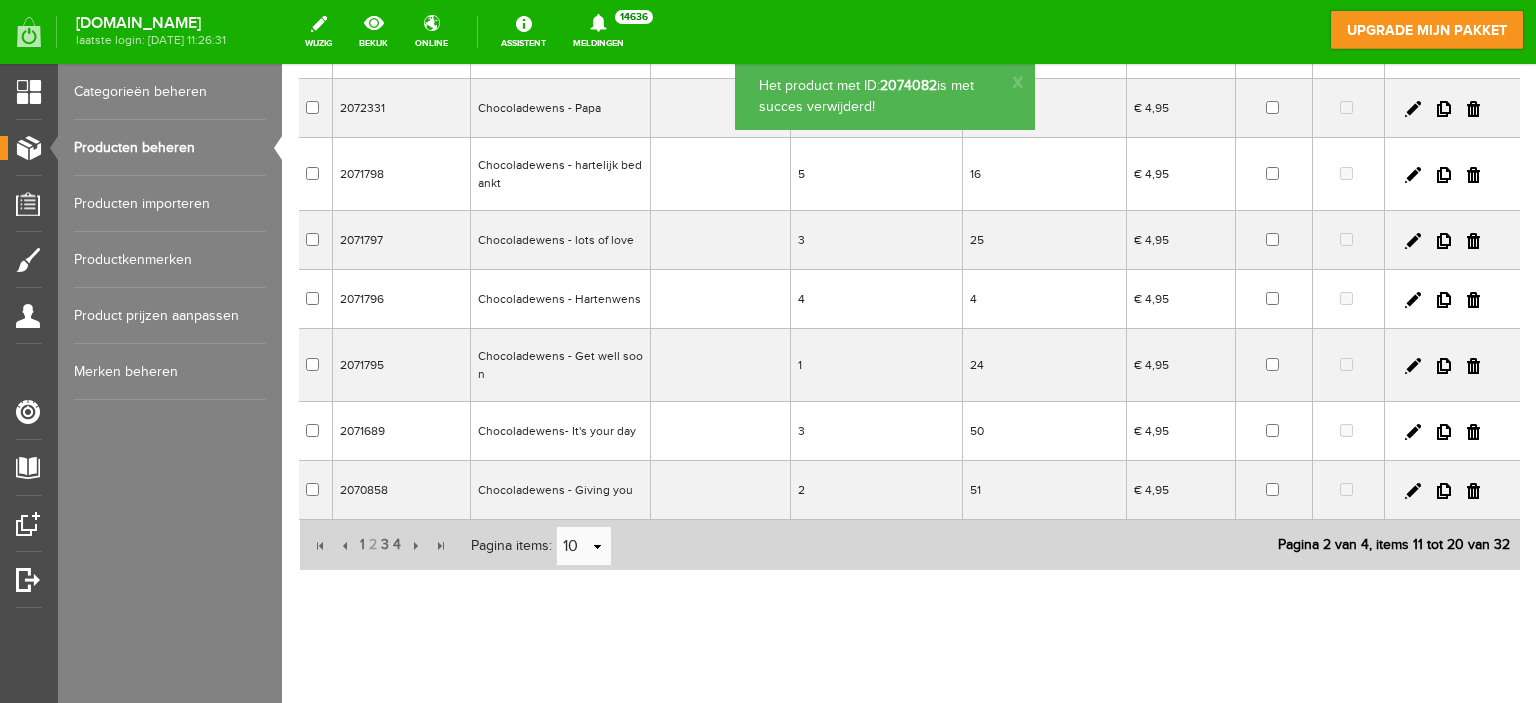 scroll, scrollTop: 417, scrollLeft: 0, axis: vertical 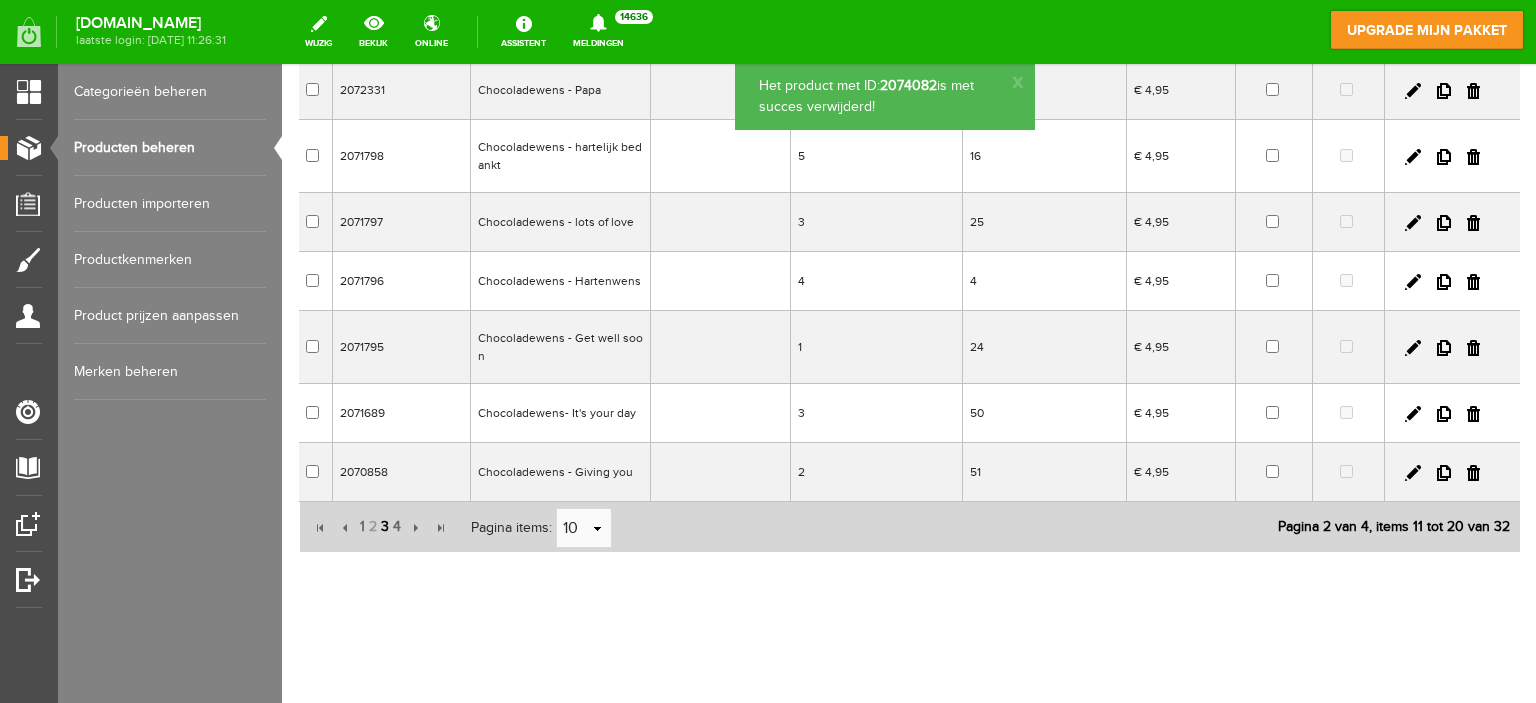 click on "3" at bounding box center (385, 527) 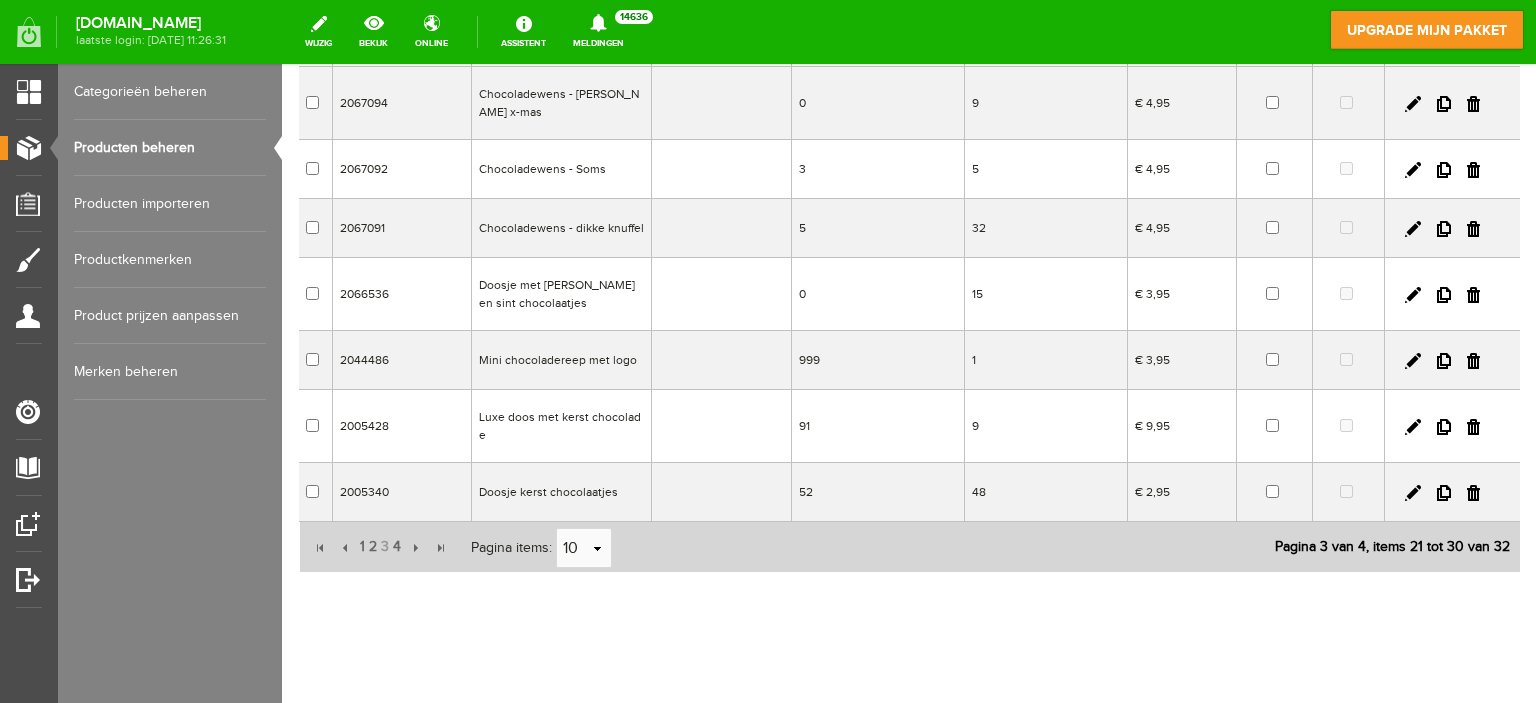 scroll, scrollTop: 404, scrollLeft: 0, axis: vertical 